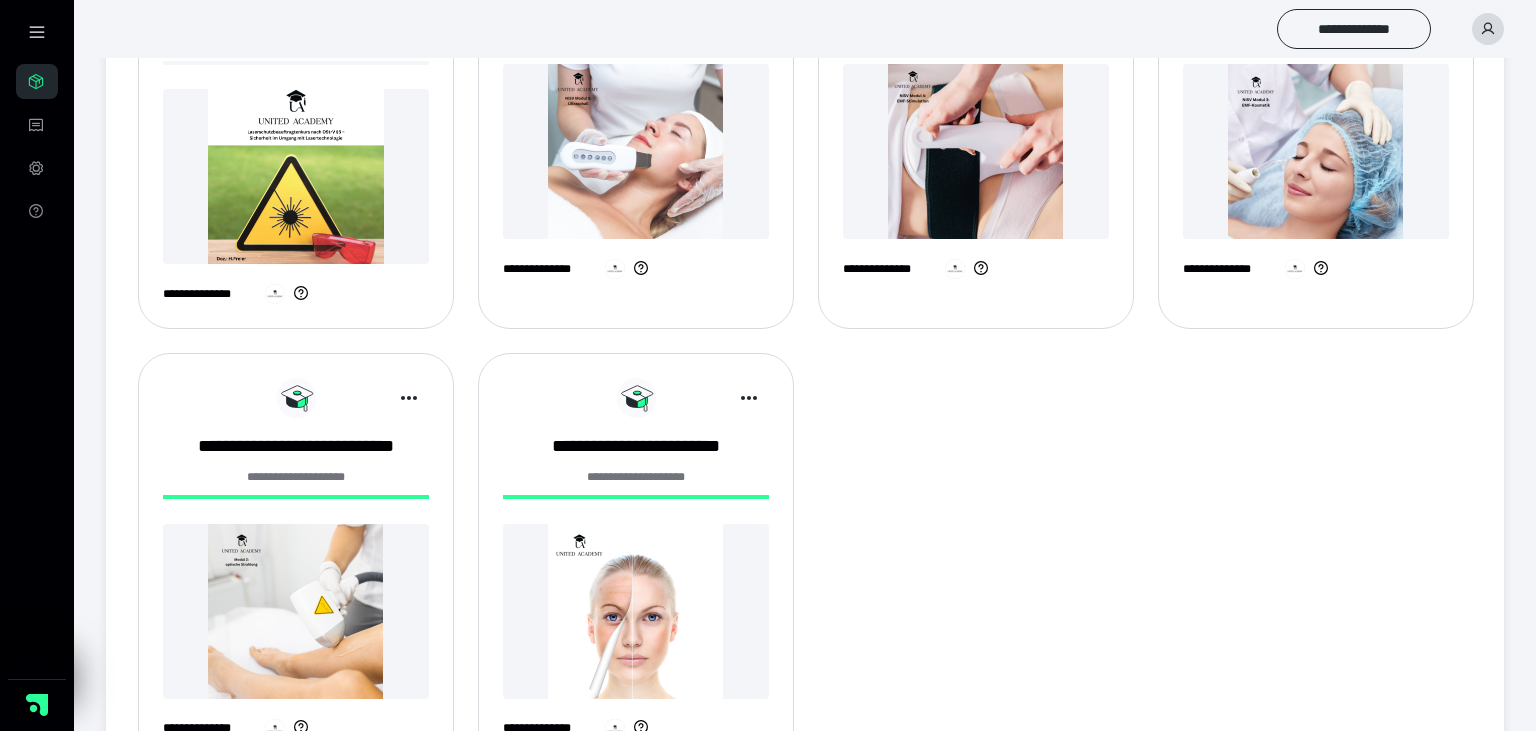 scroll, scrollTop: 475, scrollLeft: 0, axis: vertical 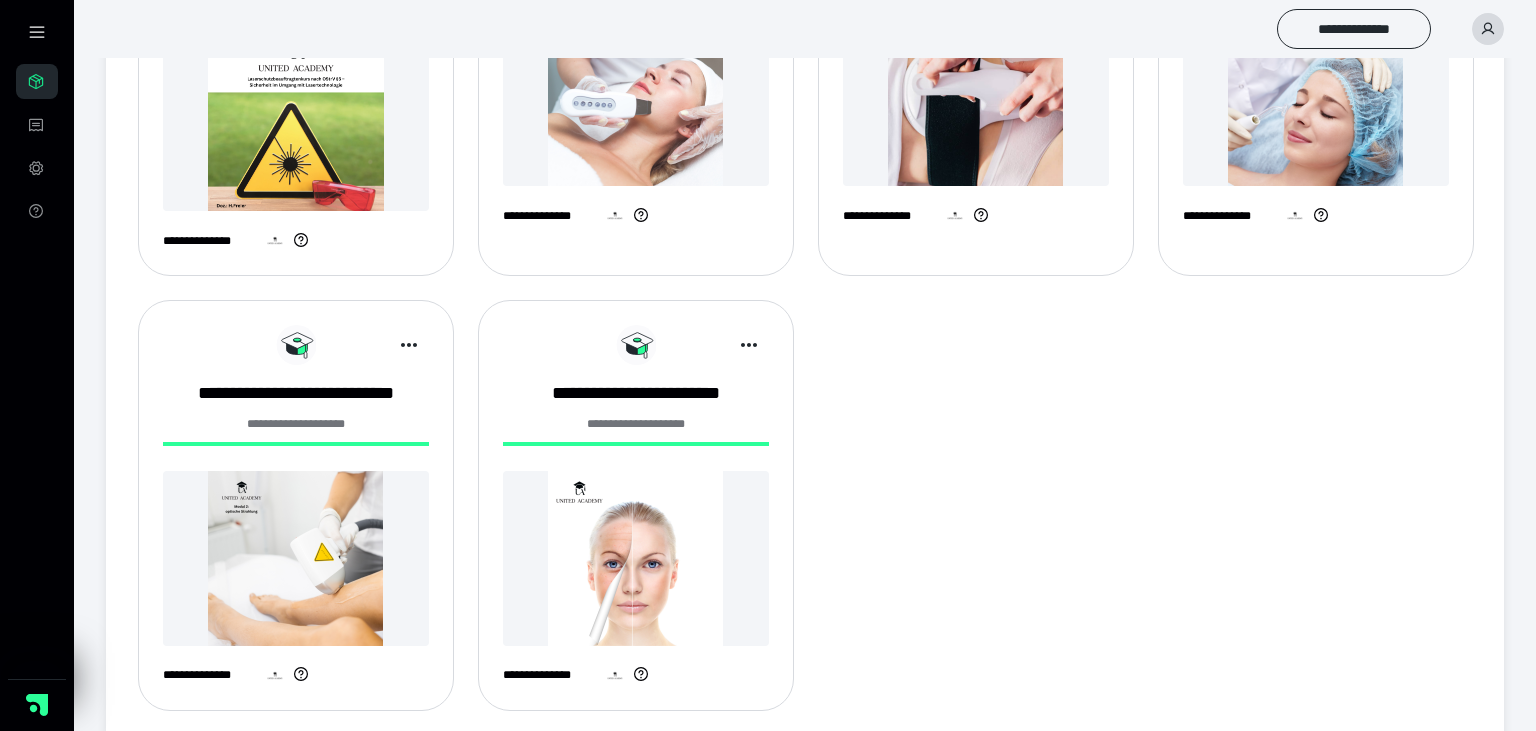 click at bounding box center (296, 558) 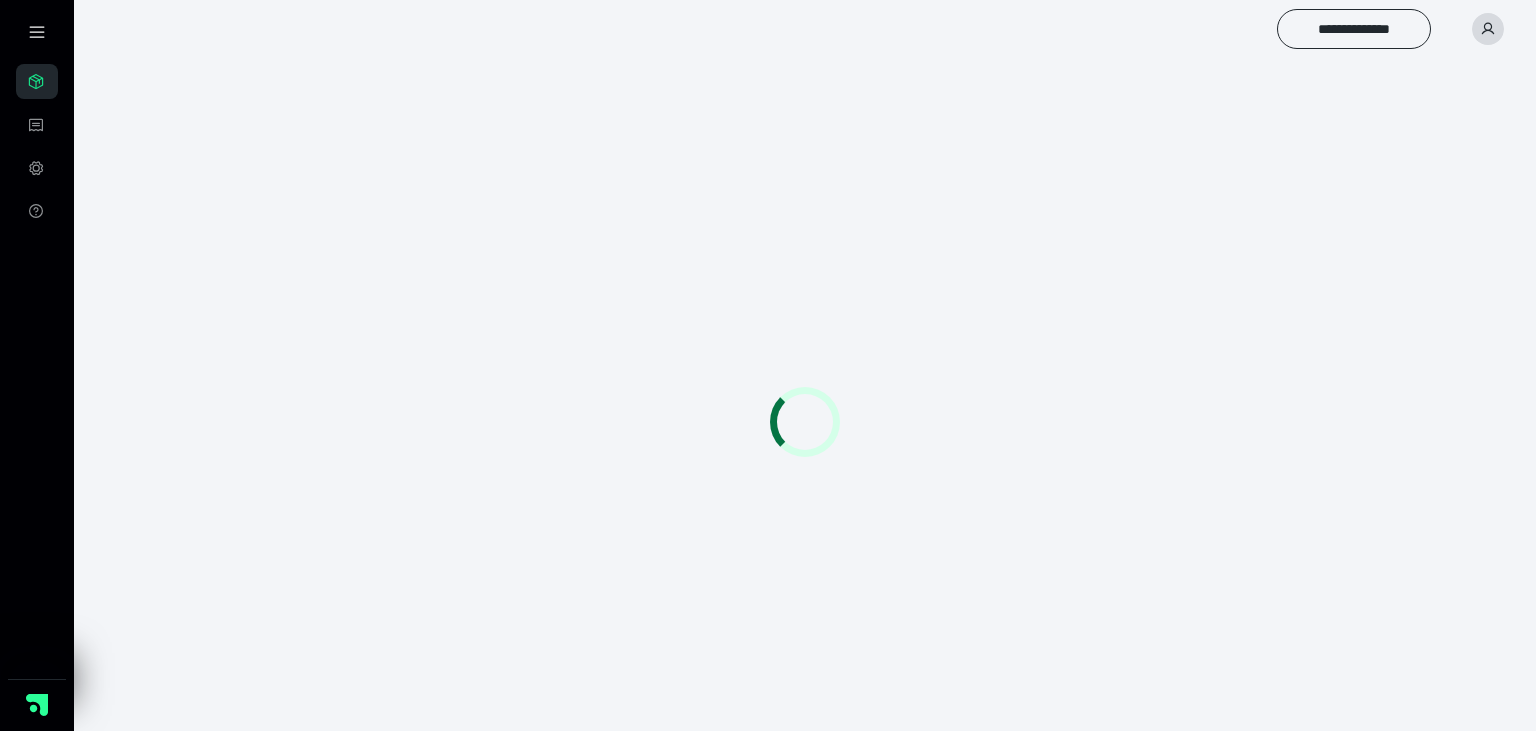 scroll, scrollTop: 0, scrollLeft: 0, axis: both 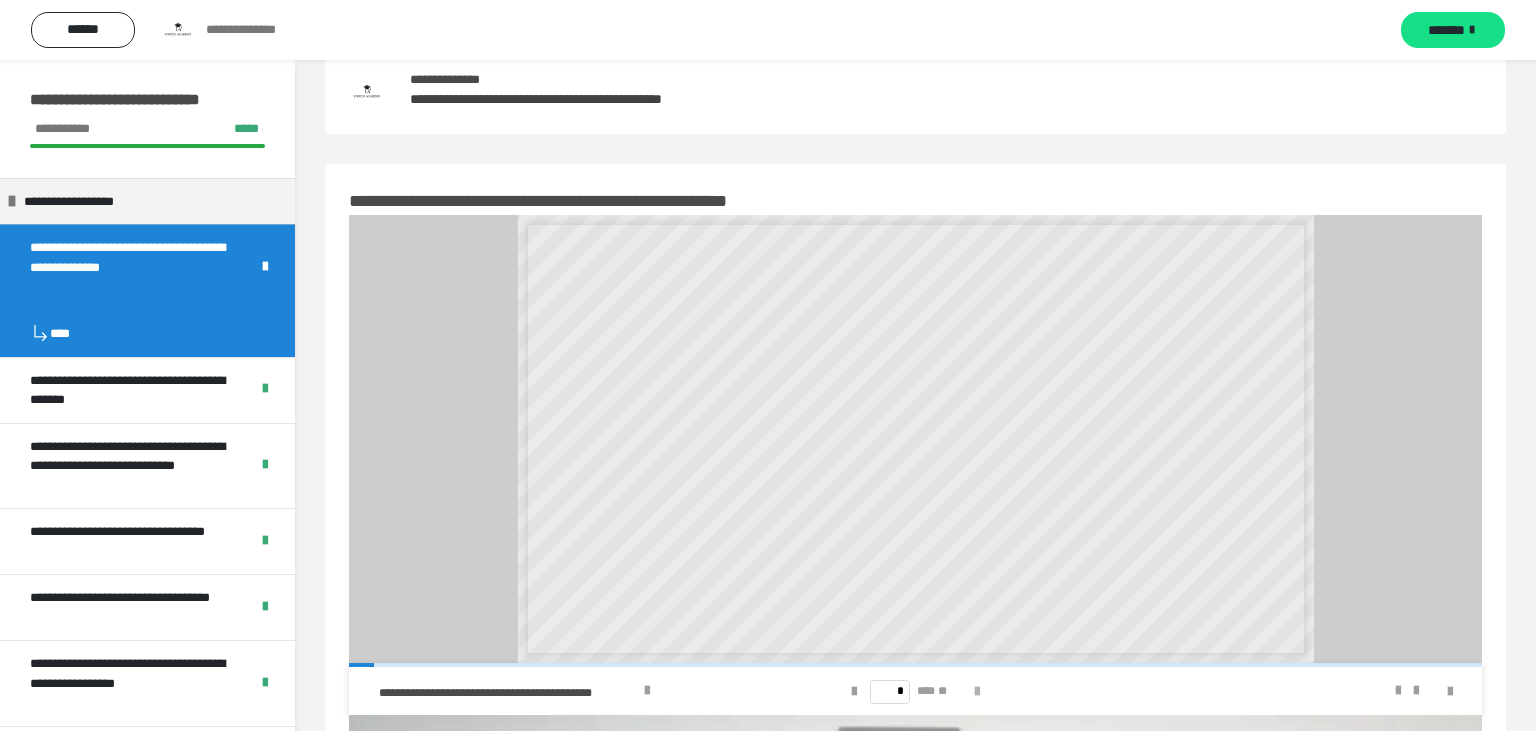 click at bounding box center (977, 691) 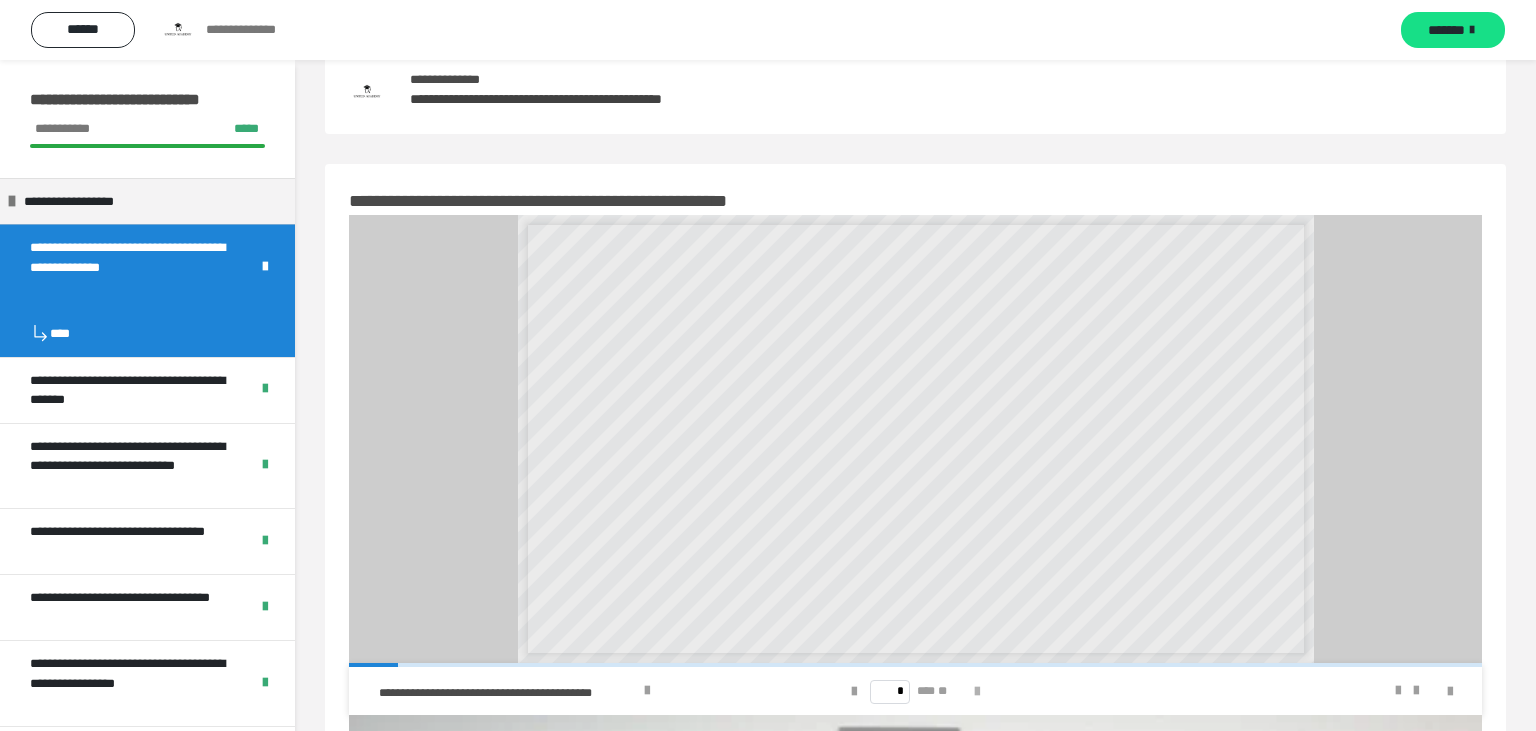 click at bounding box center (977, 691) 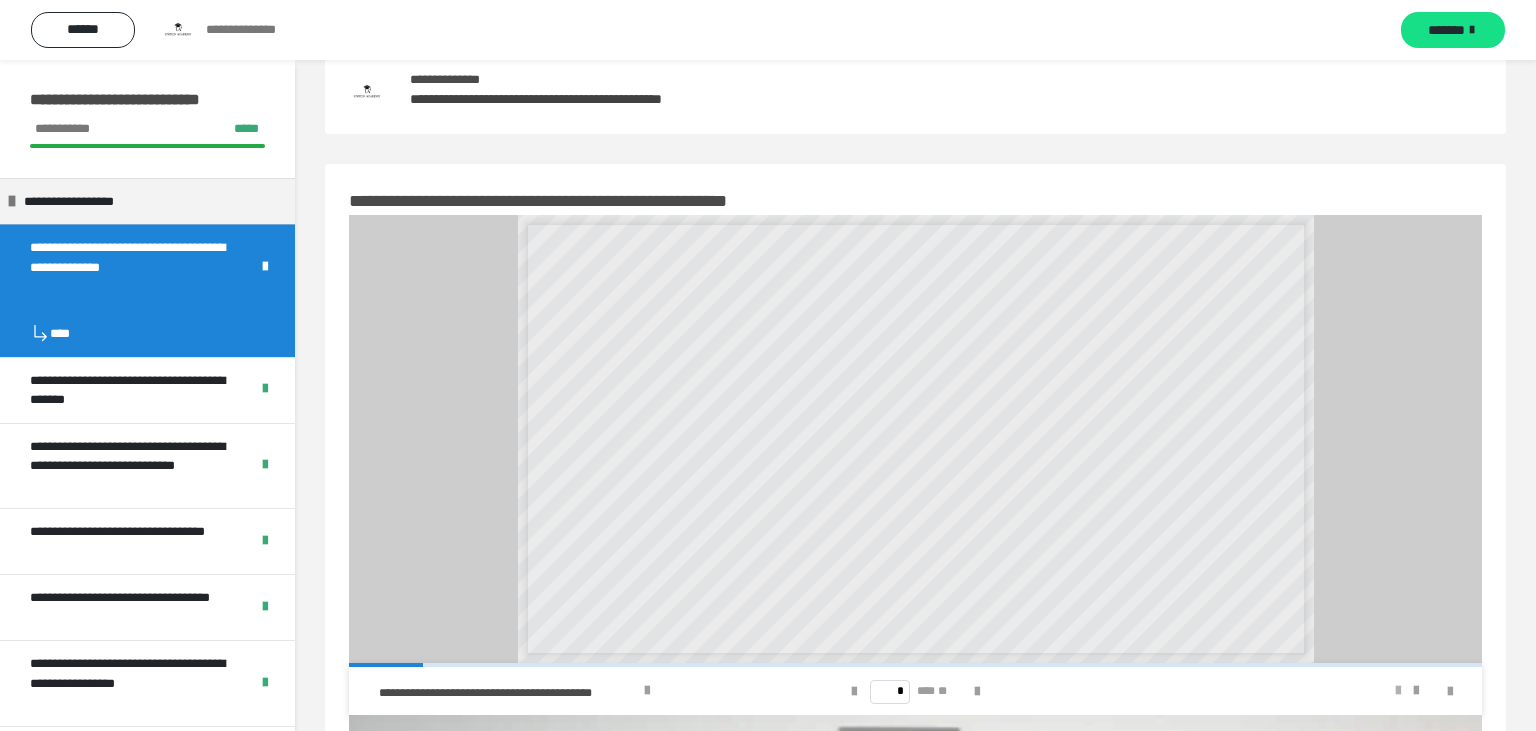click at bounding box center (1398, 691) 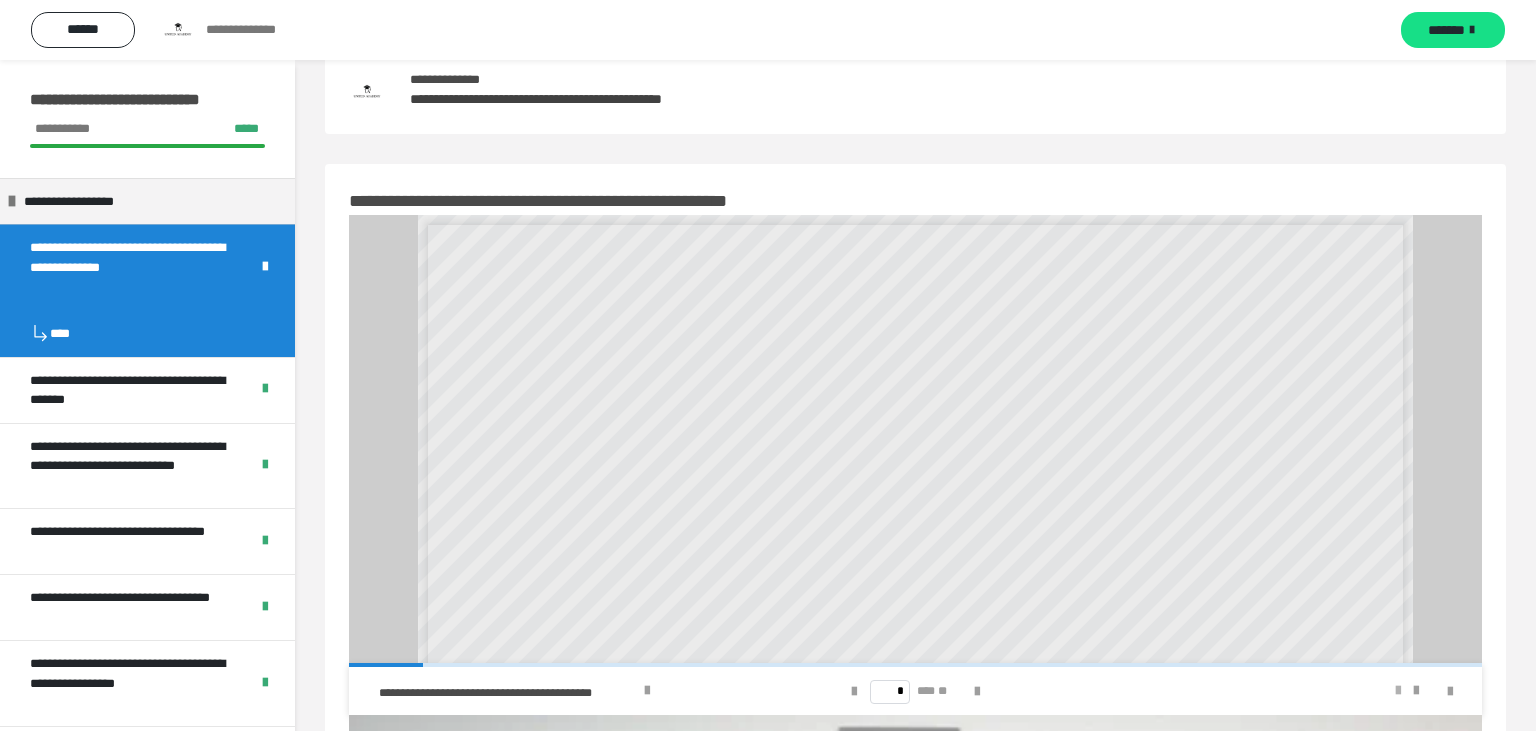 click at bounding box center [1398, 691] 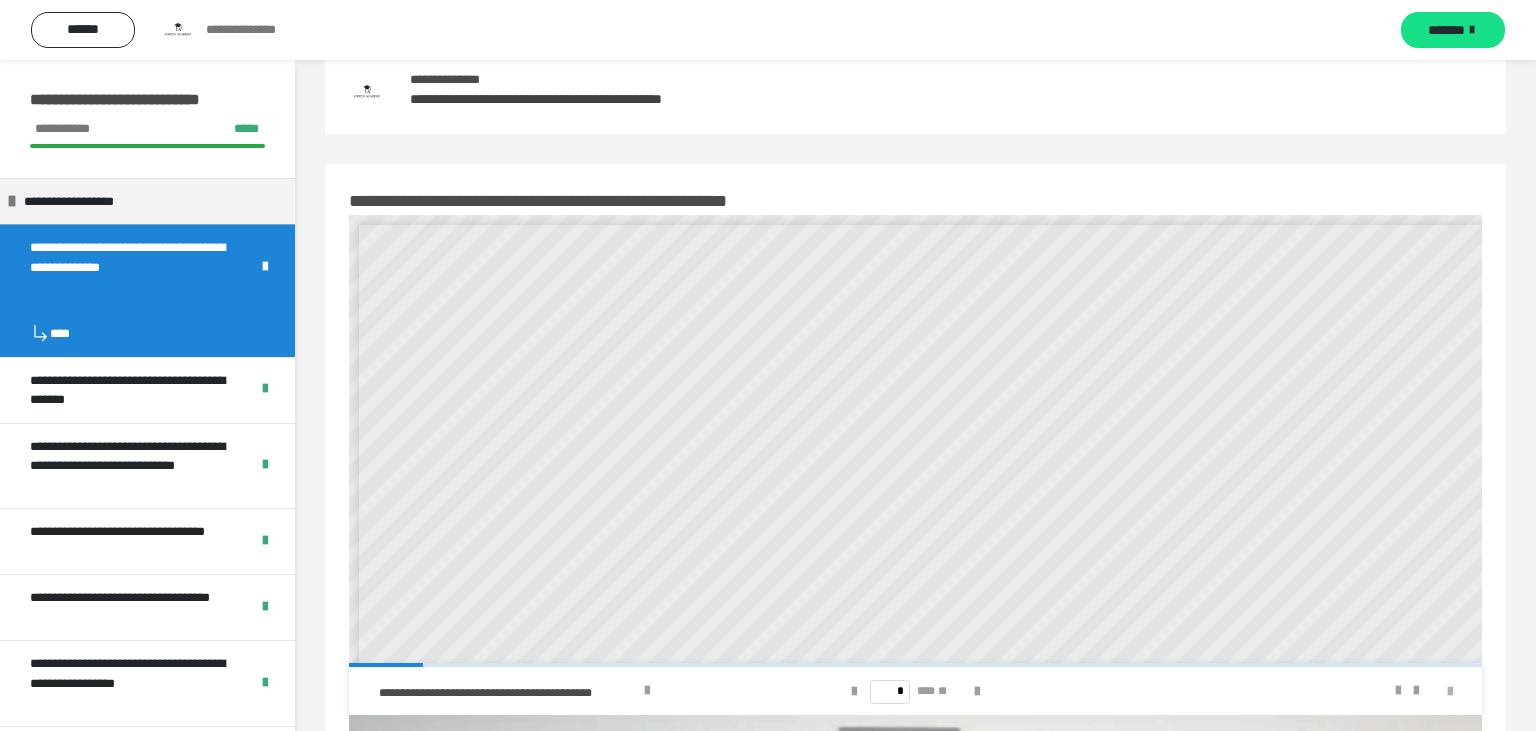 click at bounding box center [1450, 692] 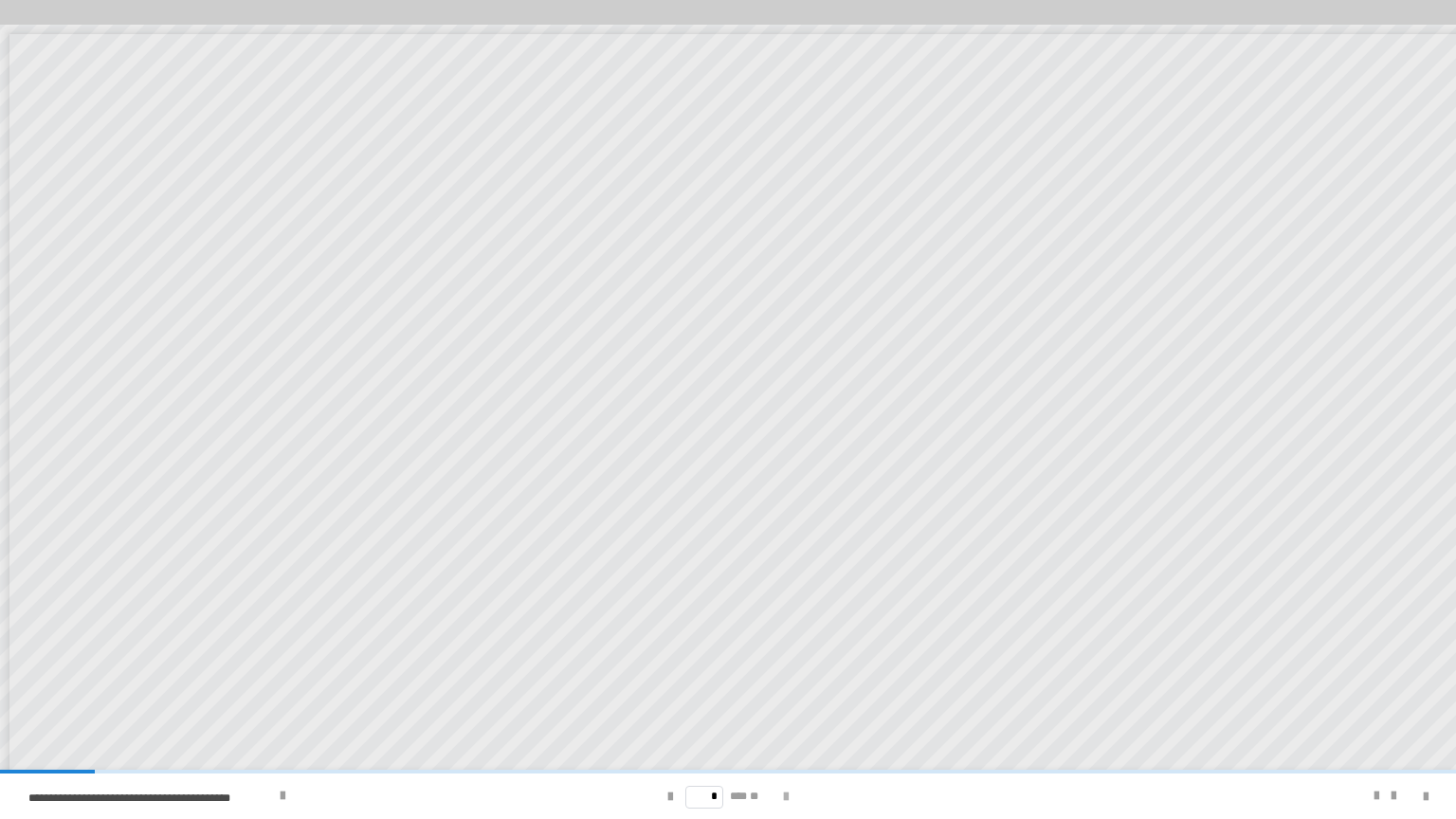 click at bounding box center [786, 797] 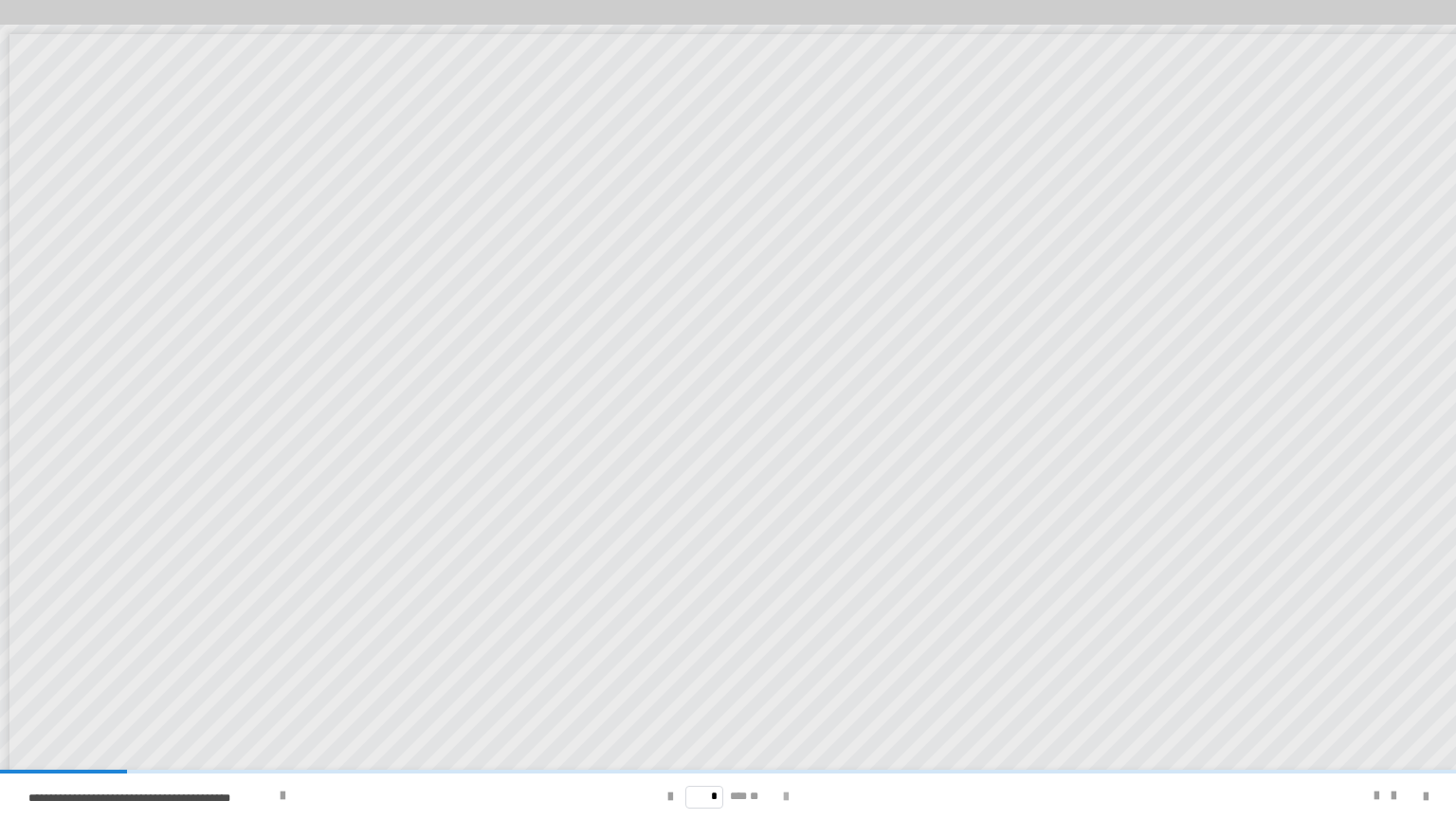 click at bounding box center [786, 797] 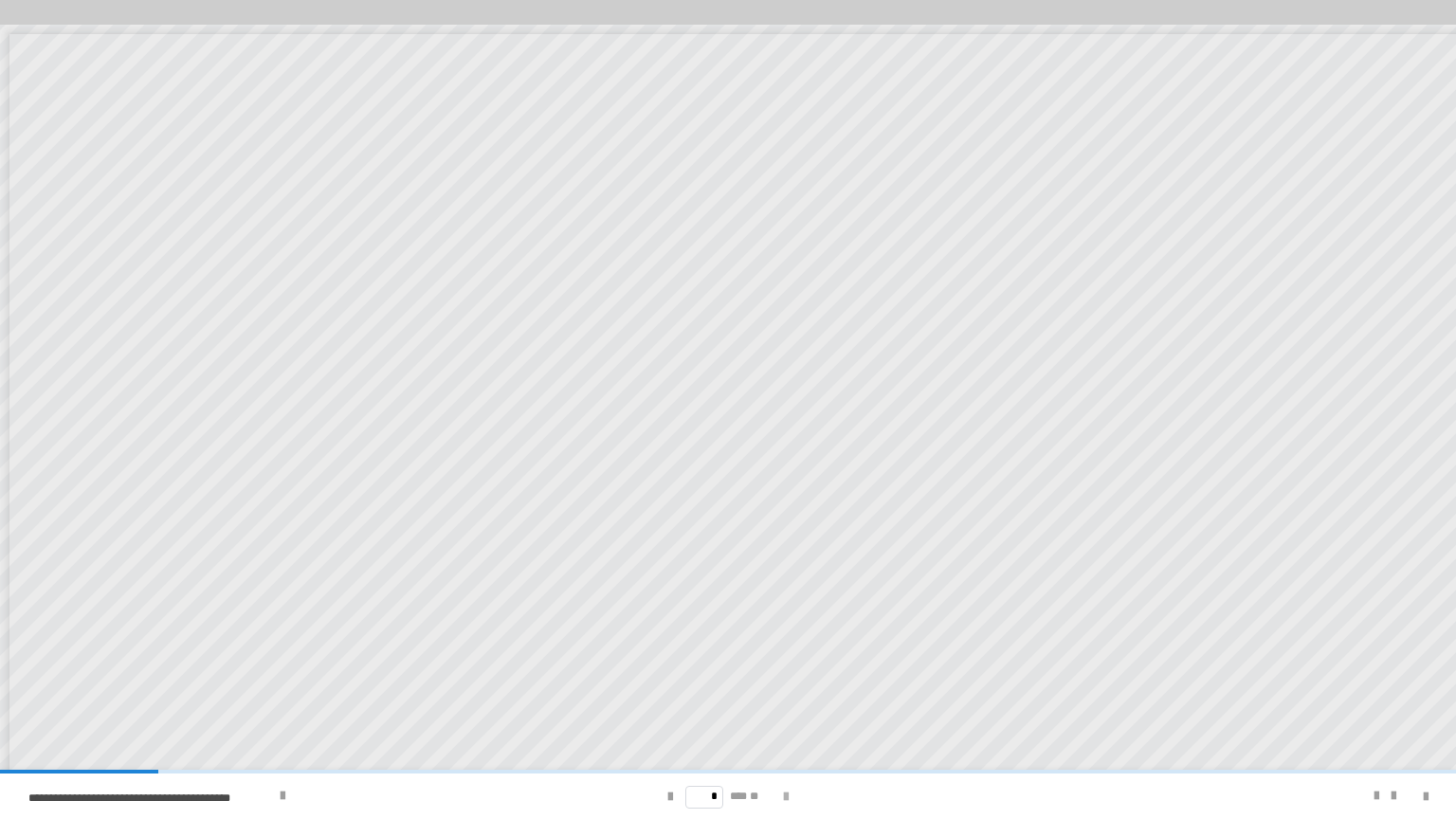 click at bounding box center (786, 797) 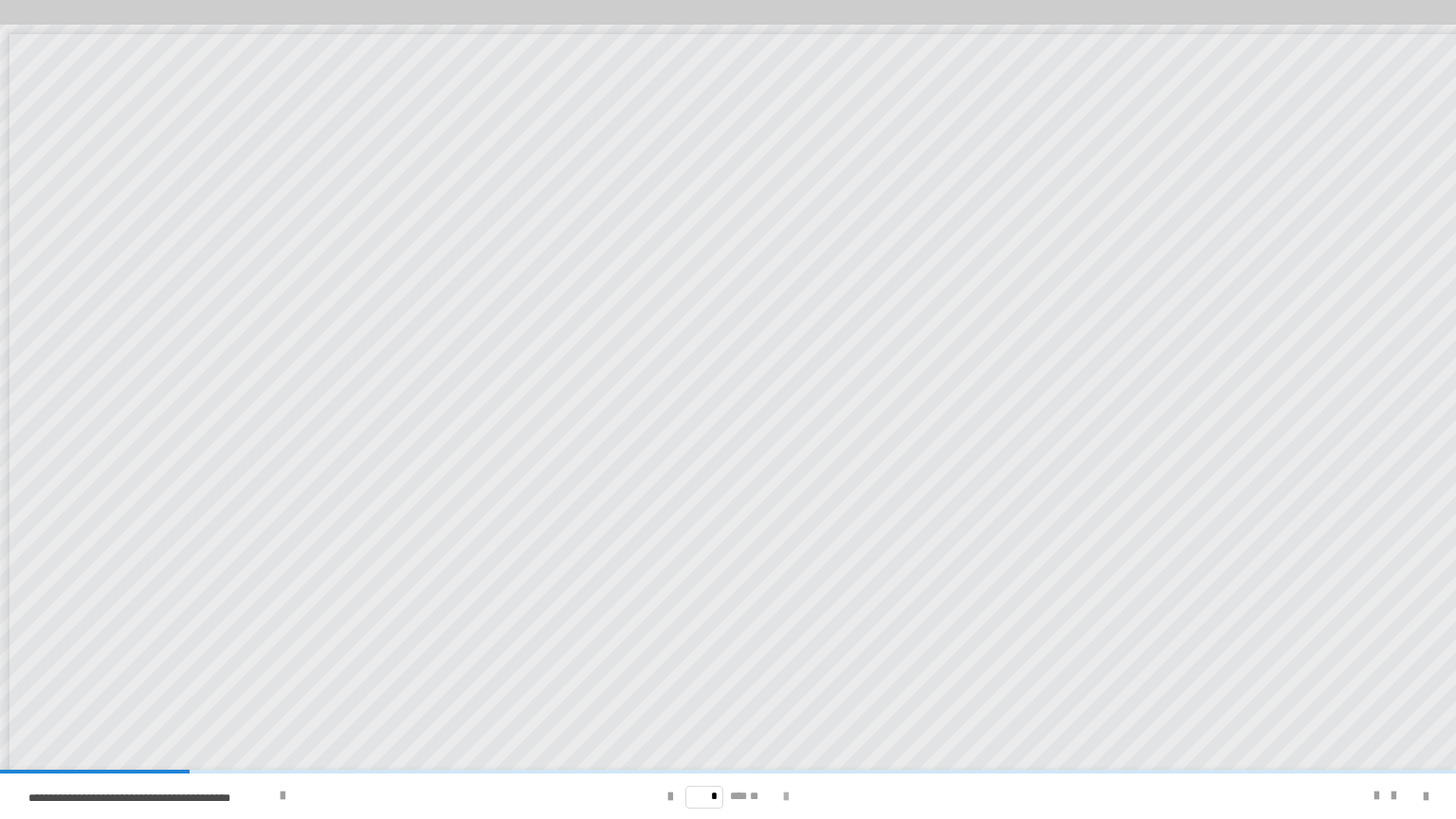 click at bounding box center (786, 797) 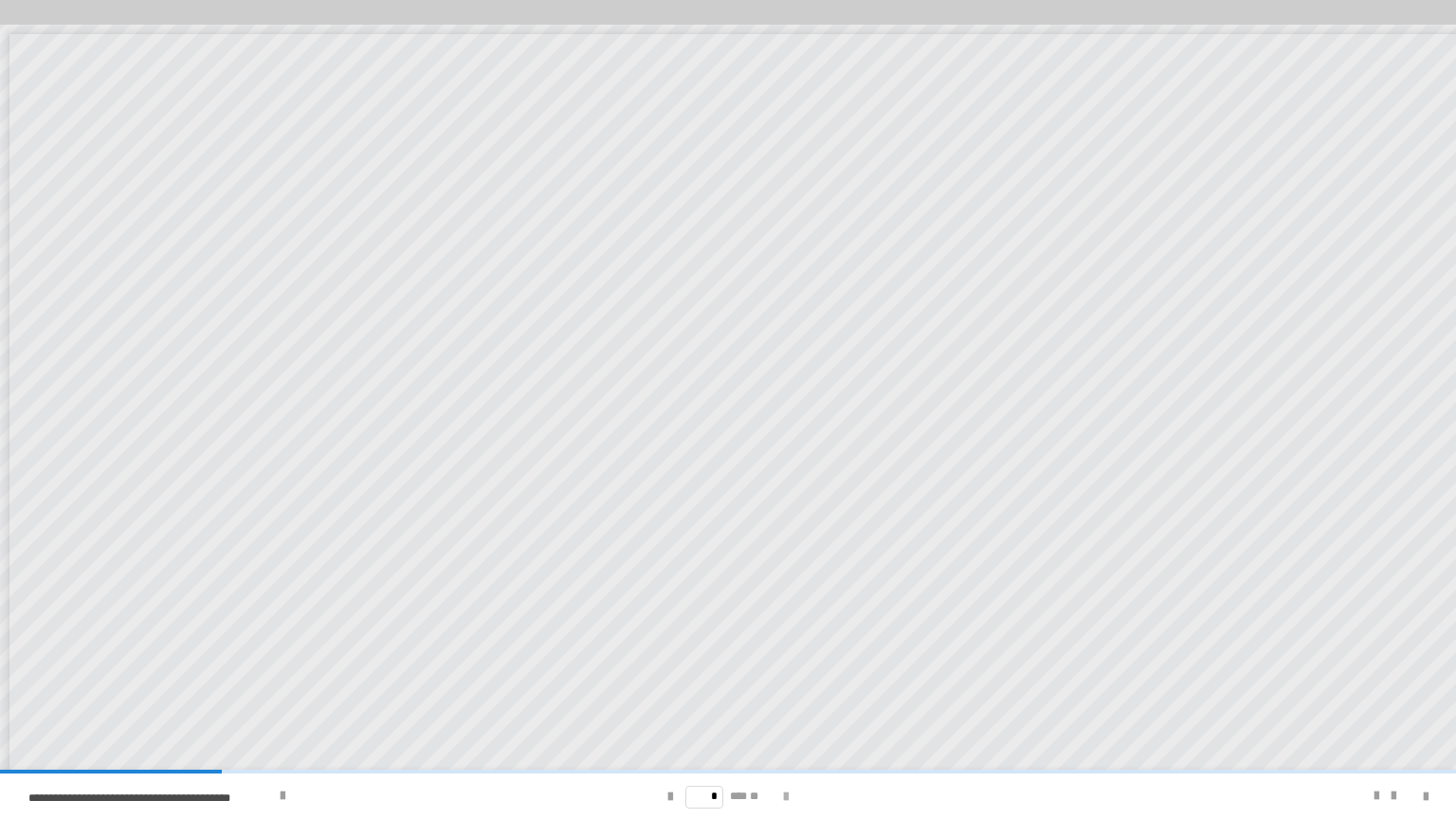 click at bounding box center [786, 797] 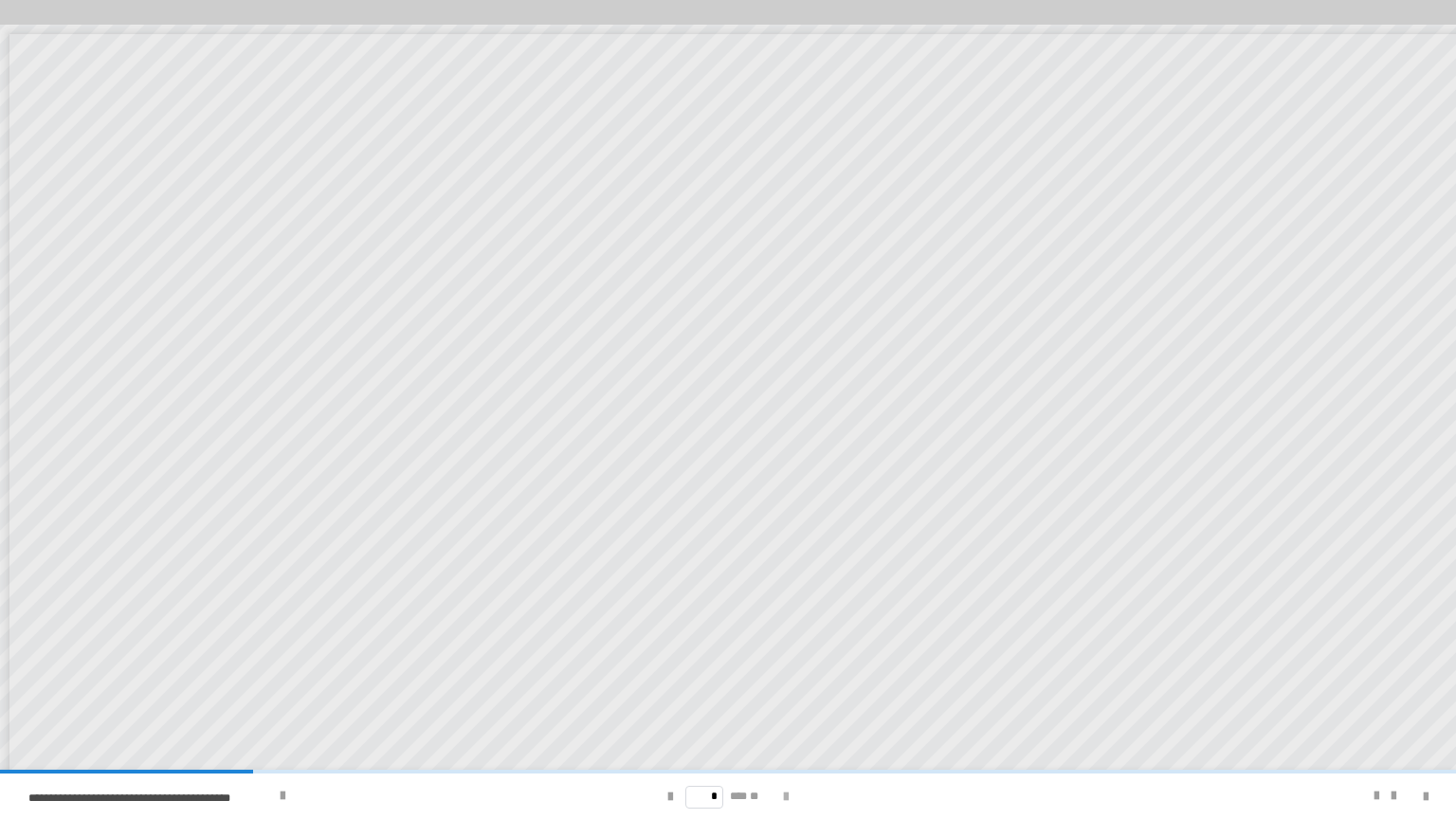 click at bounding box center (786, 797) 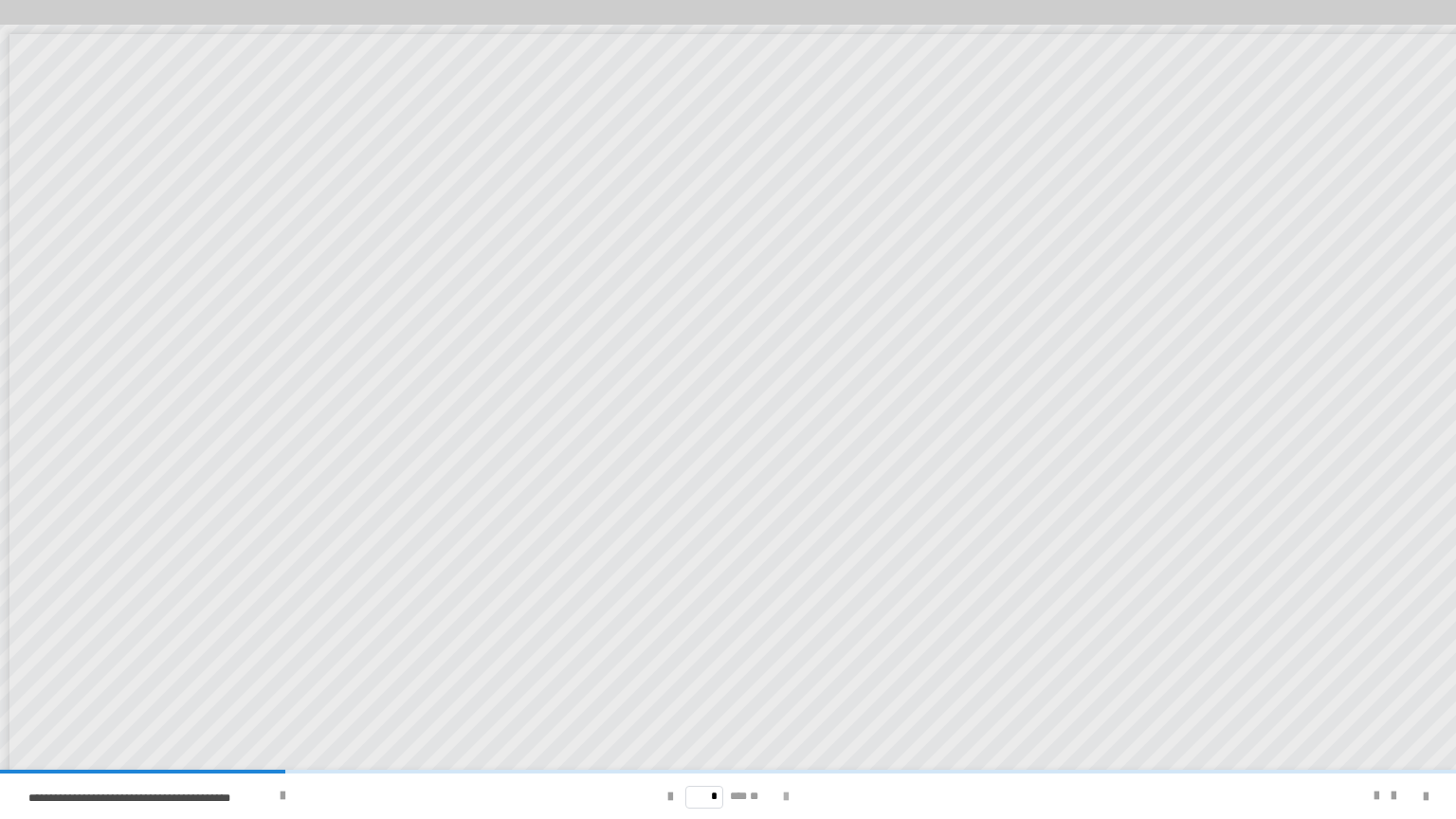 click at bounding box center [786, 797] 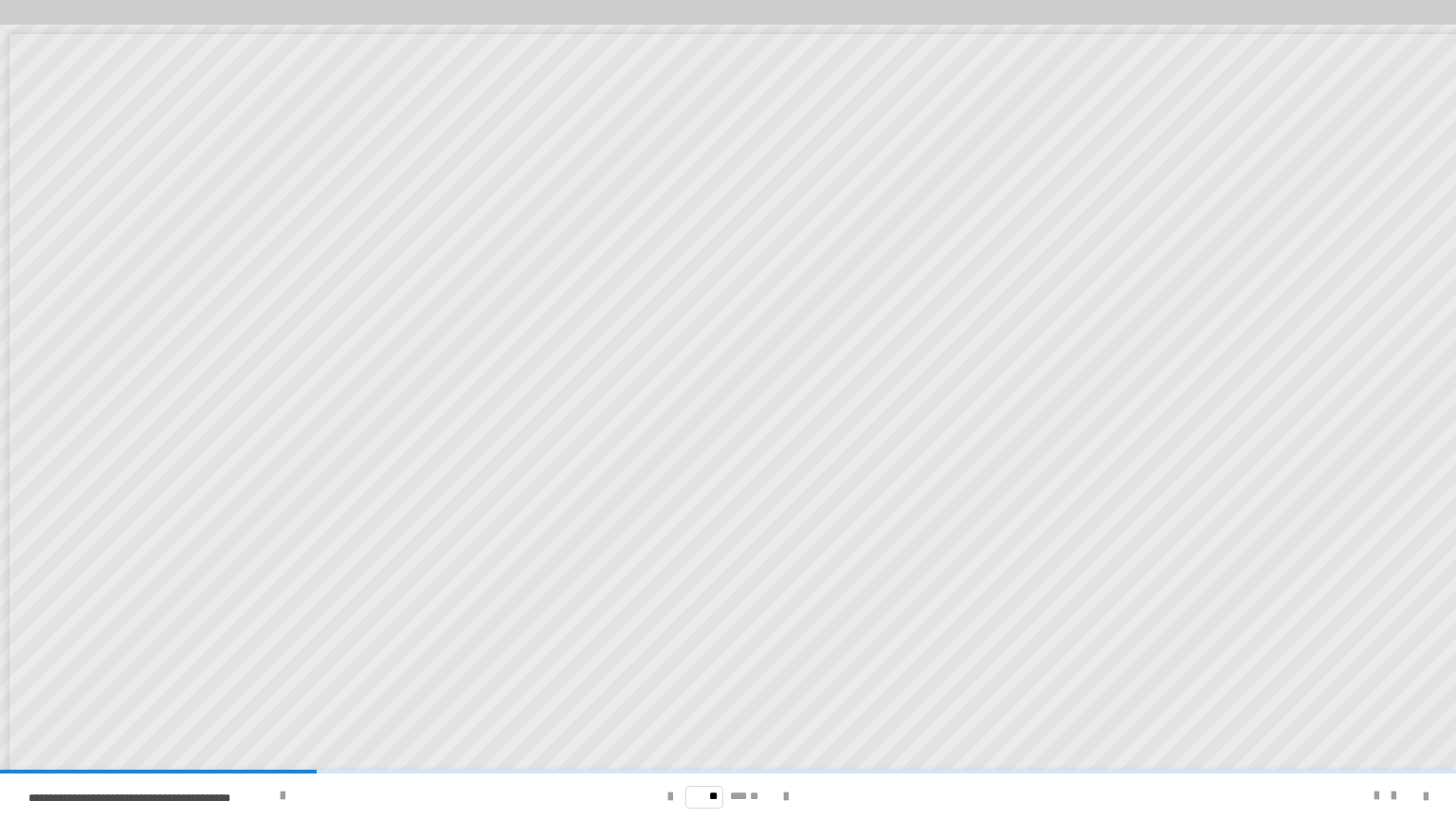 click on "**********" at bounding box center [132, 345] 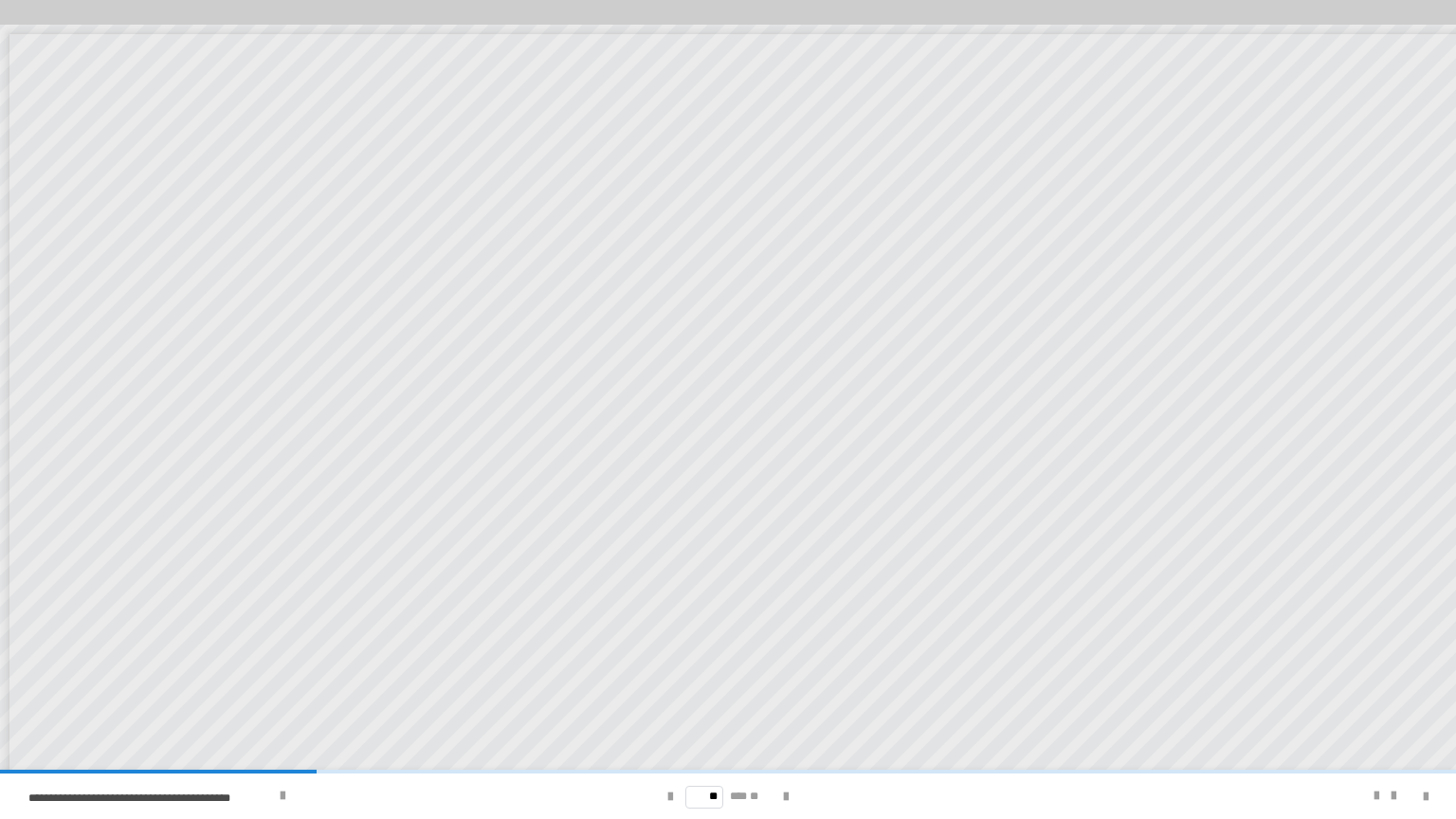 click at bounding box center (728, 772) 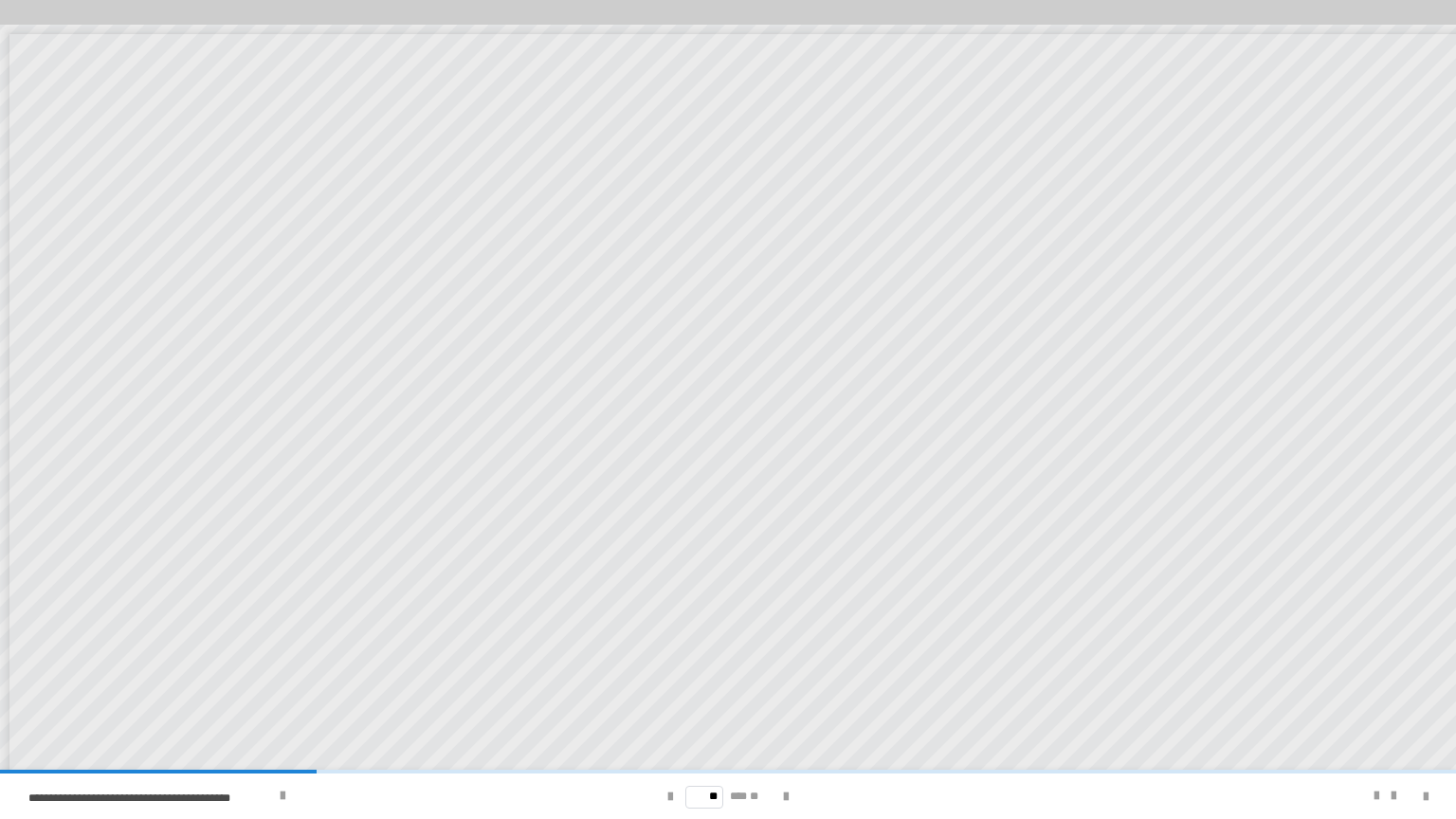 click at bounding box center [728, 772] 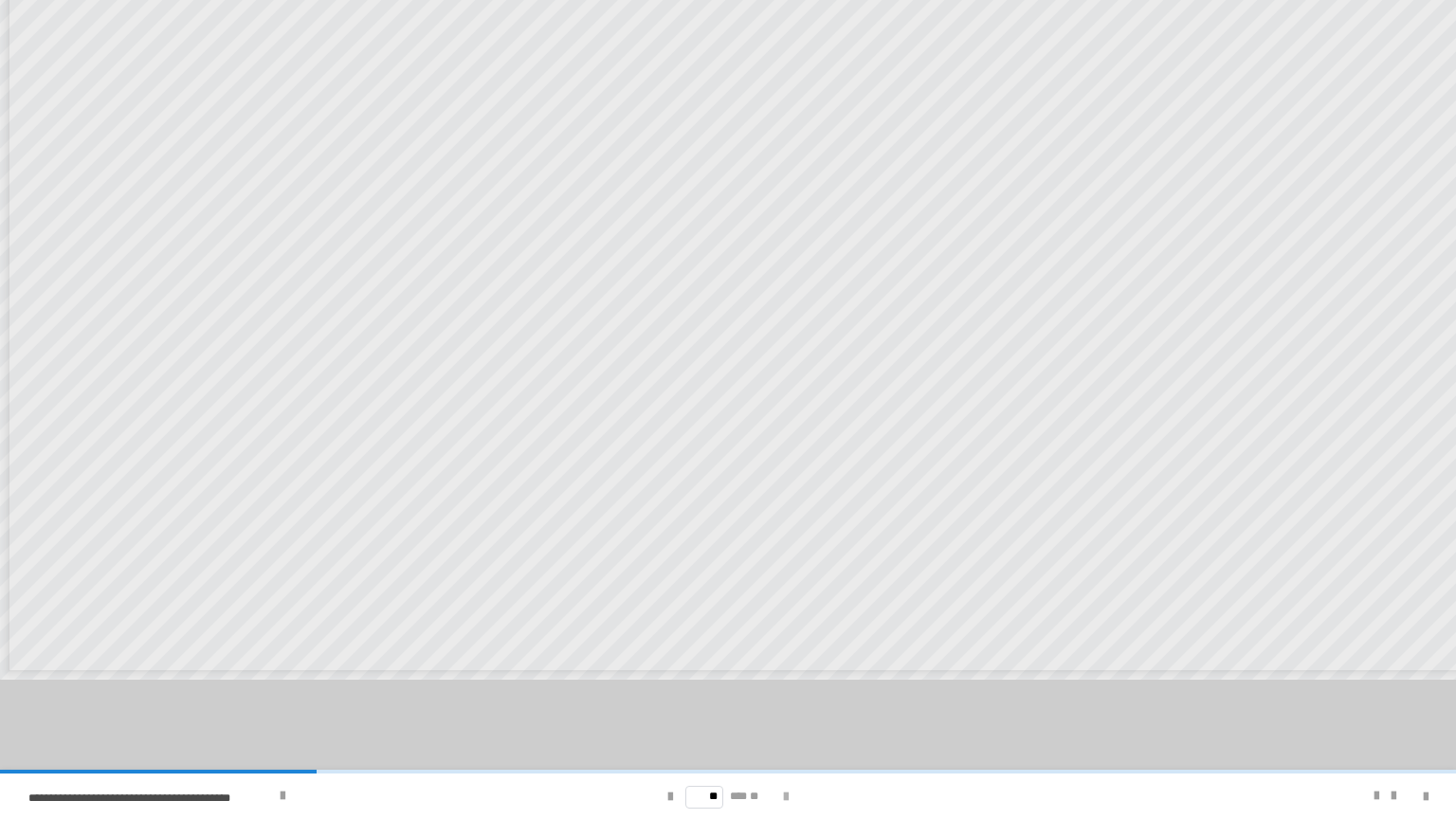 click at bounding box center [786, 797] 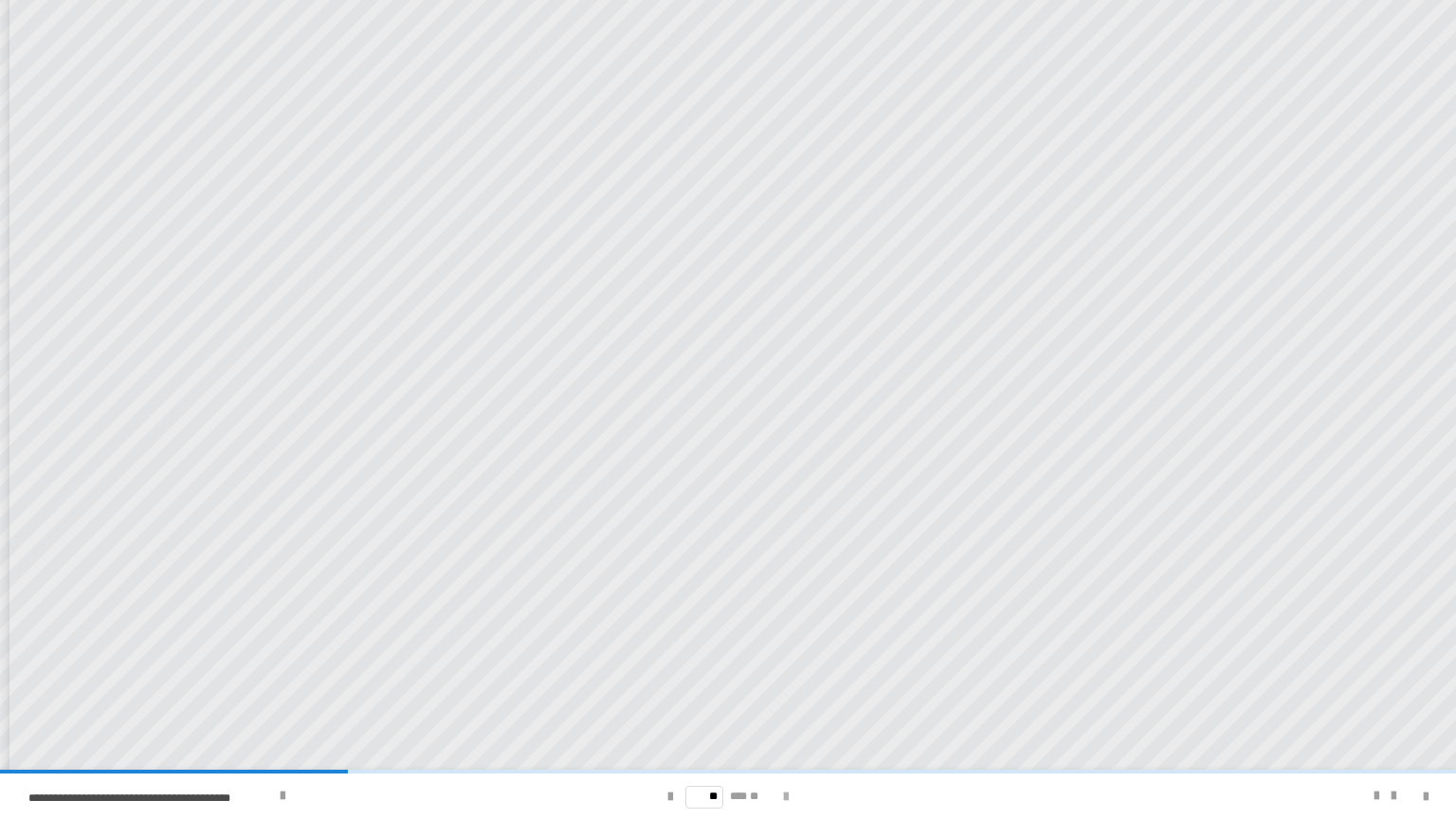 scroll, scrollTop: 0, scrollLeft: 0, axis: both 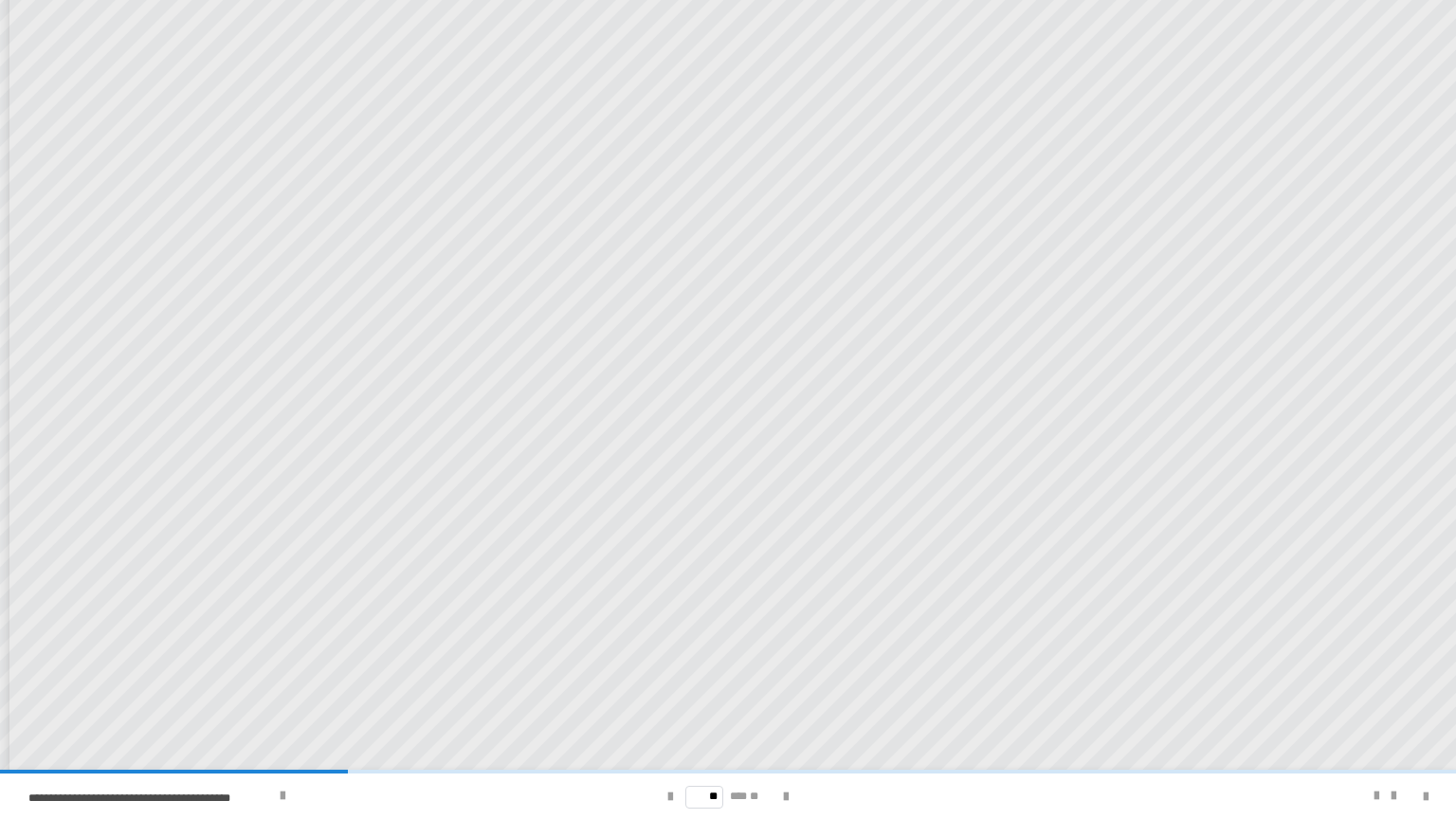click at bounding box center [728, 772] 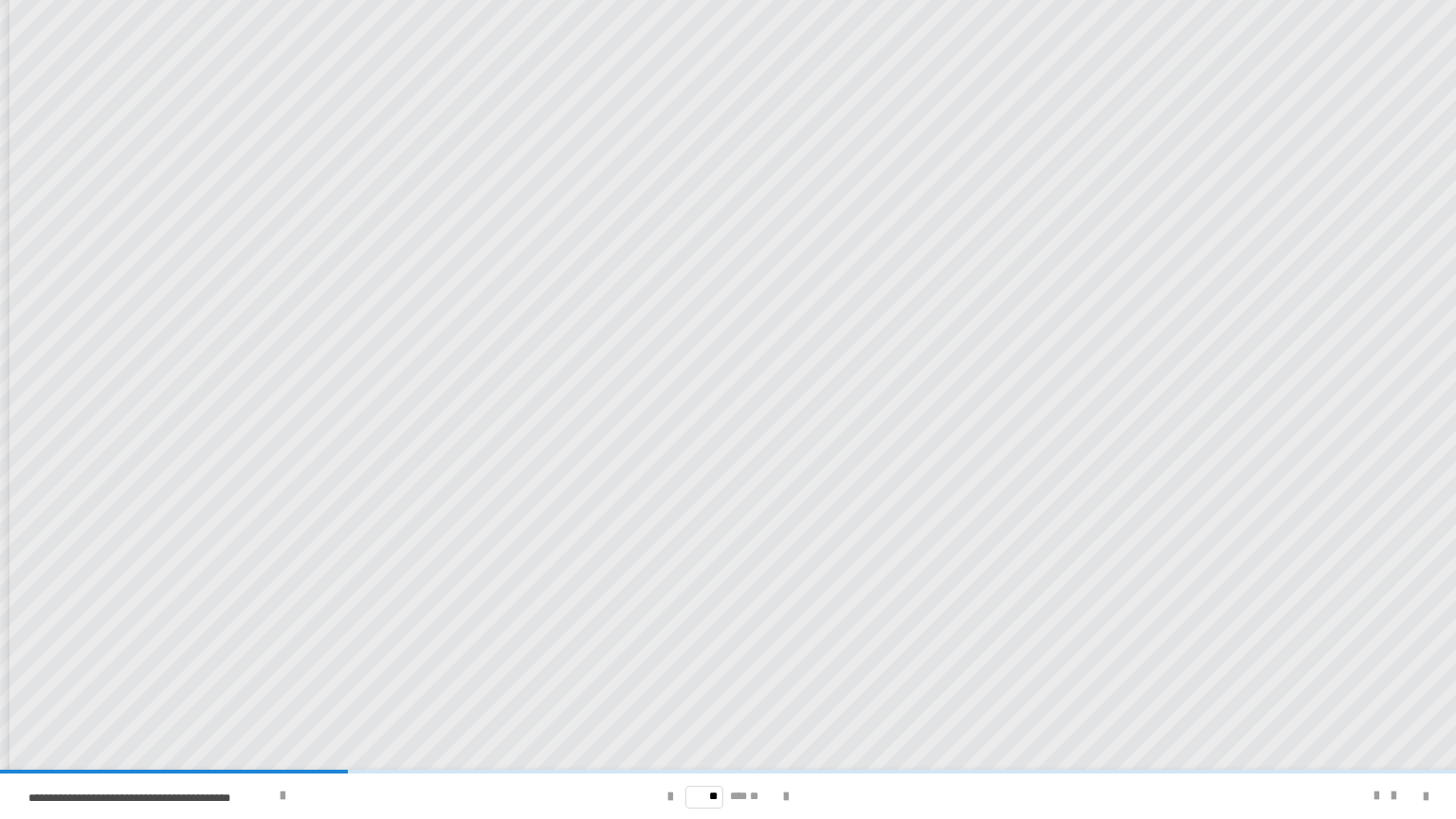 scroll, scrollTop: 377, scrollLeft: 0, axis: vertical 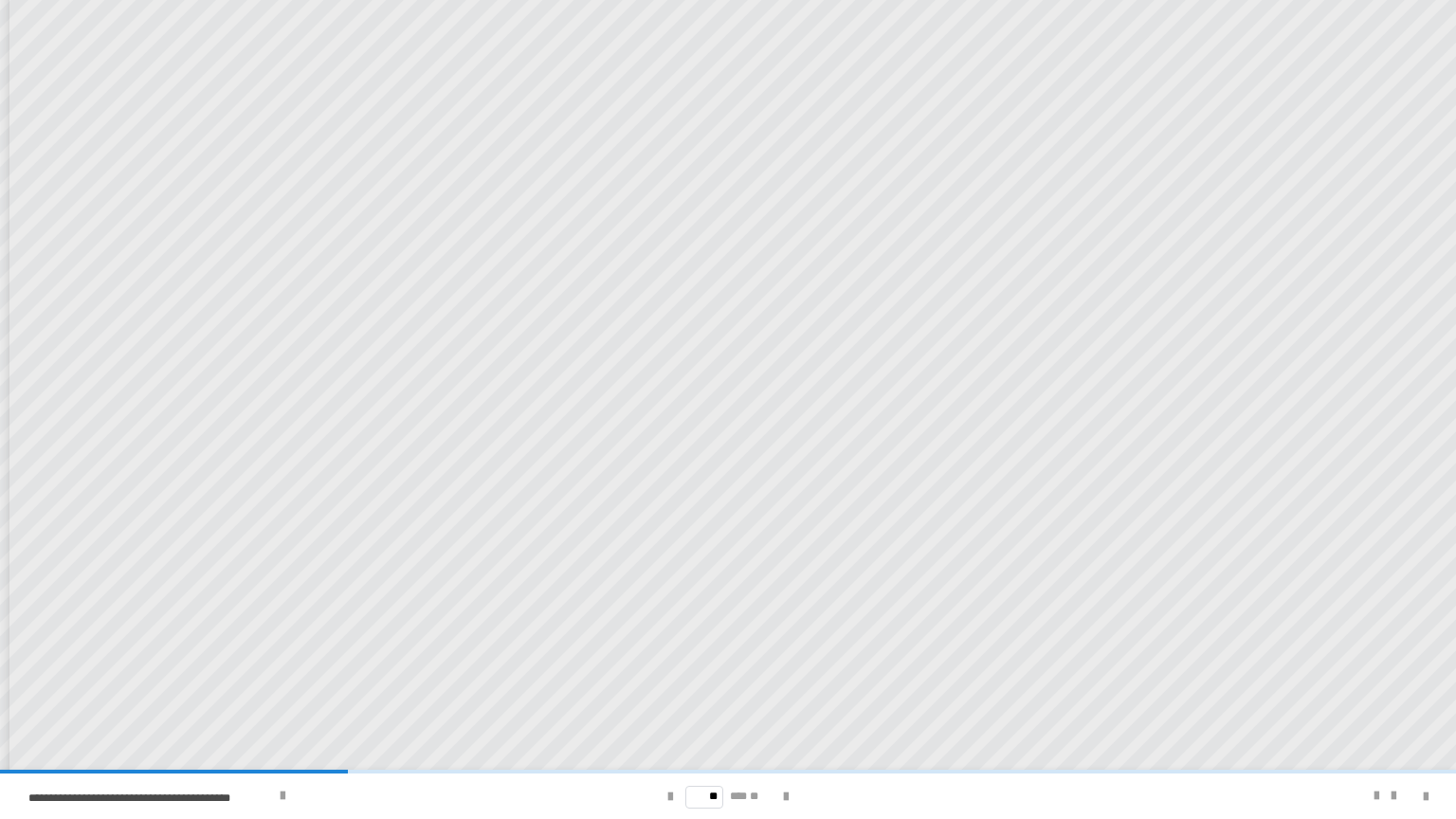 click at bounding box center [1287, 796] 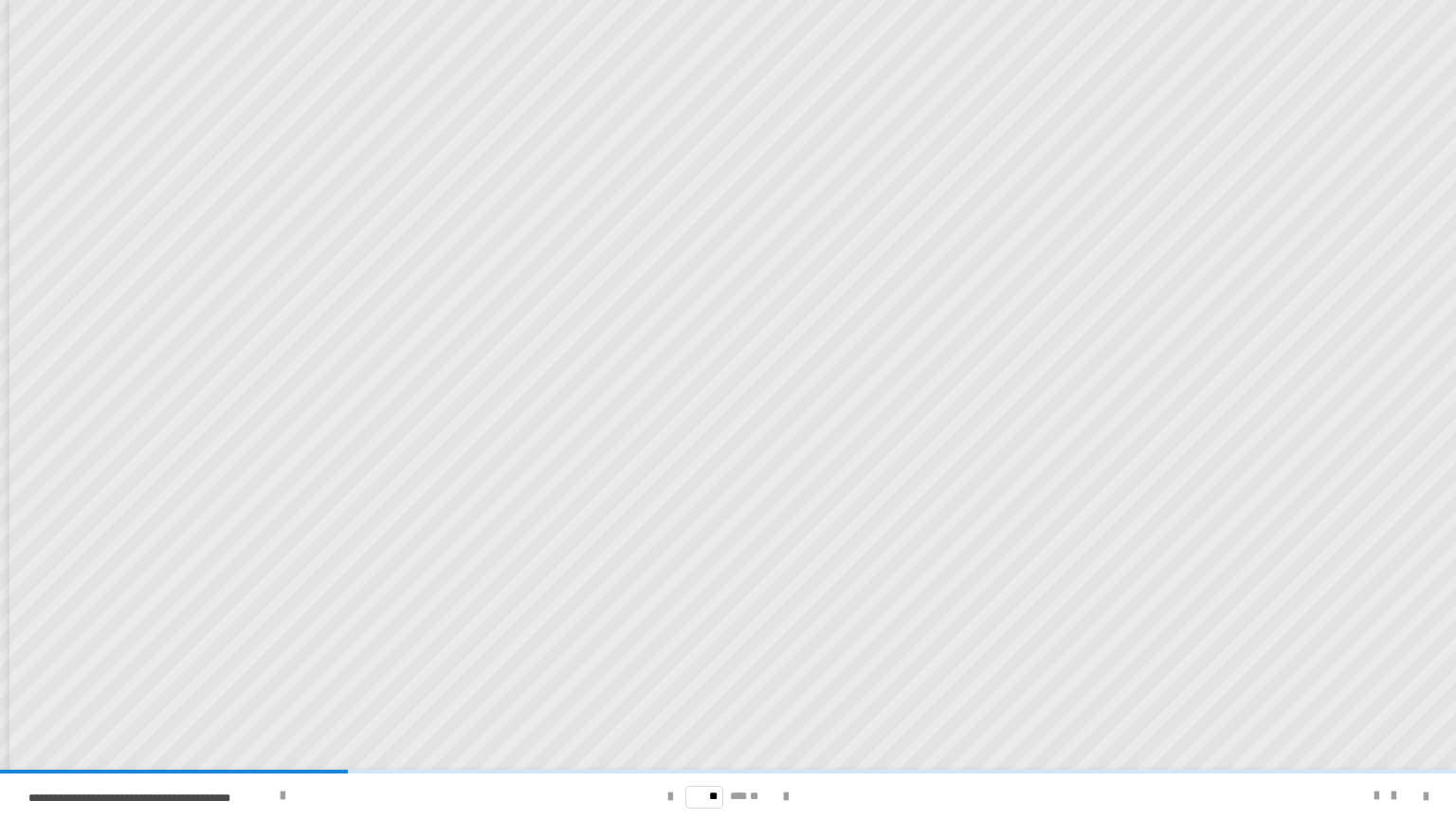 click at bounding box center [1287, 796] 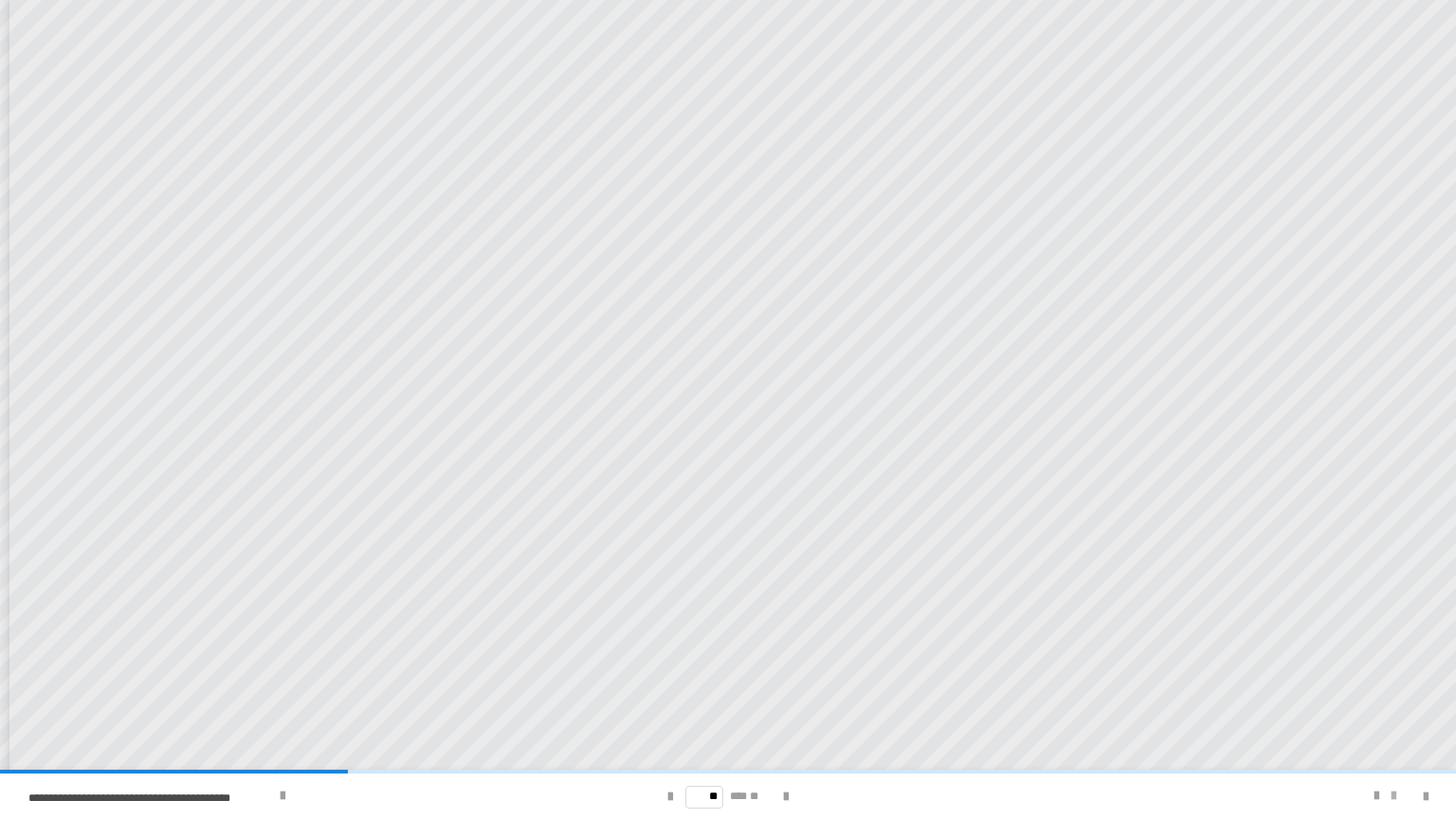 click at bounding box center (1393, 796) 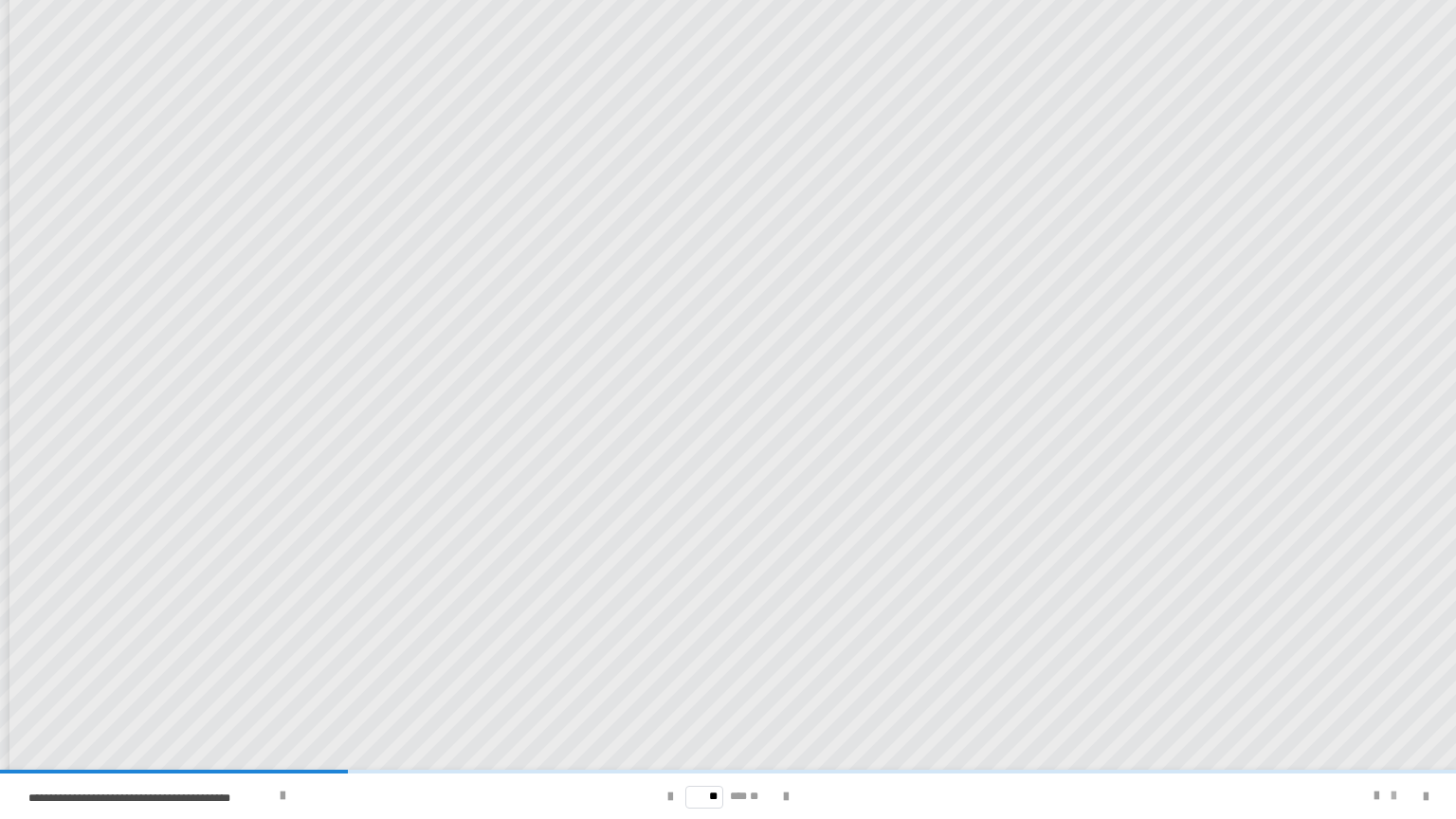 scroll, scrollTop: 267, scrollLeft: 0, axis: vertical 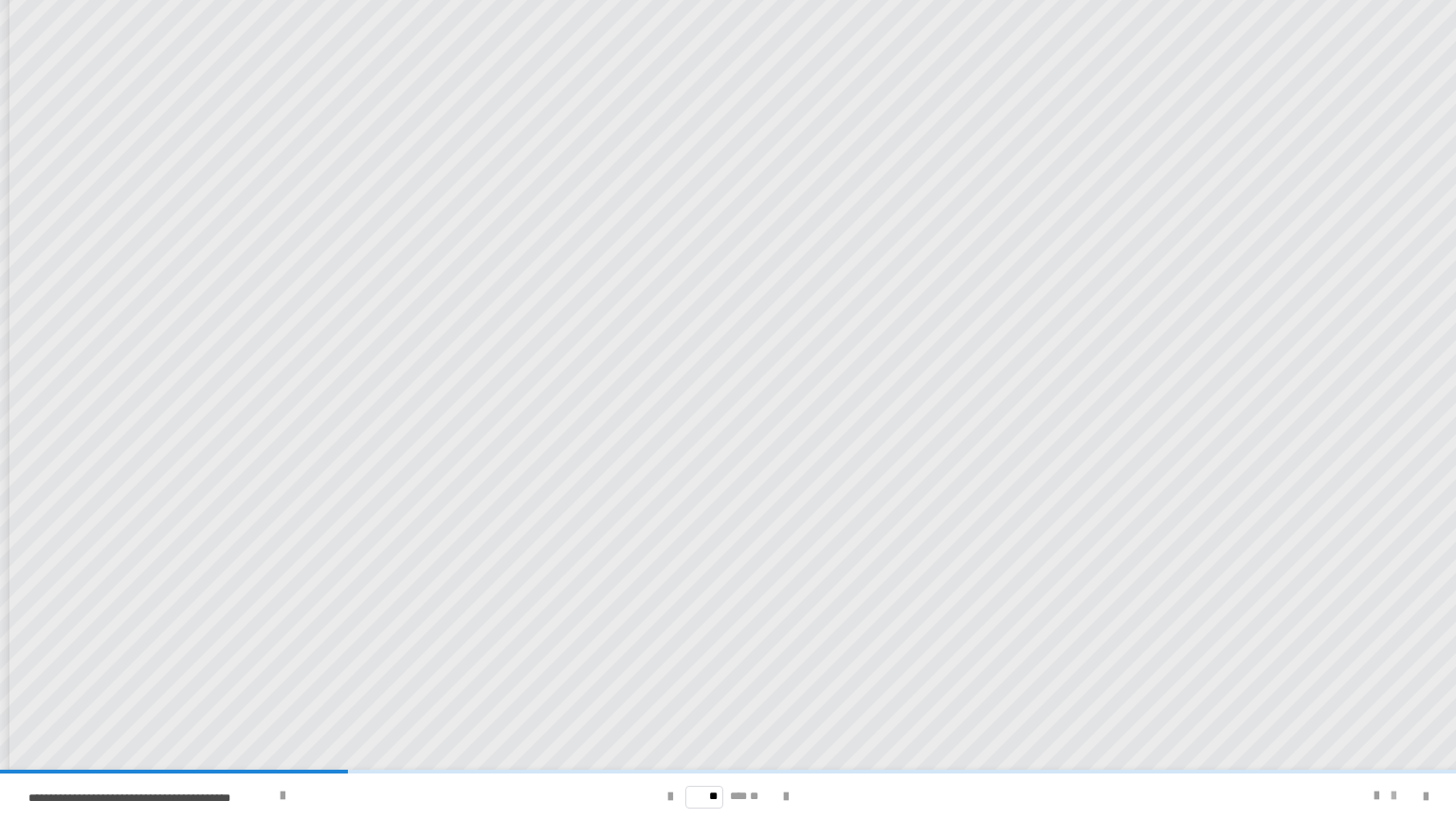 click at bounding box center [1393, 796] 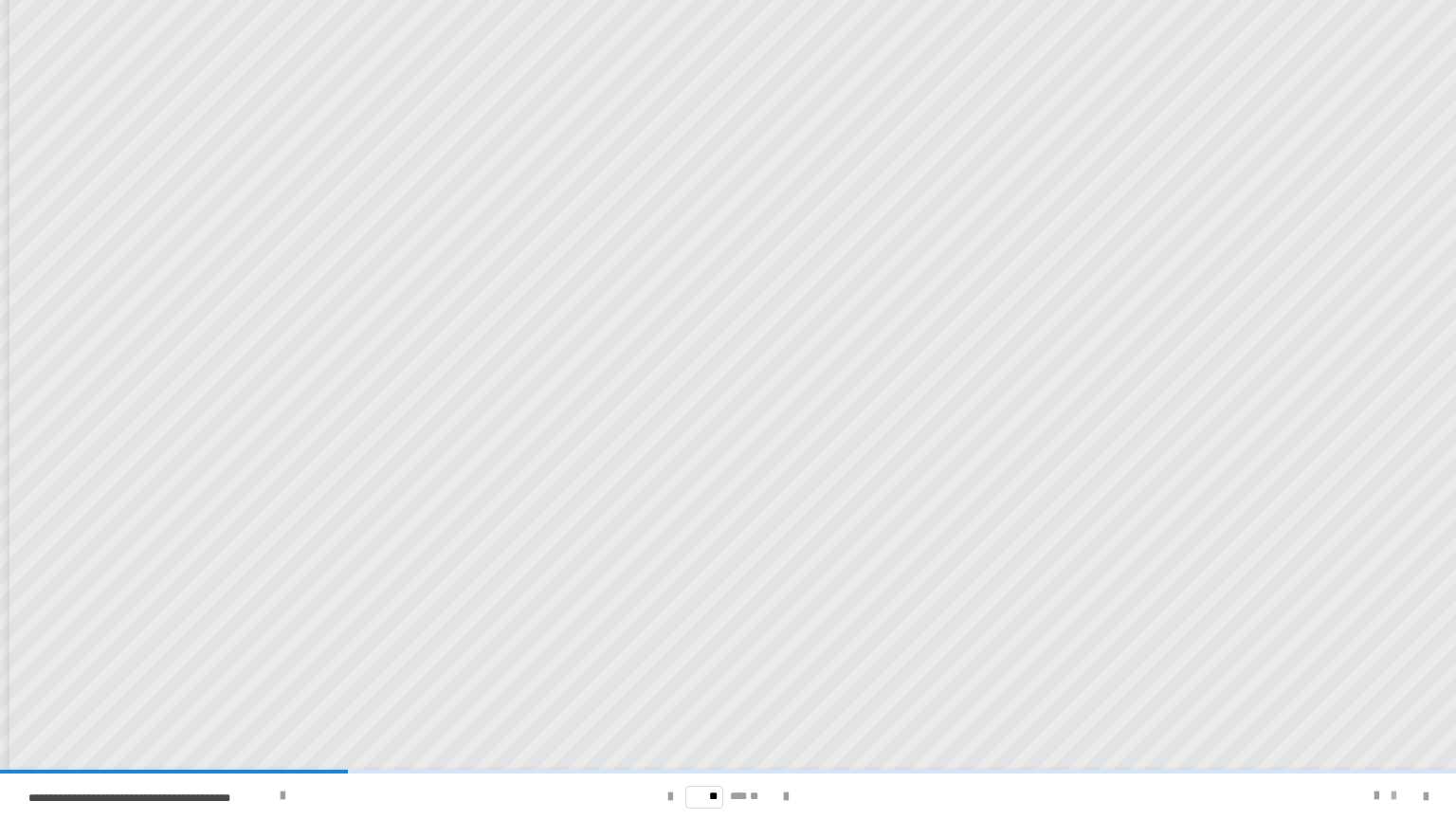 click at bounding box center [1393, 796] 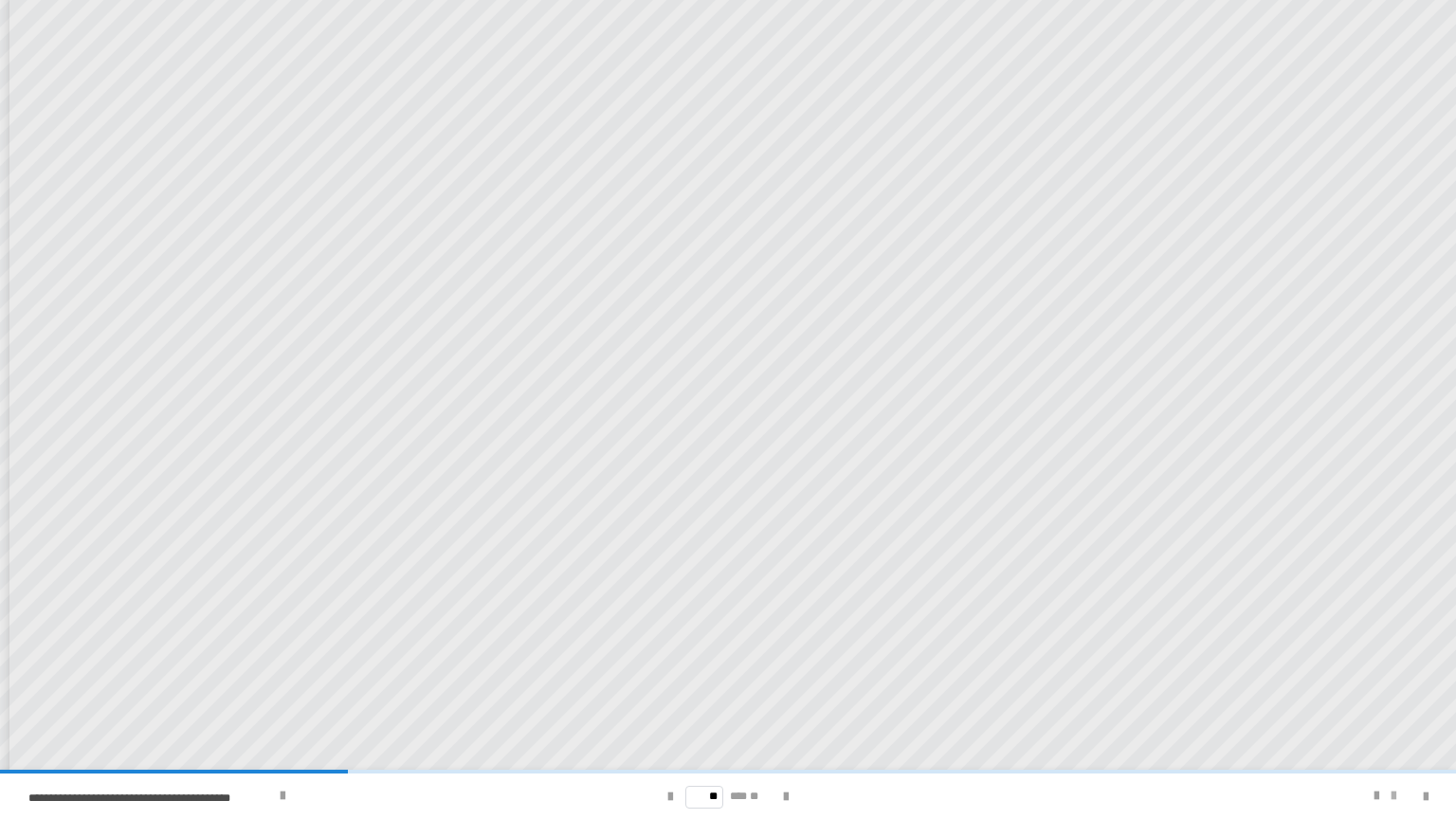 scroll, scrollTop: 55, scrollLeft: 0, axis: vertical 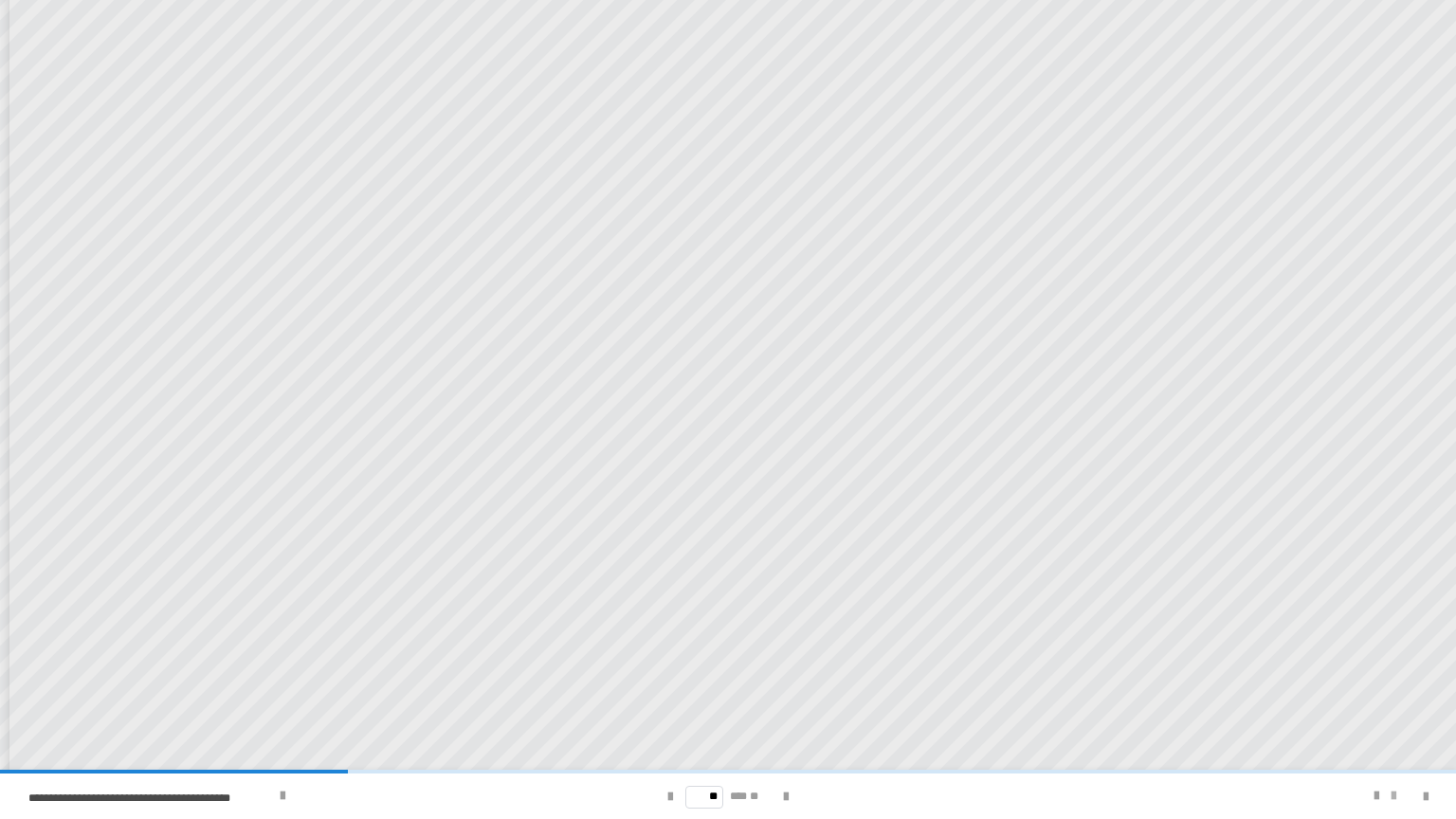click at bounding box center (1393, 796) 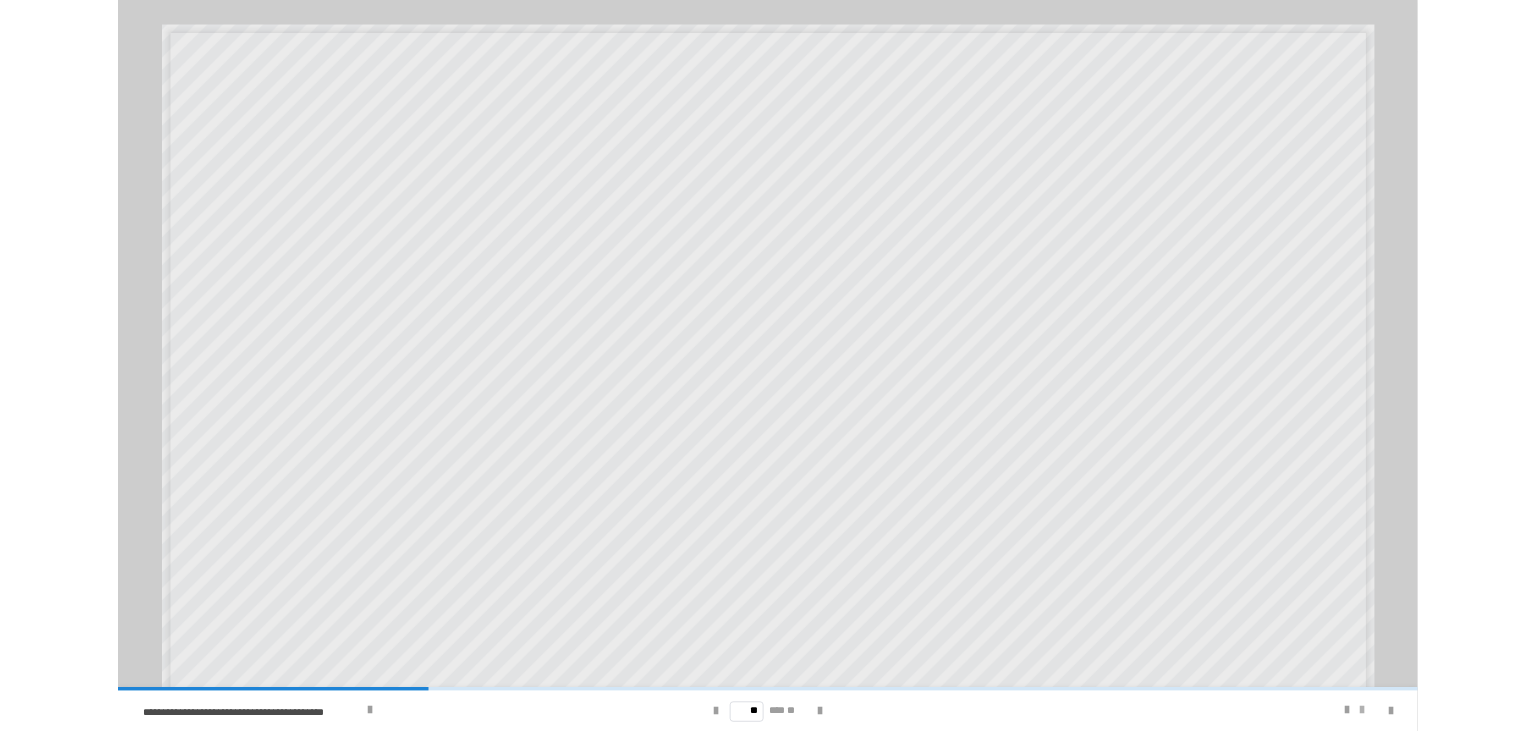 scroll, scrollTop: 0, scrollLeft: 0, axis: both 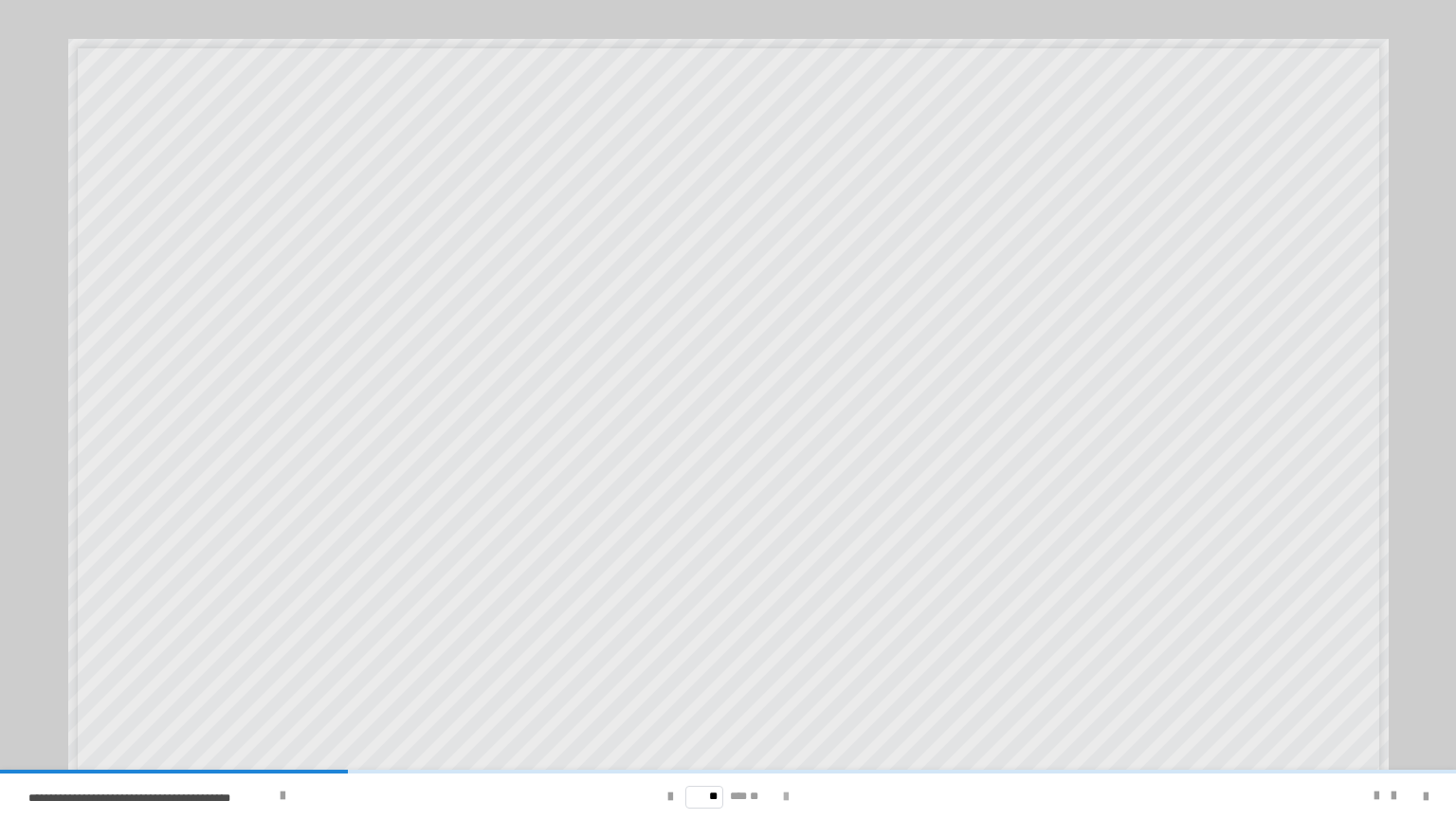 click at bounding box center [786, 797] 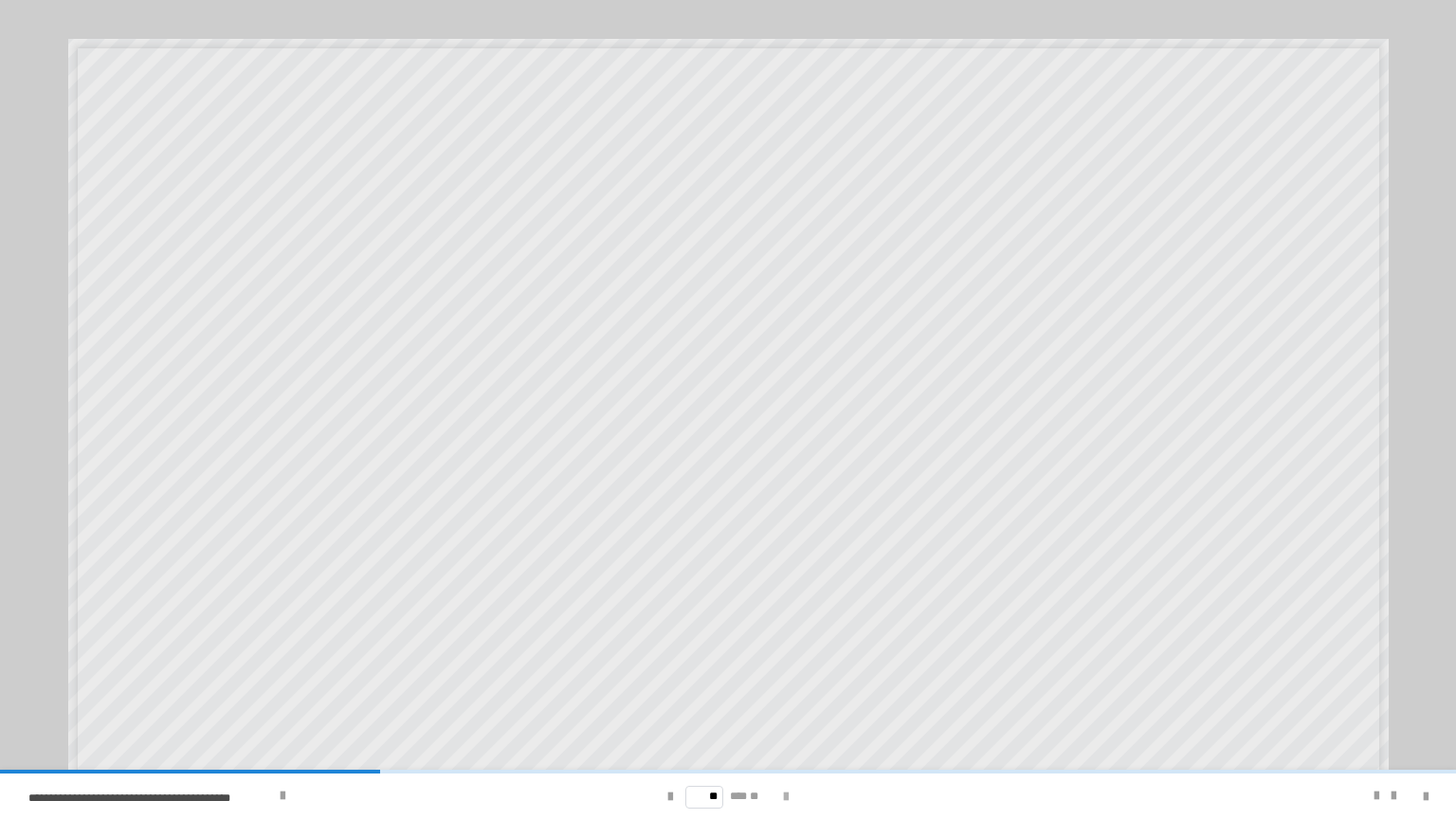click at bounding box center (786, 797) 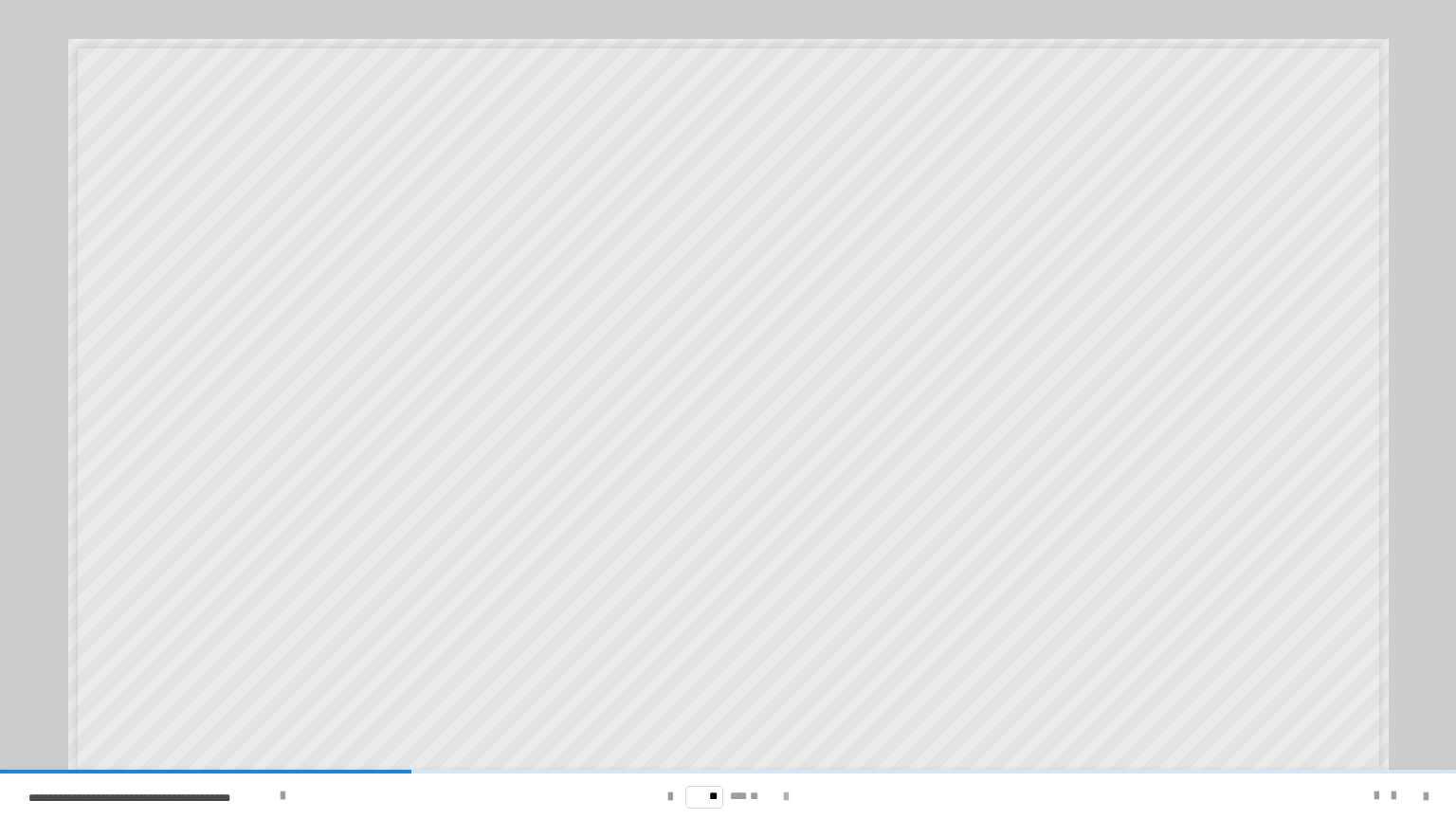 click at bounding box center [786, 797] 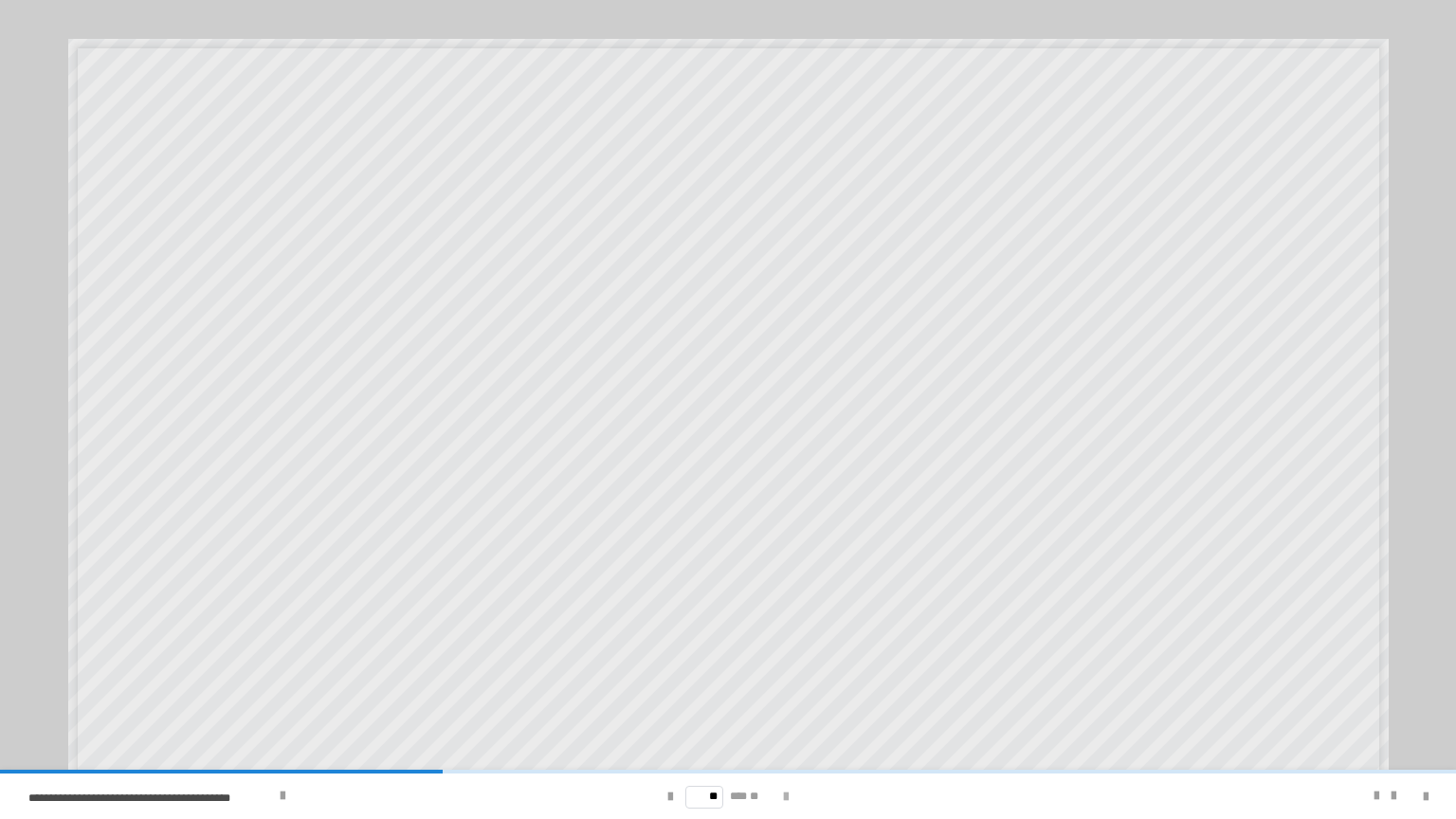 click at bounding box center (786, 797) 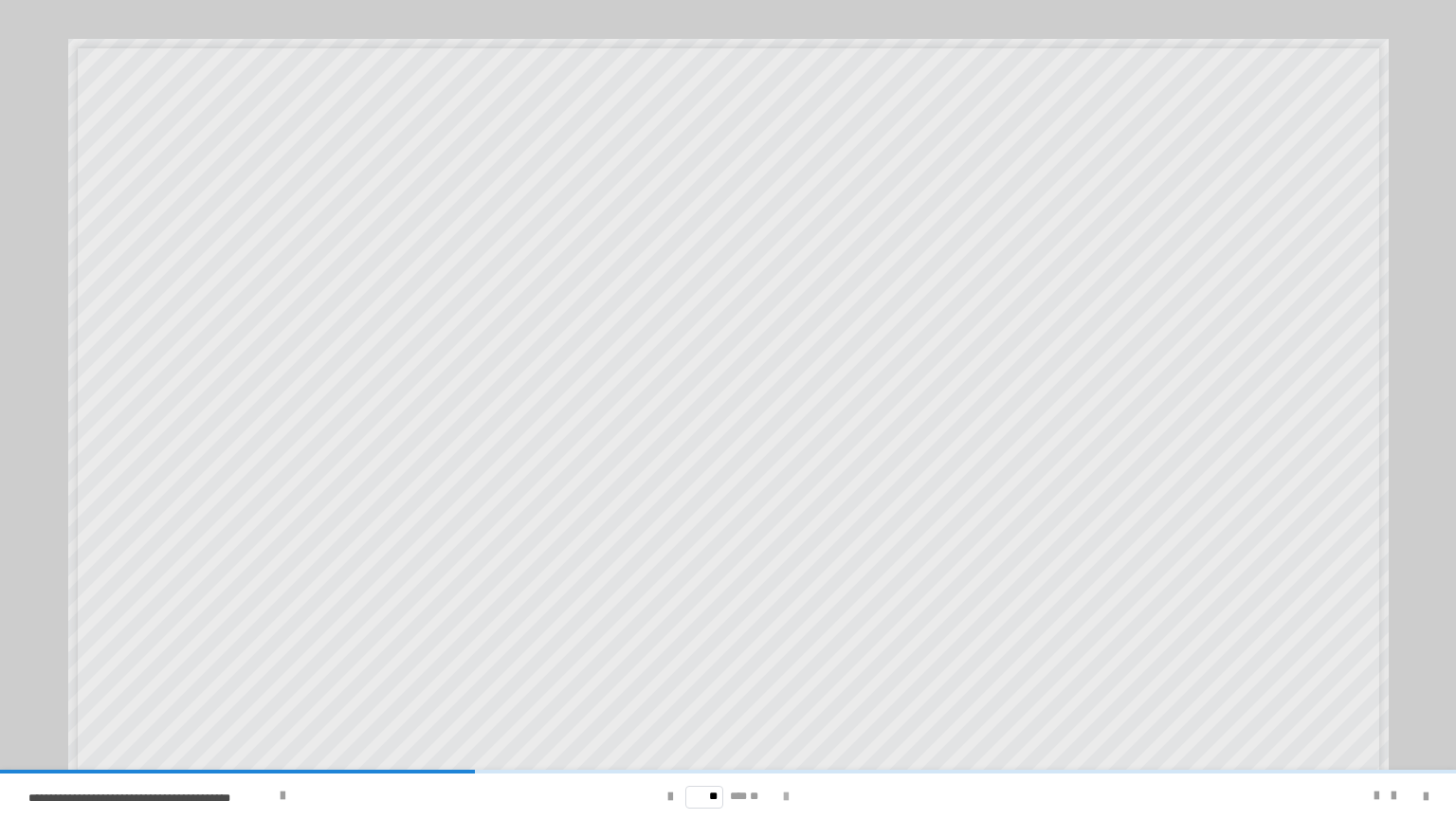 click at bounding box center (786, 797) 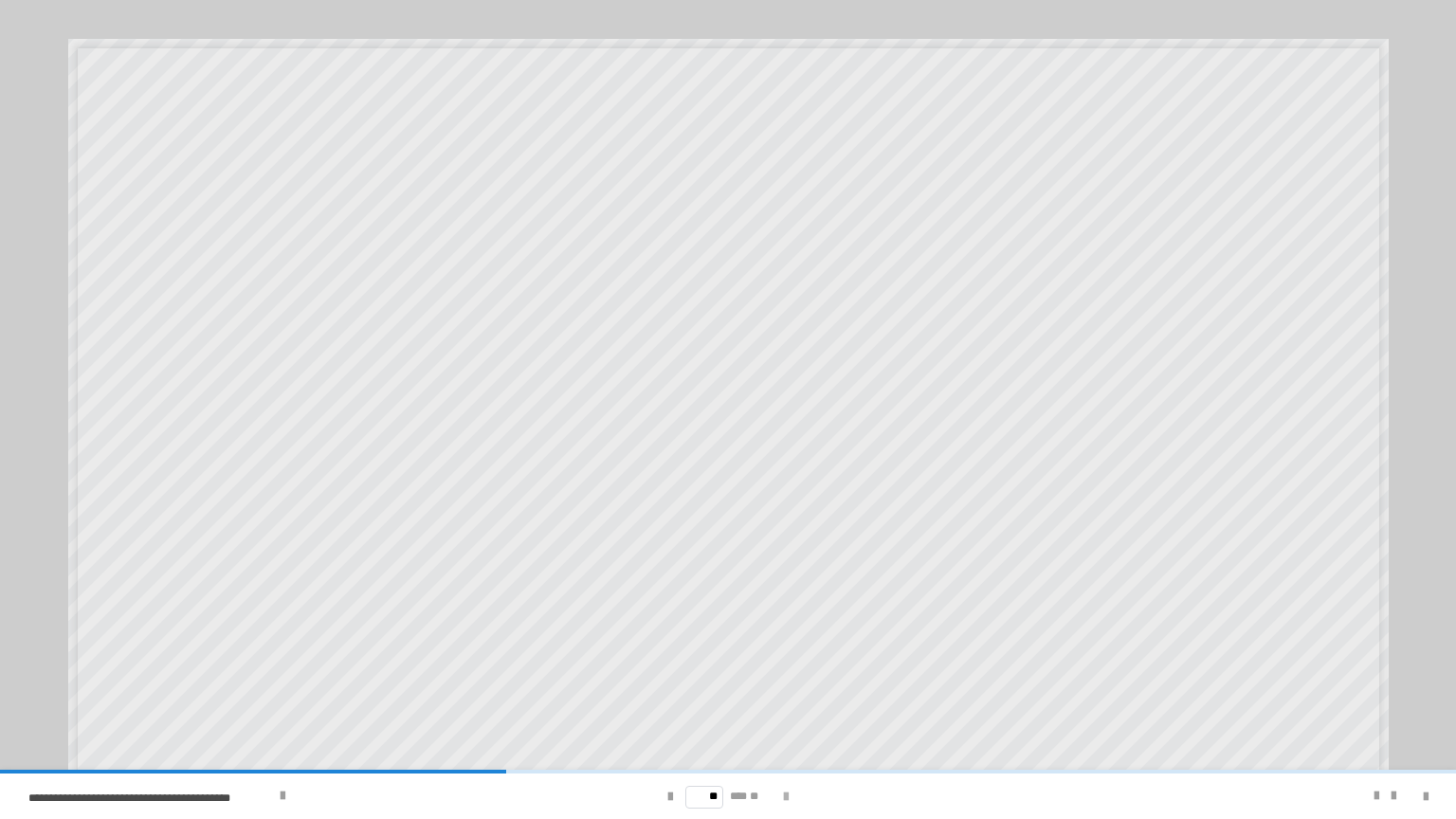 click at bounding box center [786, 797] 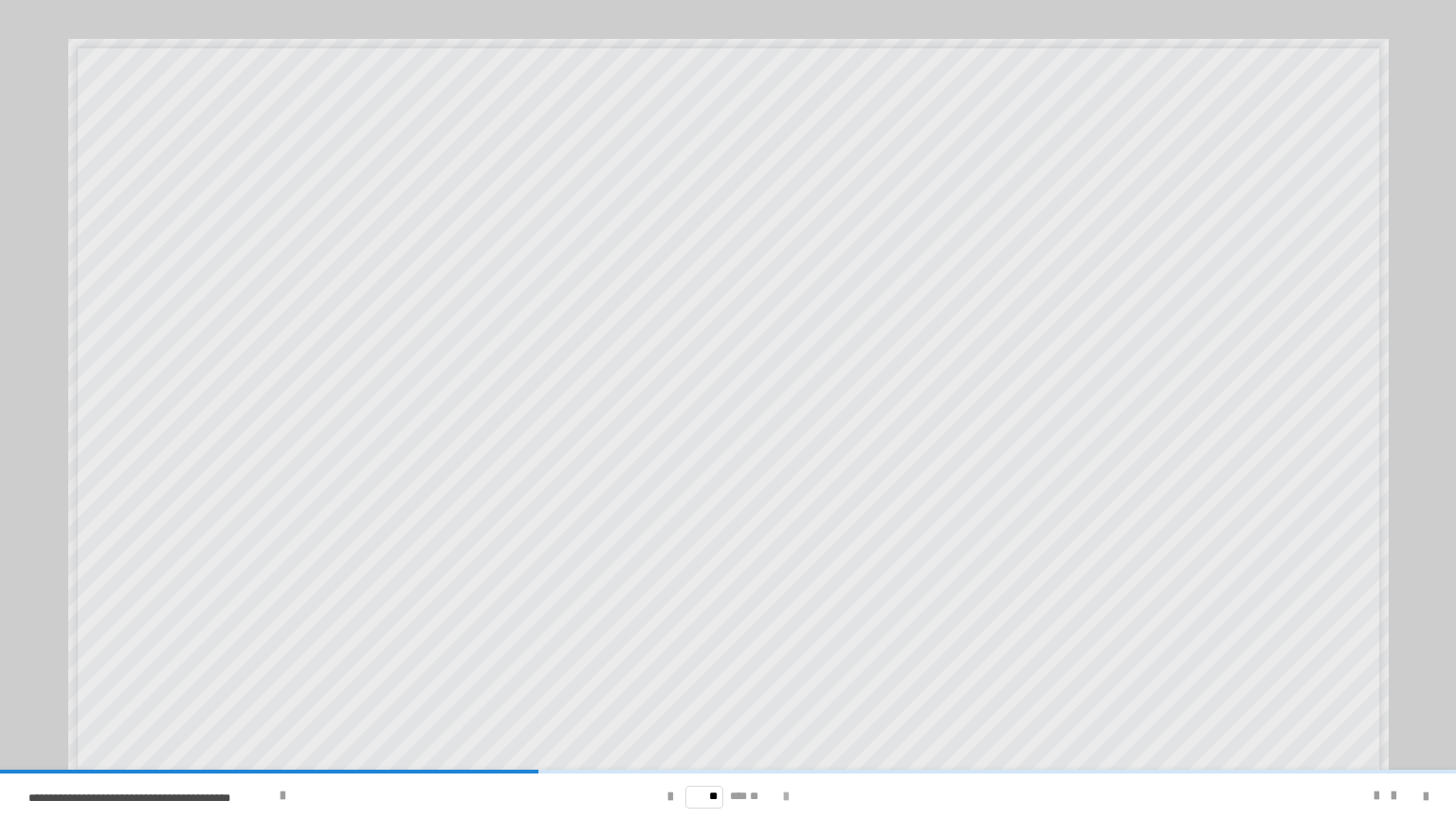 click at bounding box center (786, 797) 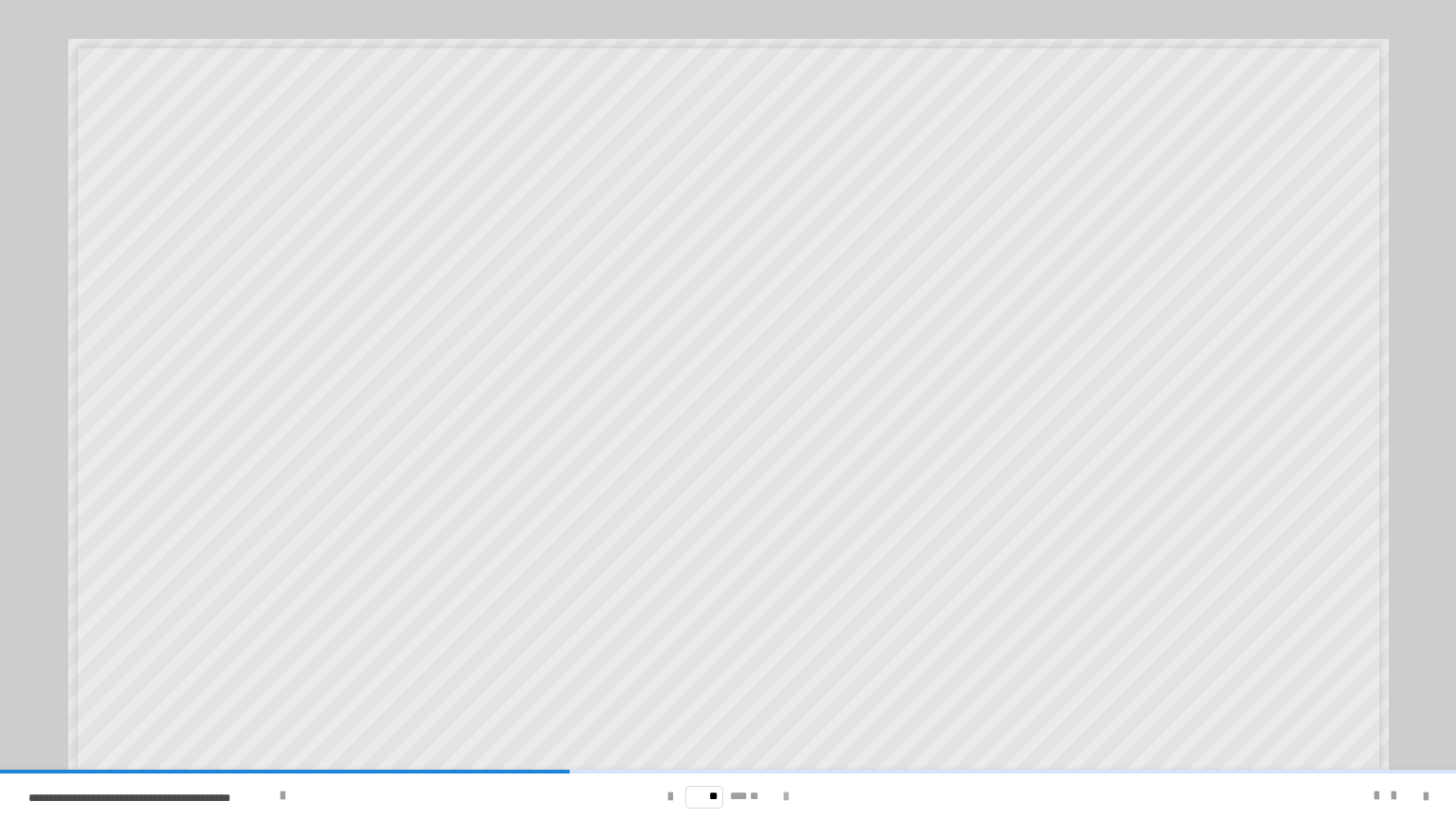 click at bounding box center [786, 797] 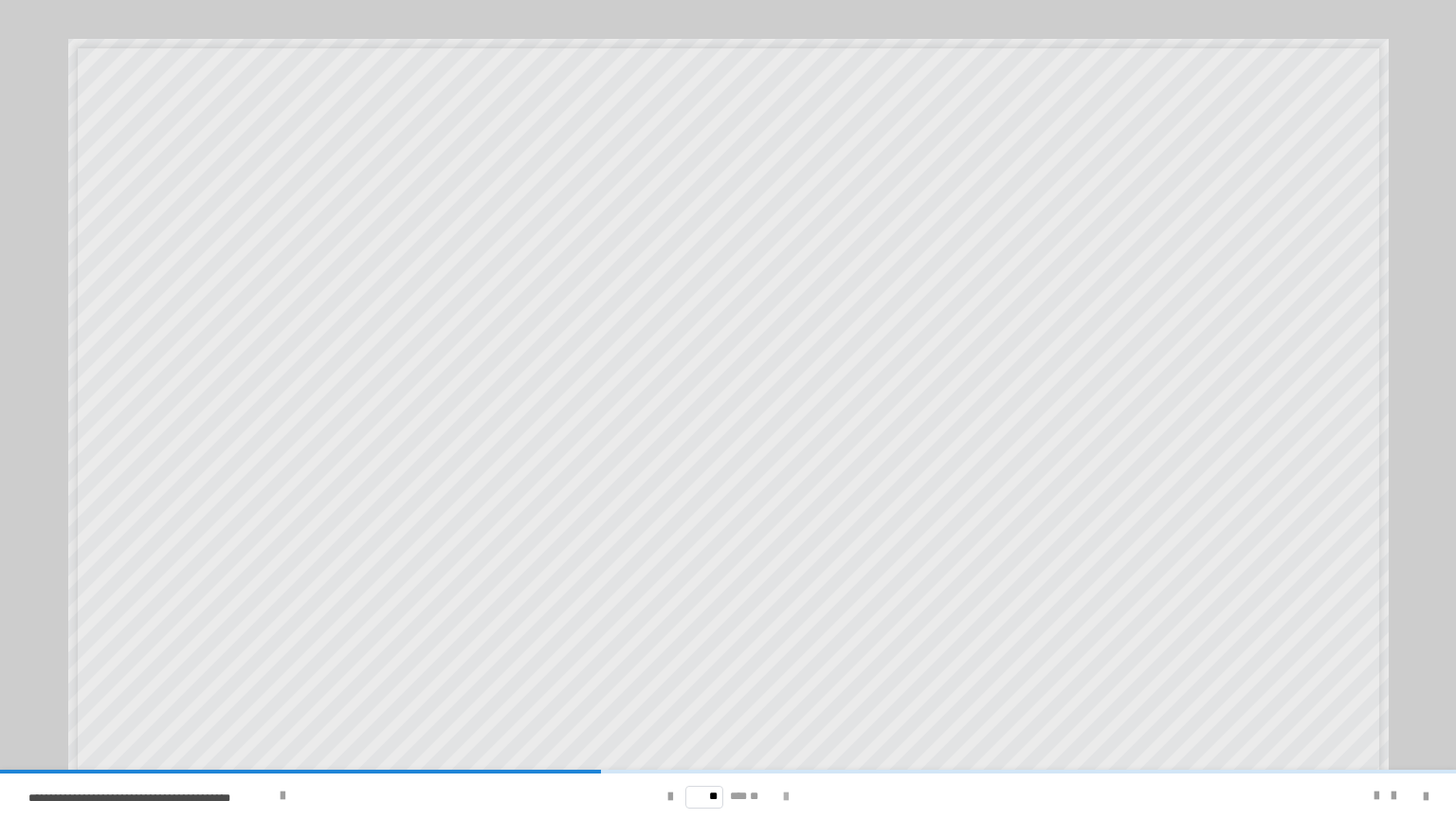 click at bounding box center (786, 797) 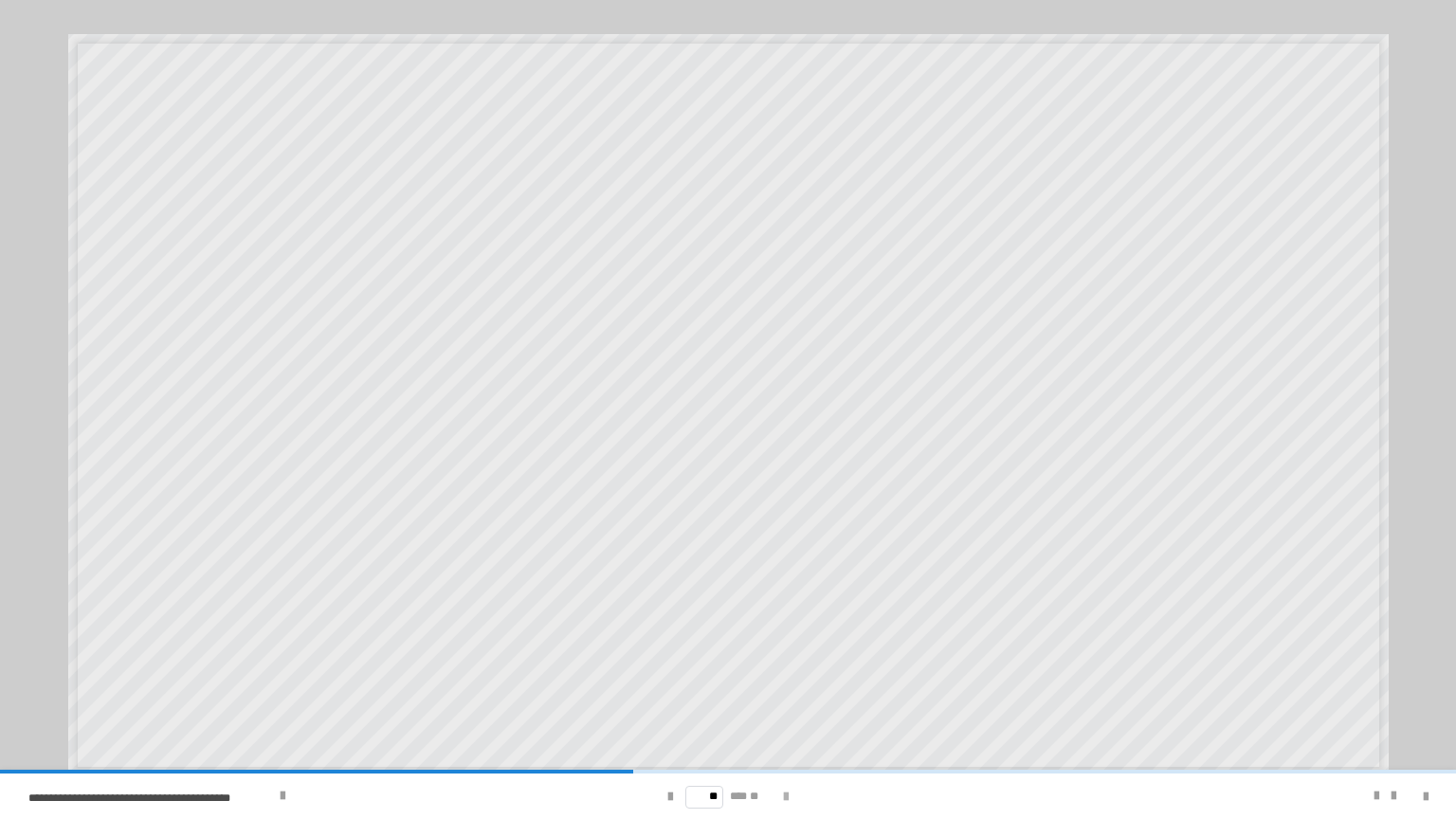 click at bounding box center (786, 797) 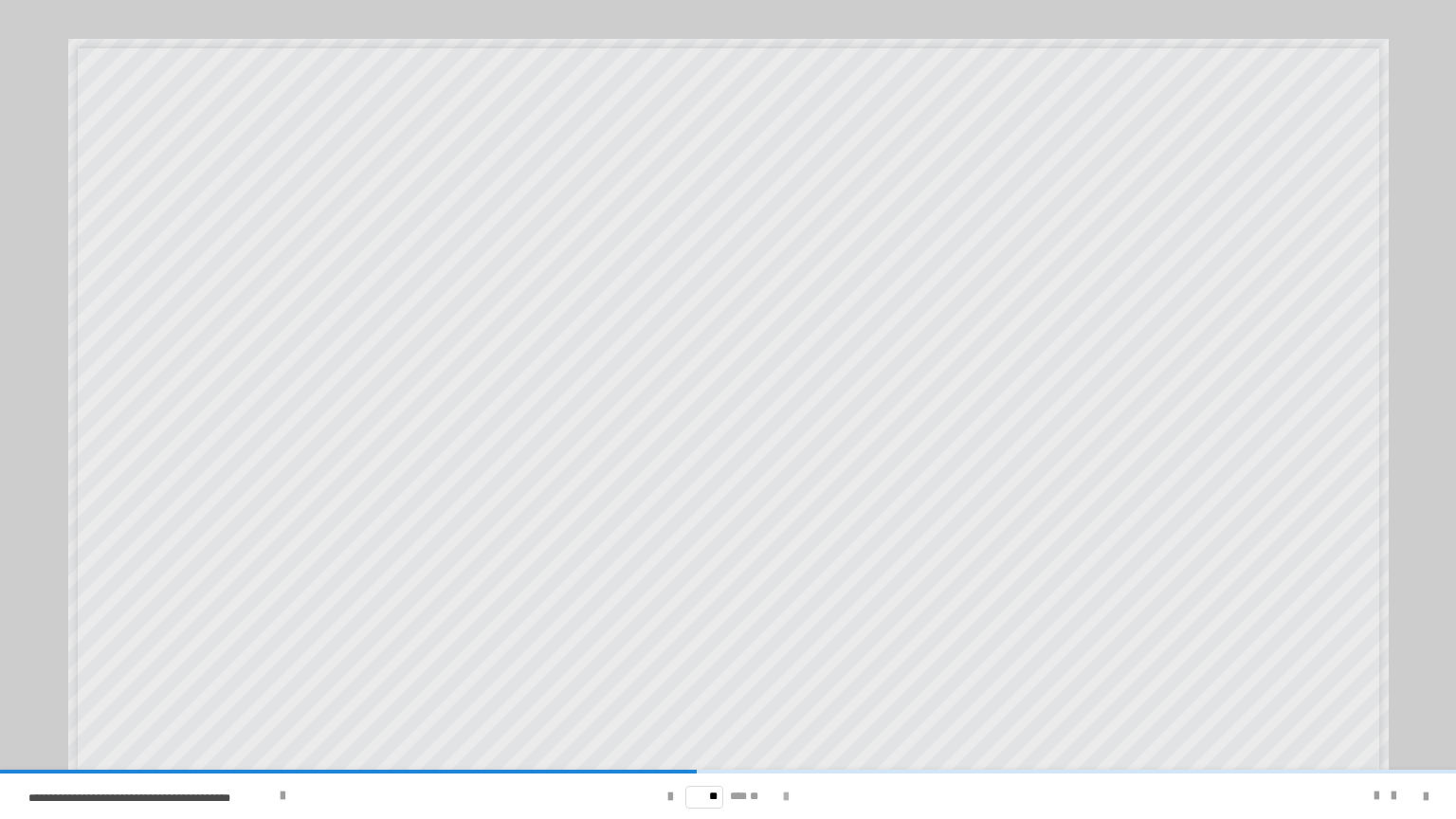 click at bounding box center [786, 797] 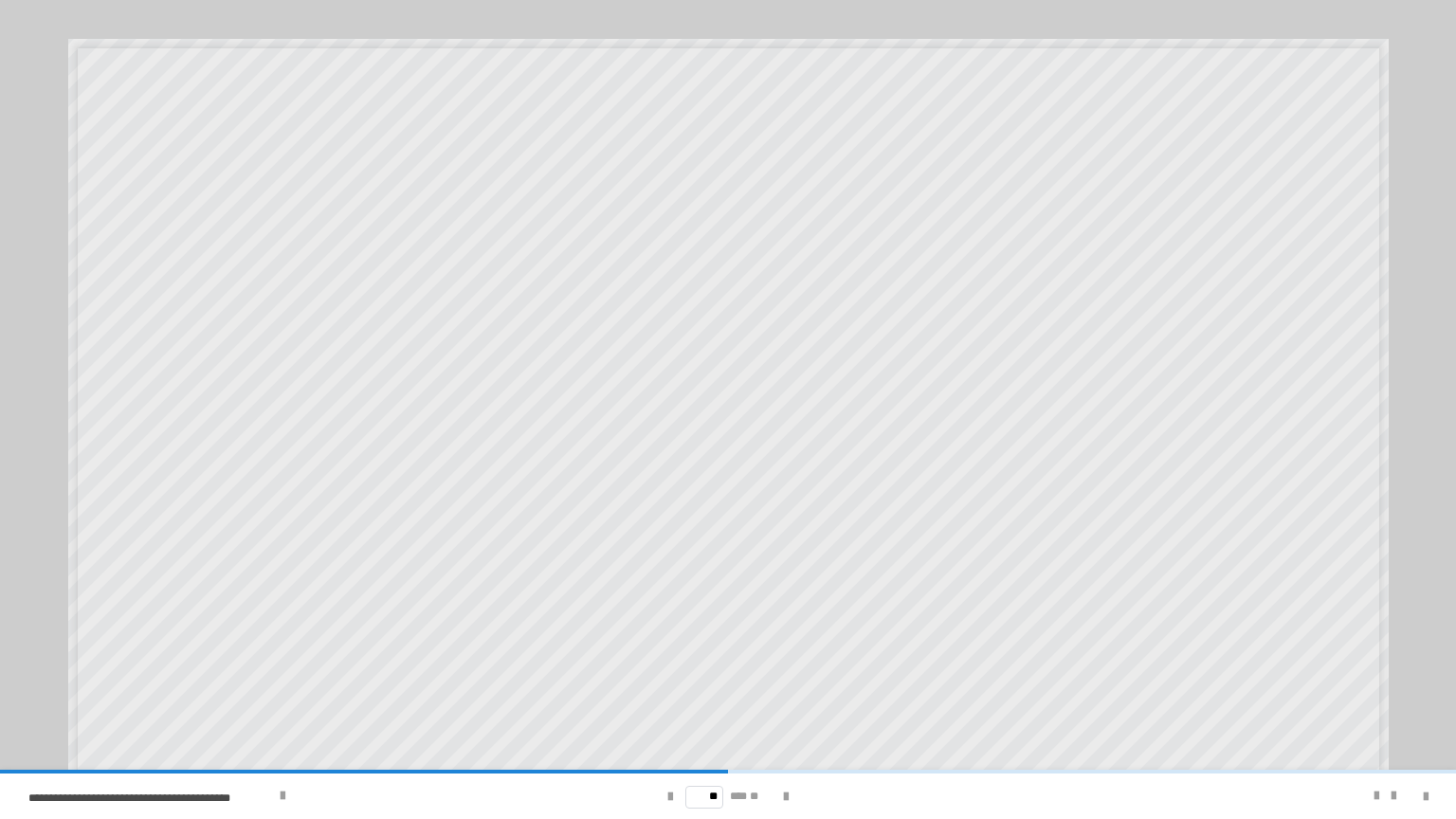 click at bounding box center (1287, 796) 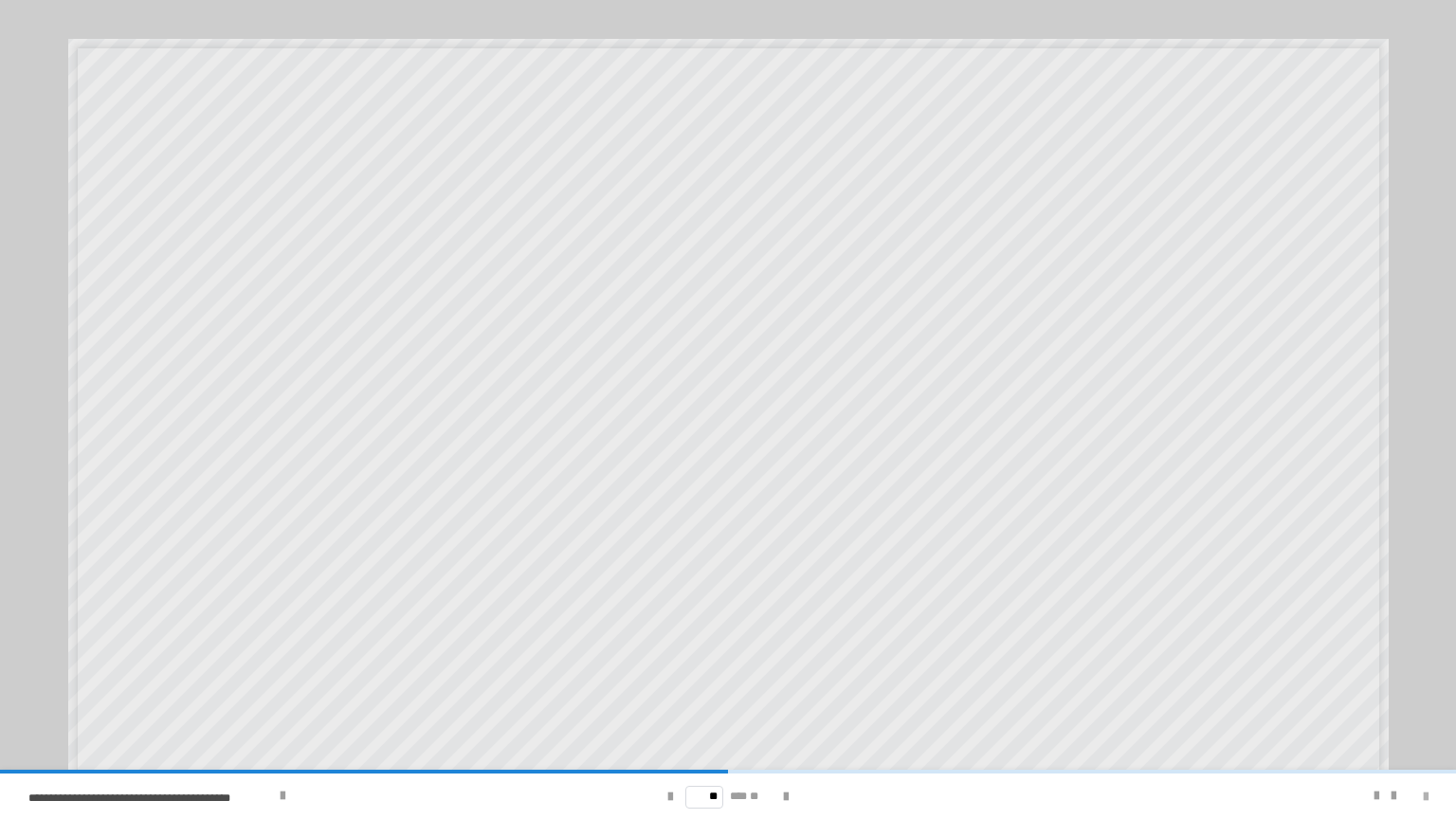 click at bounding box center [1426, 797] 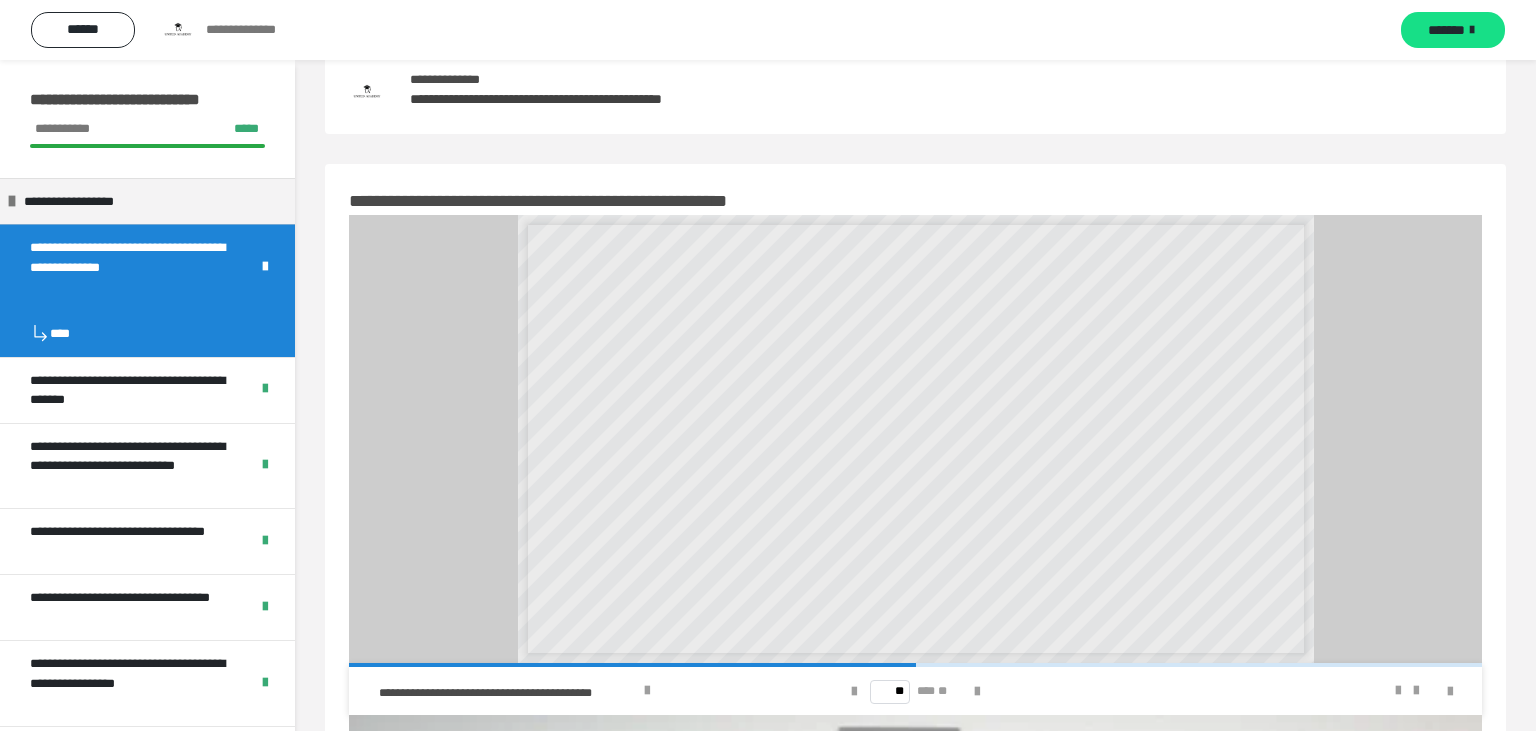 click at bounding box center (1438, 691) 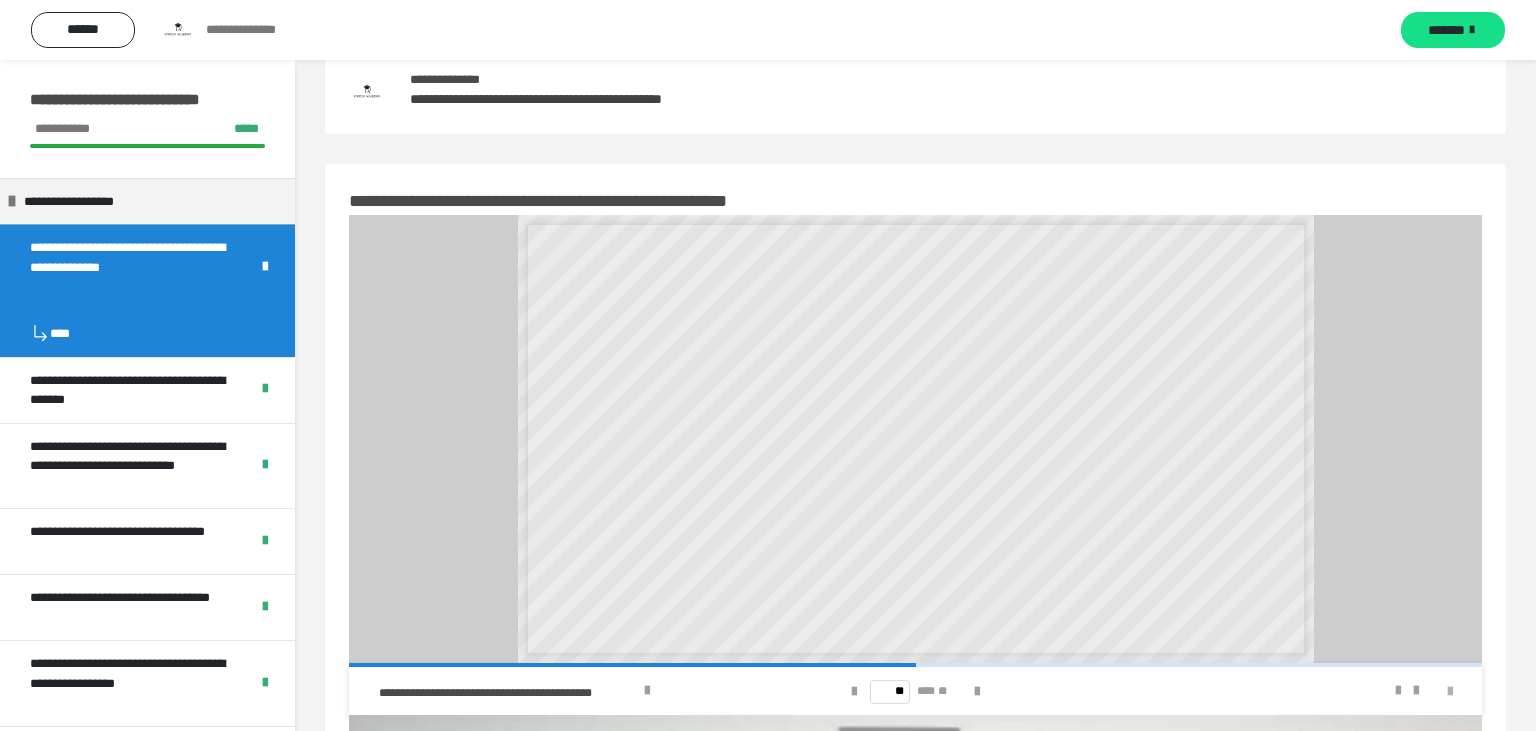 click at bounding box center (1450, 692) 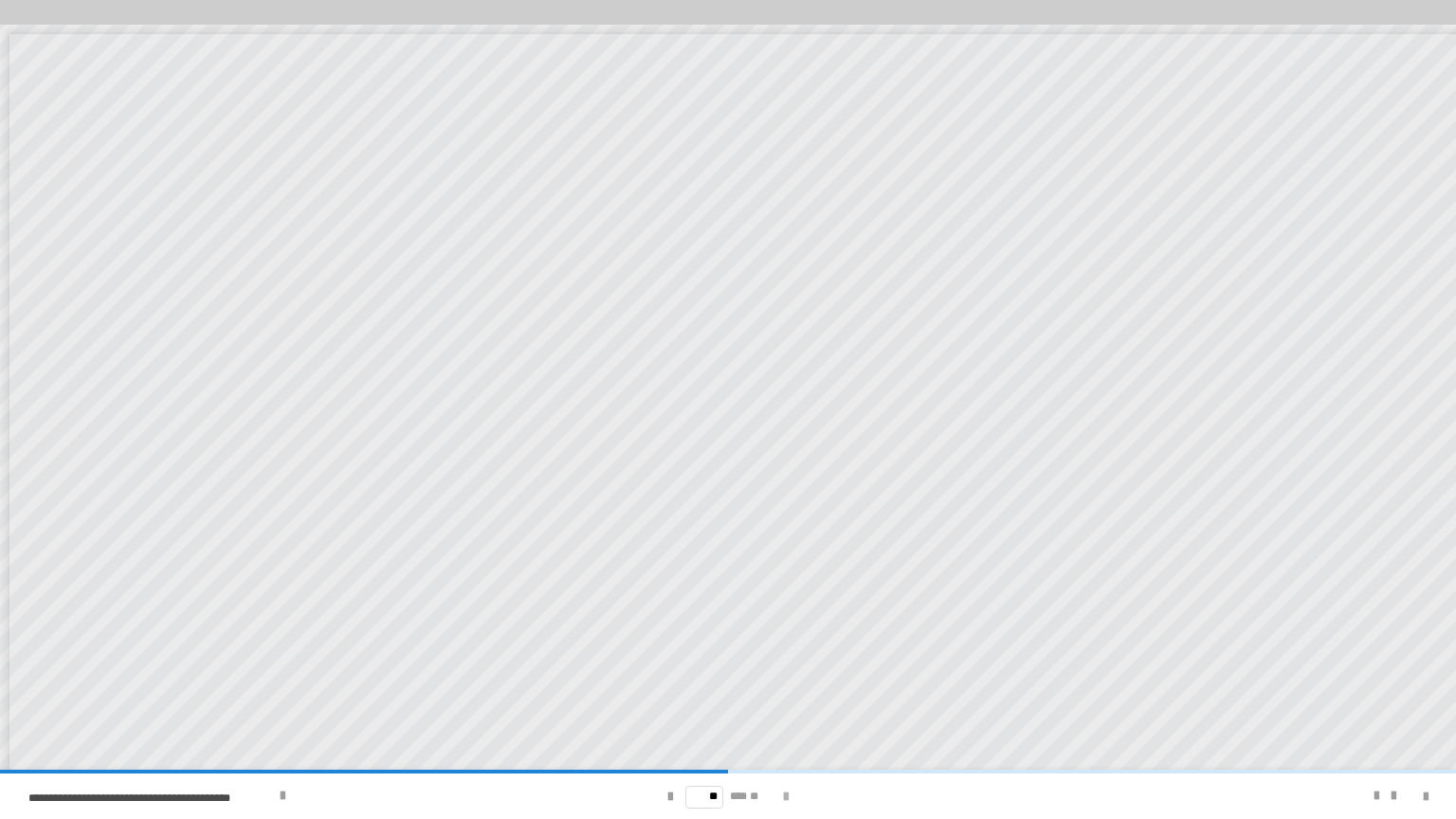 click at bounding box center [786, 797] 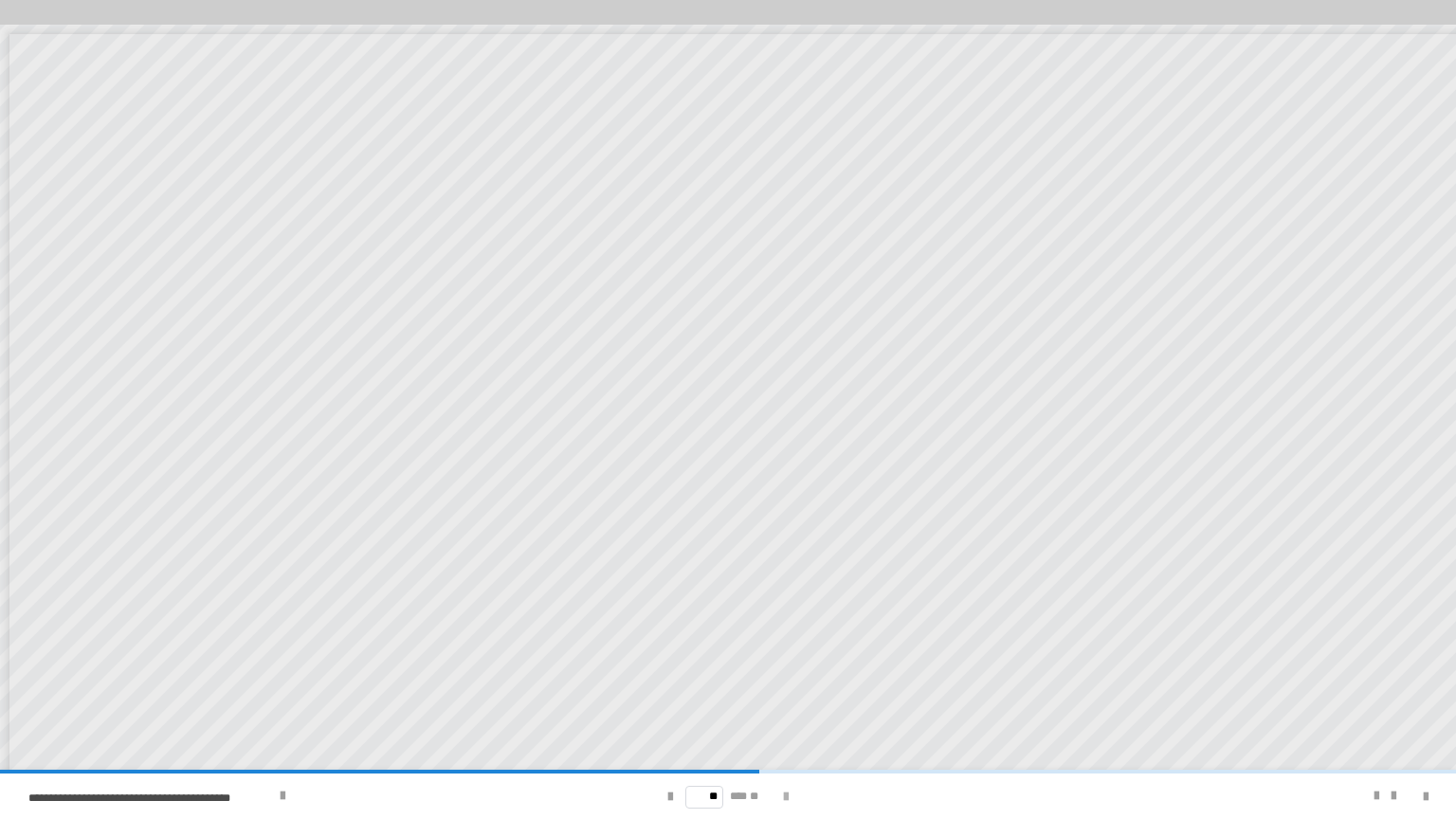 click at bounding box center (786, 797) 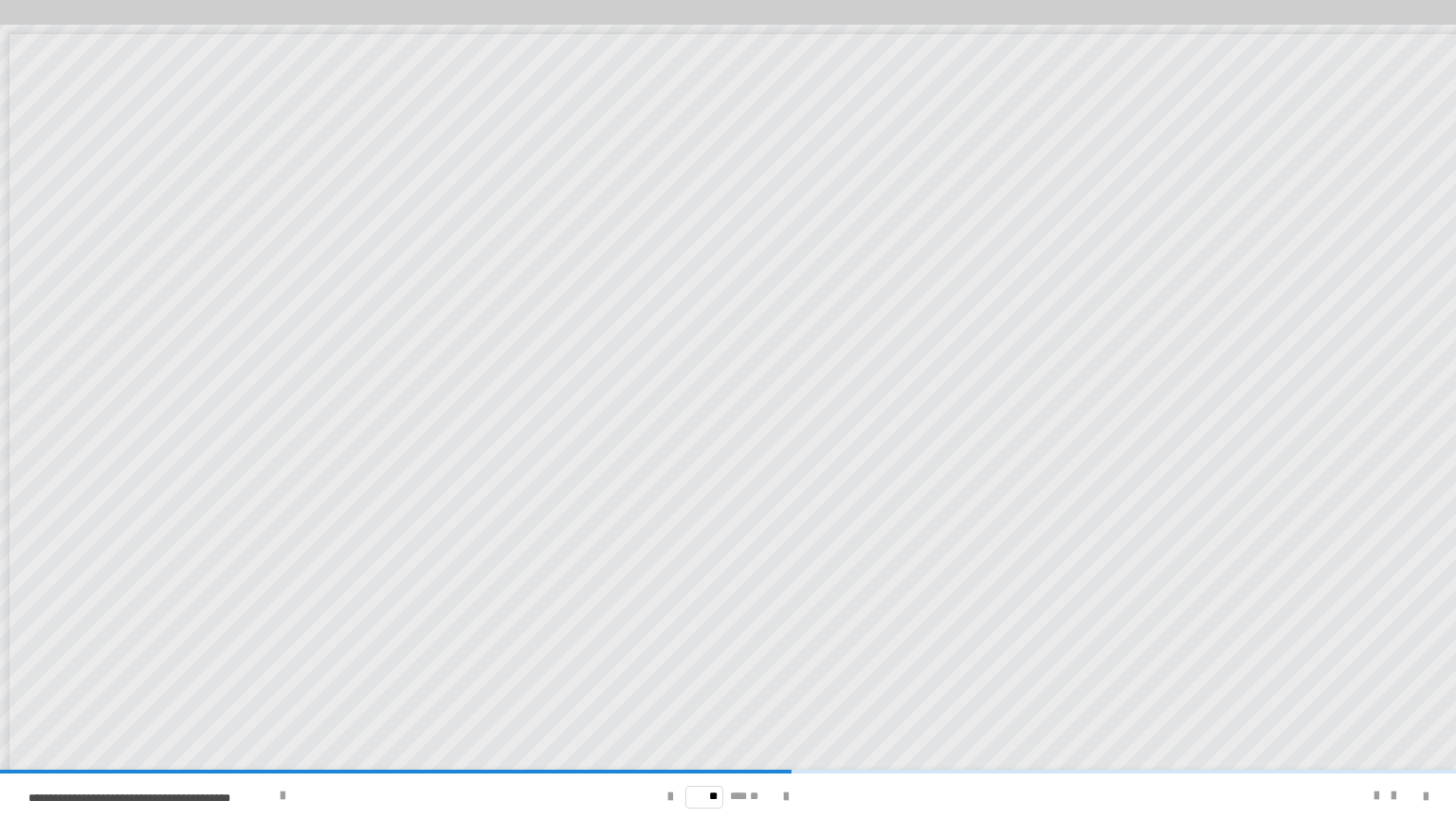 drag, startPoint x: 792, startPoint y: 800, endPoint x: 807, endPoint y: 816, distance: 21.931712 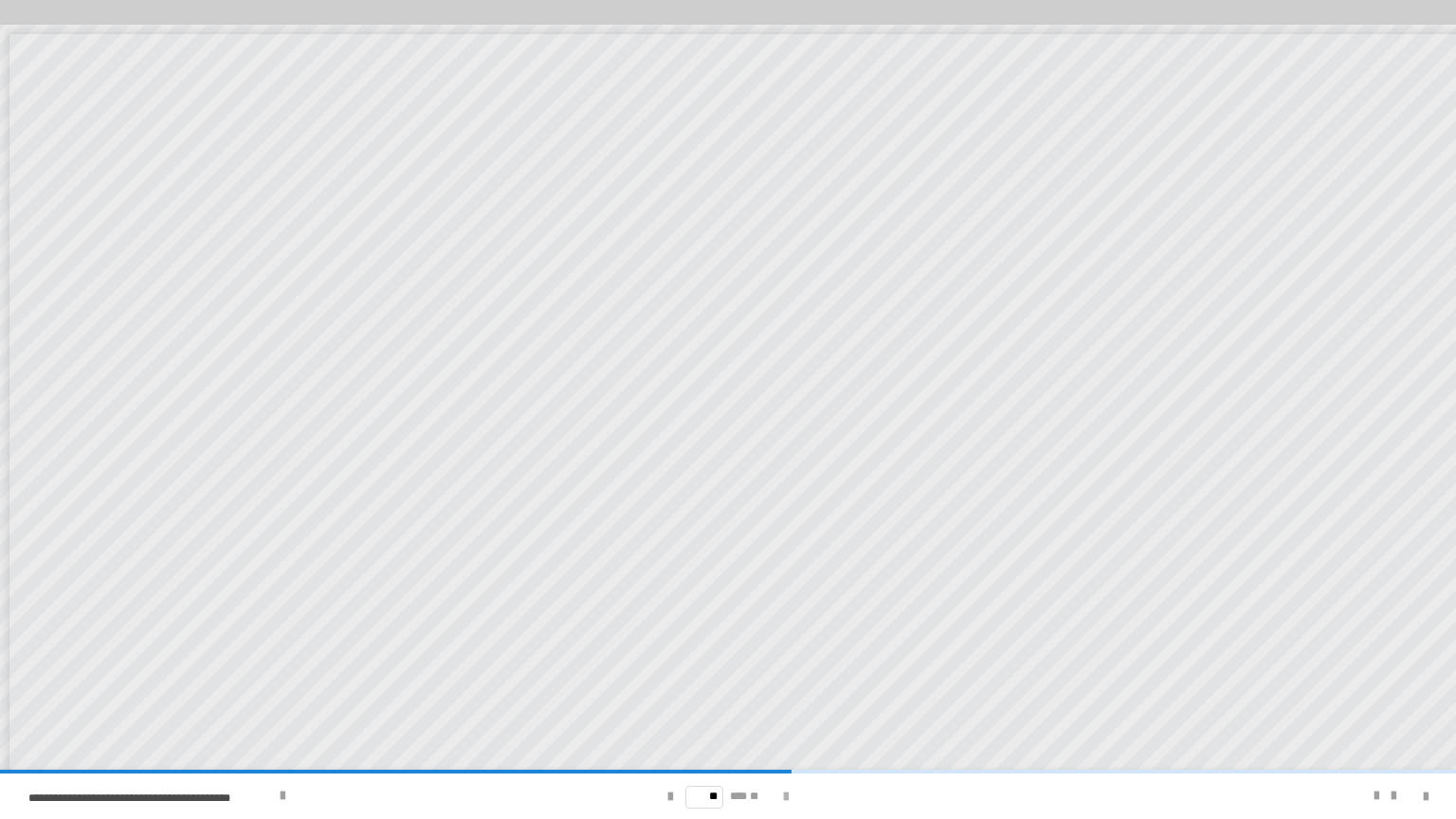 click at bounding box center (786, 797) 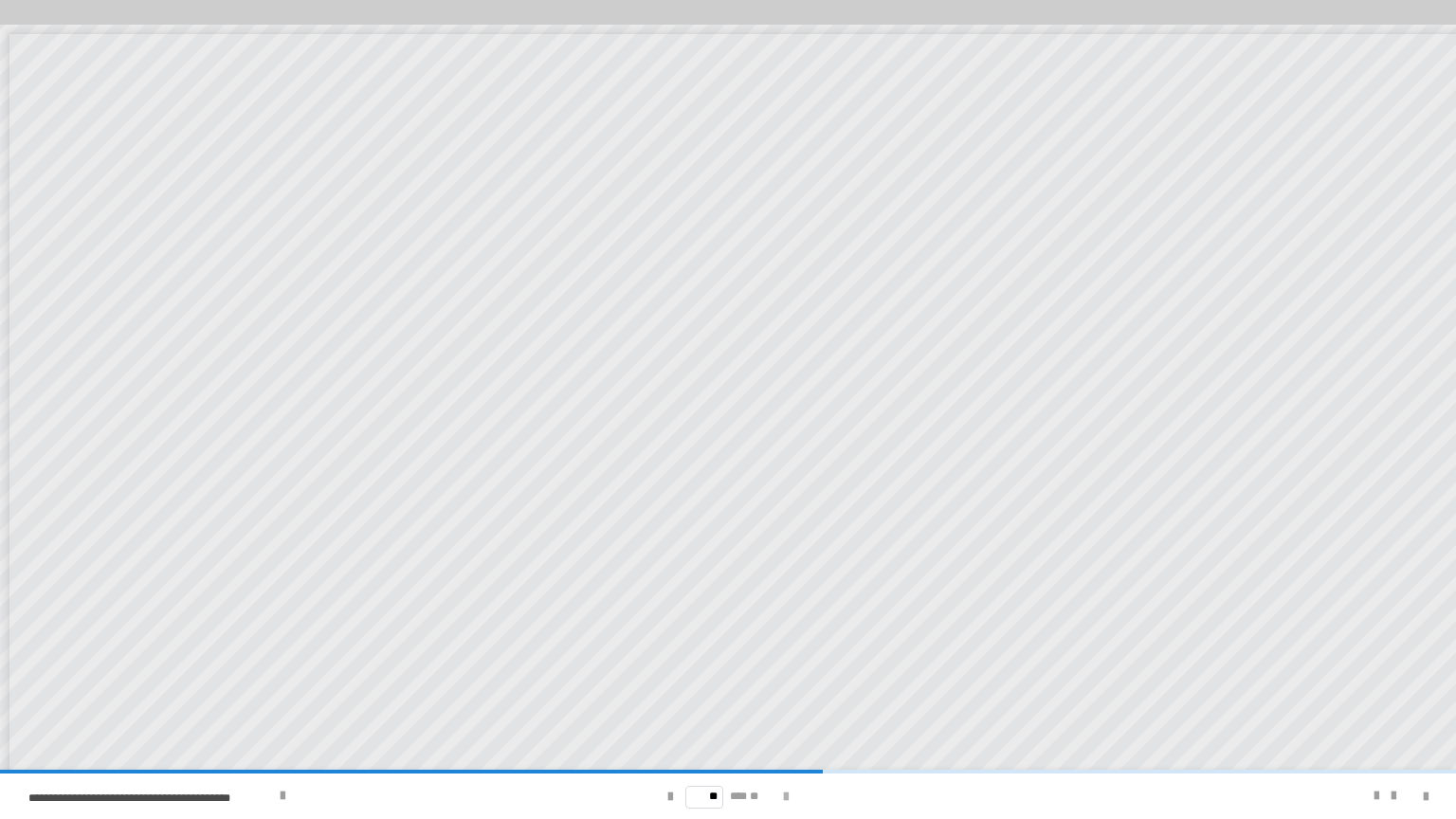 click at bounding box center (786, 797) 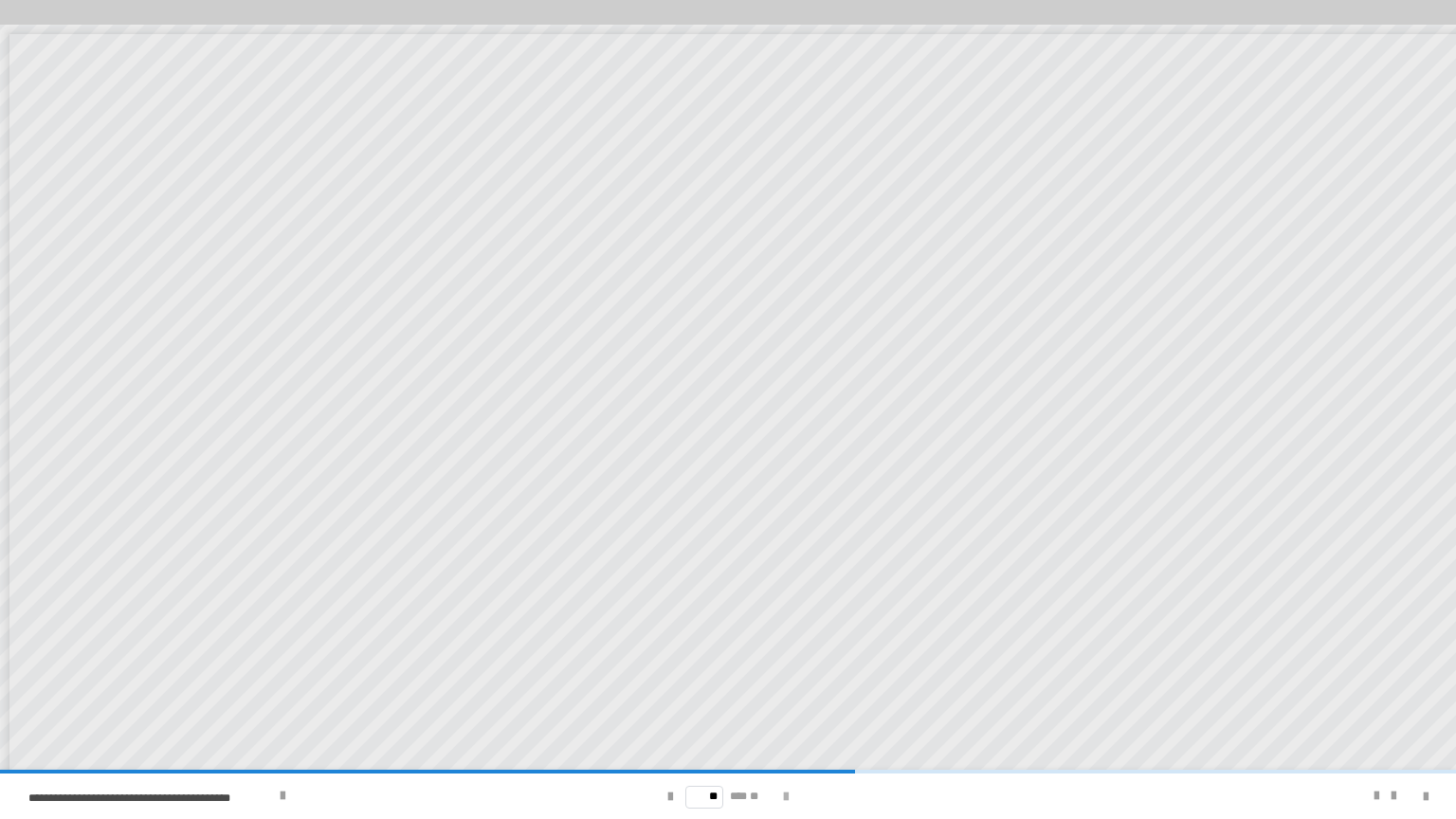 click at bounding box center (786, 797) 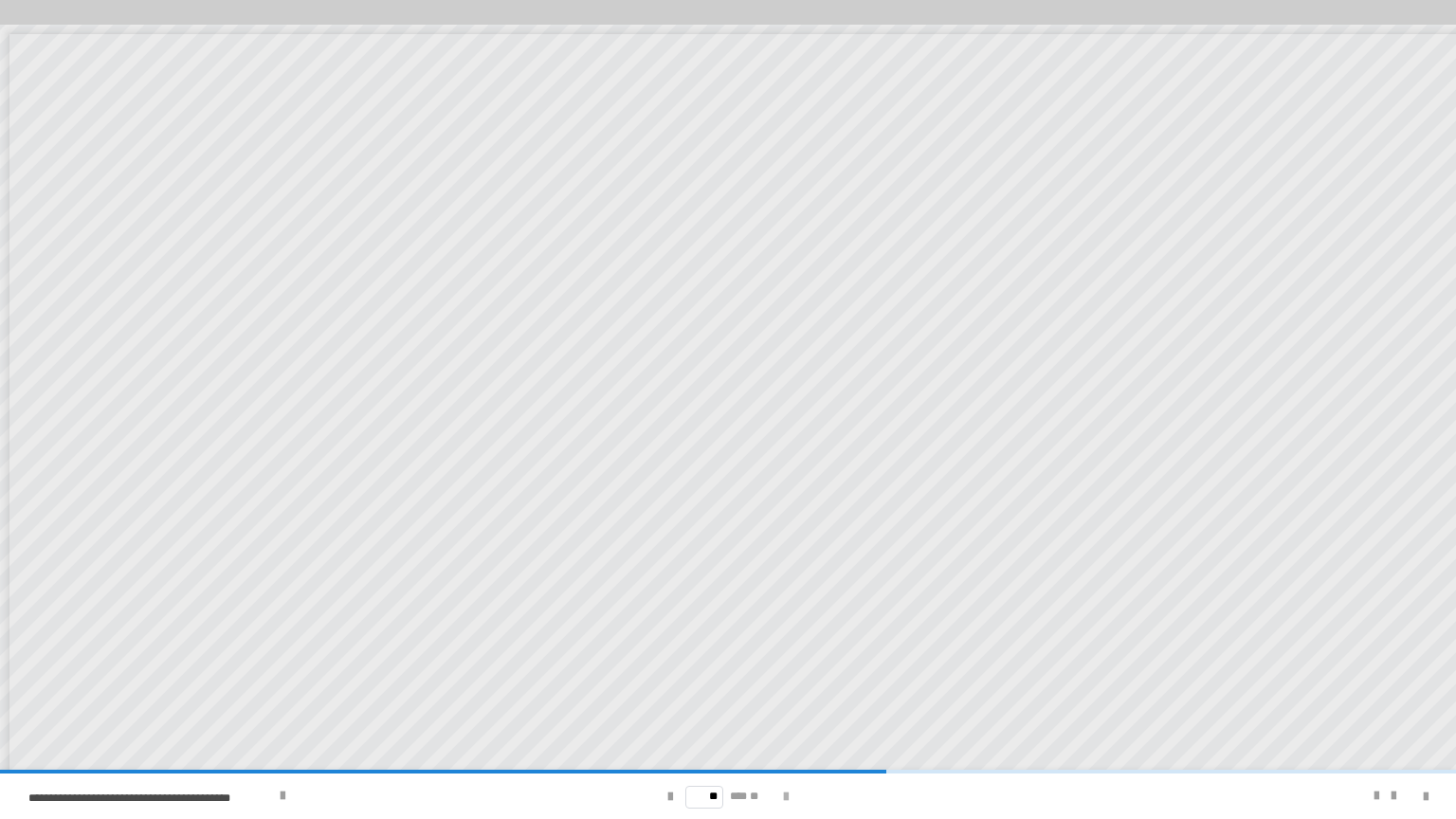 click at bounding box center [786, 797] 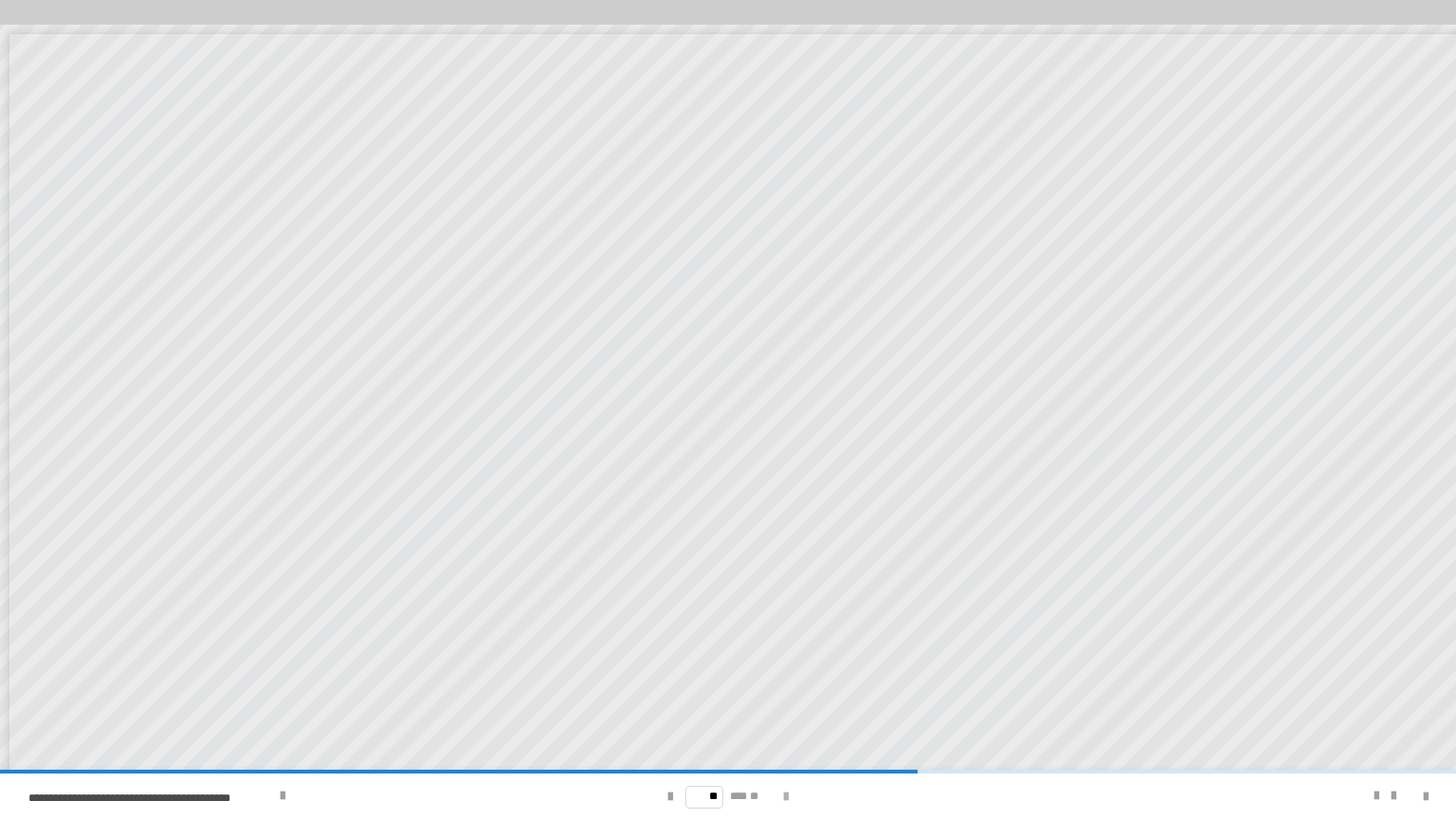 click at bounding box center (786, 797) 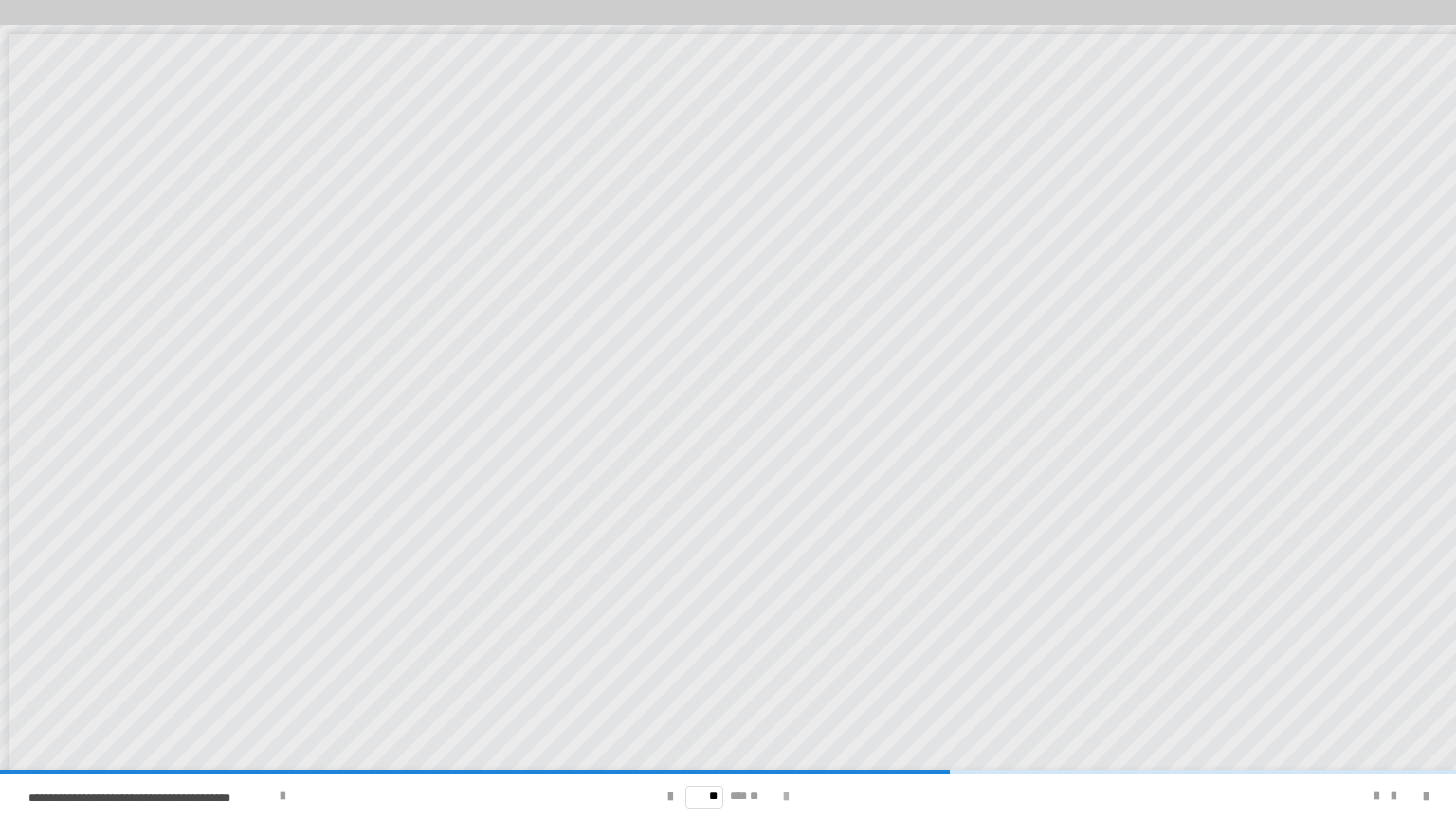 click at bounding box center [786, 797] 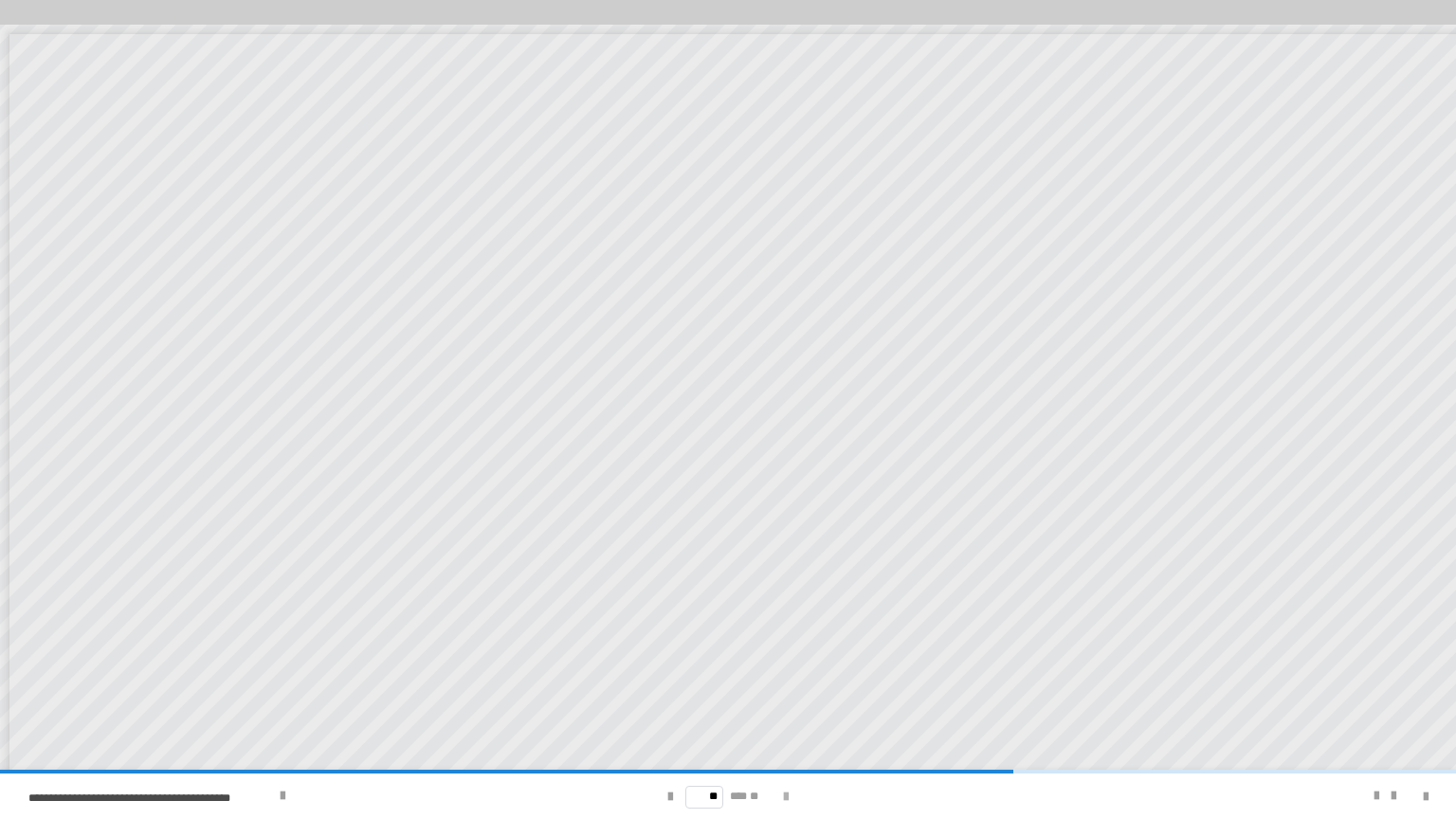 click at bounding box center [786, 797] 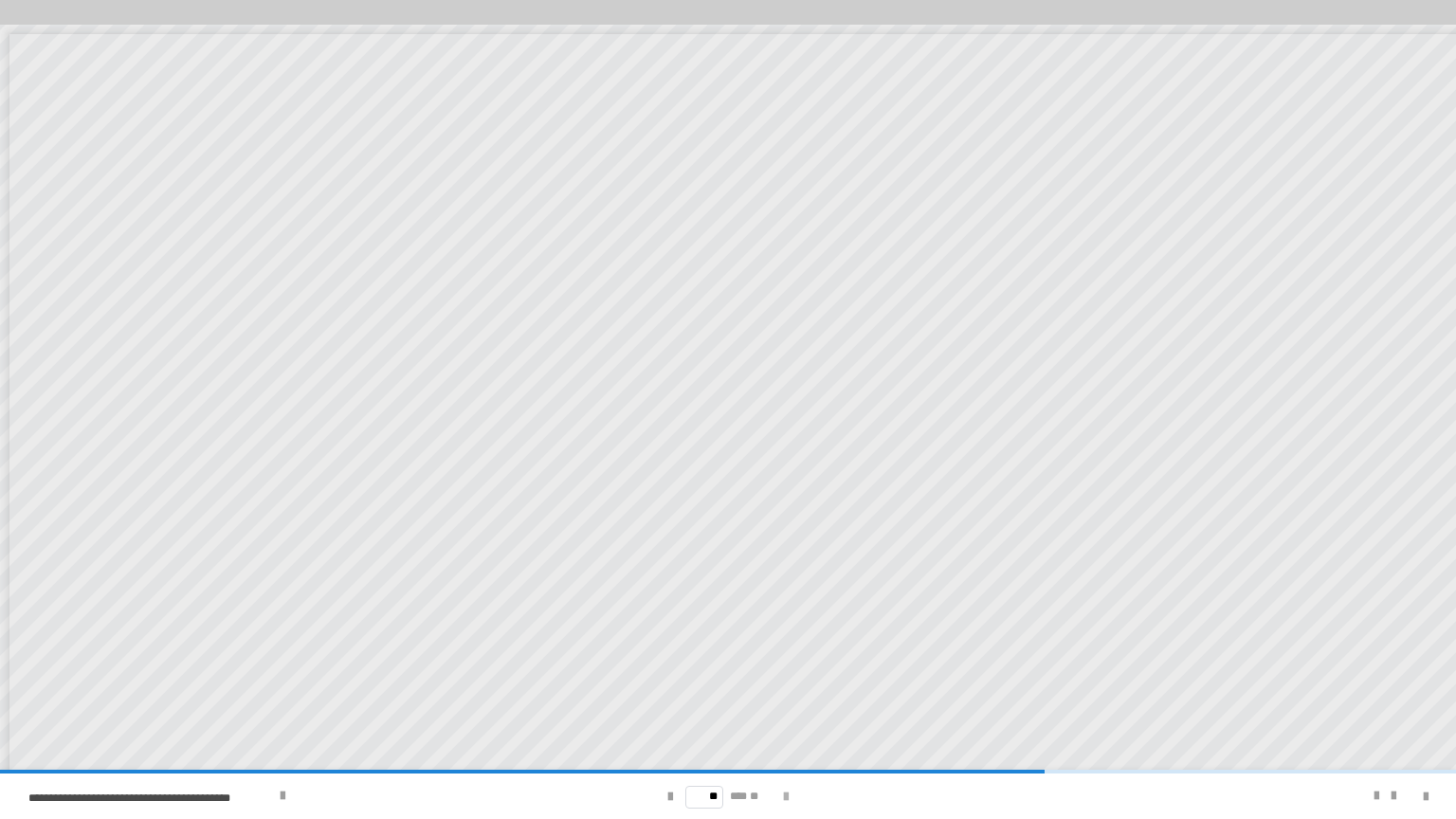 click at bounding box center (786, 797) 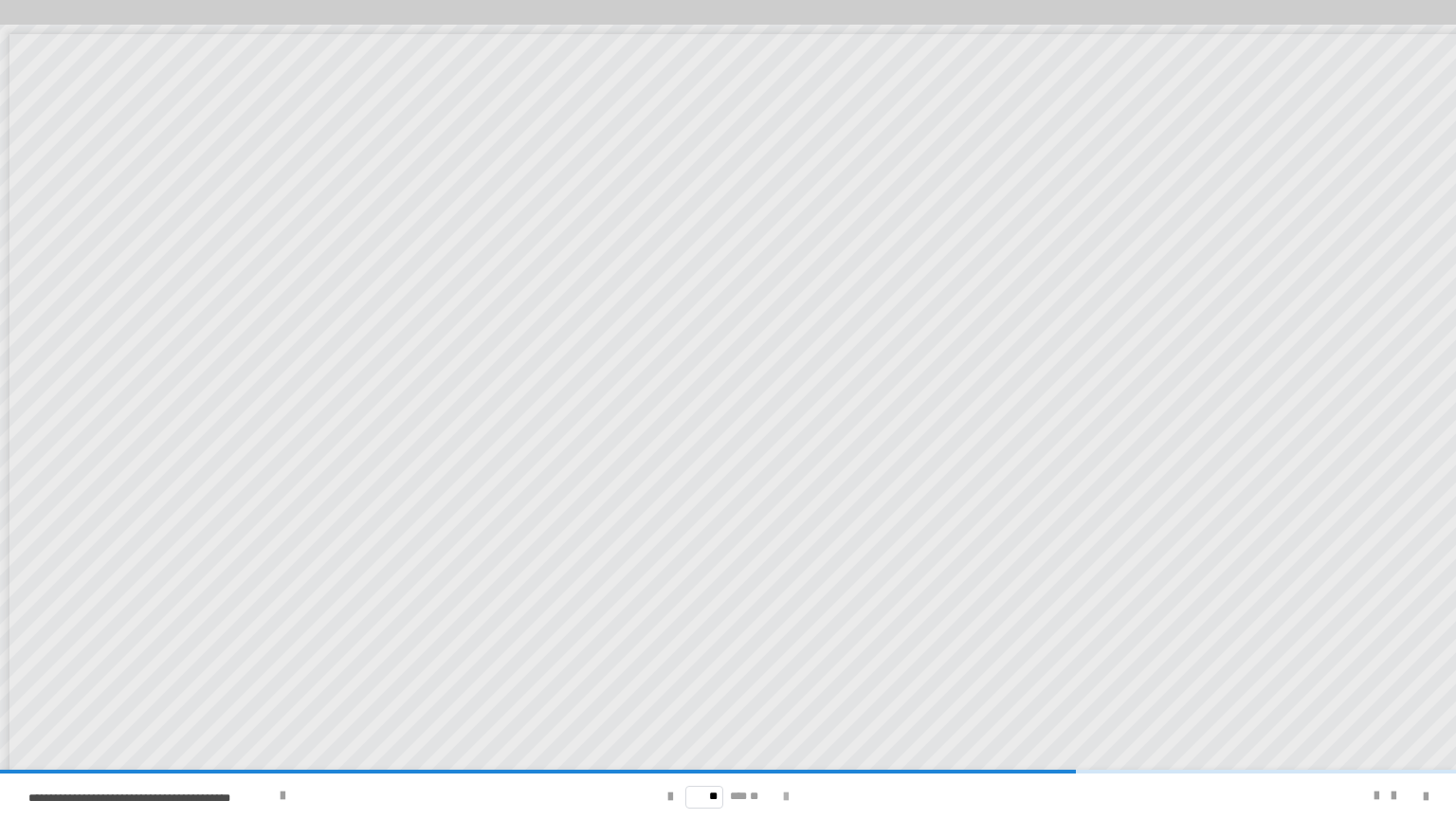 click at bounding box center (786, 797) 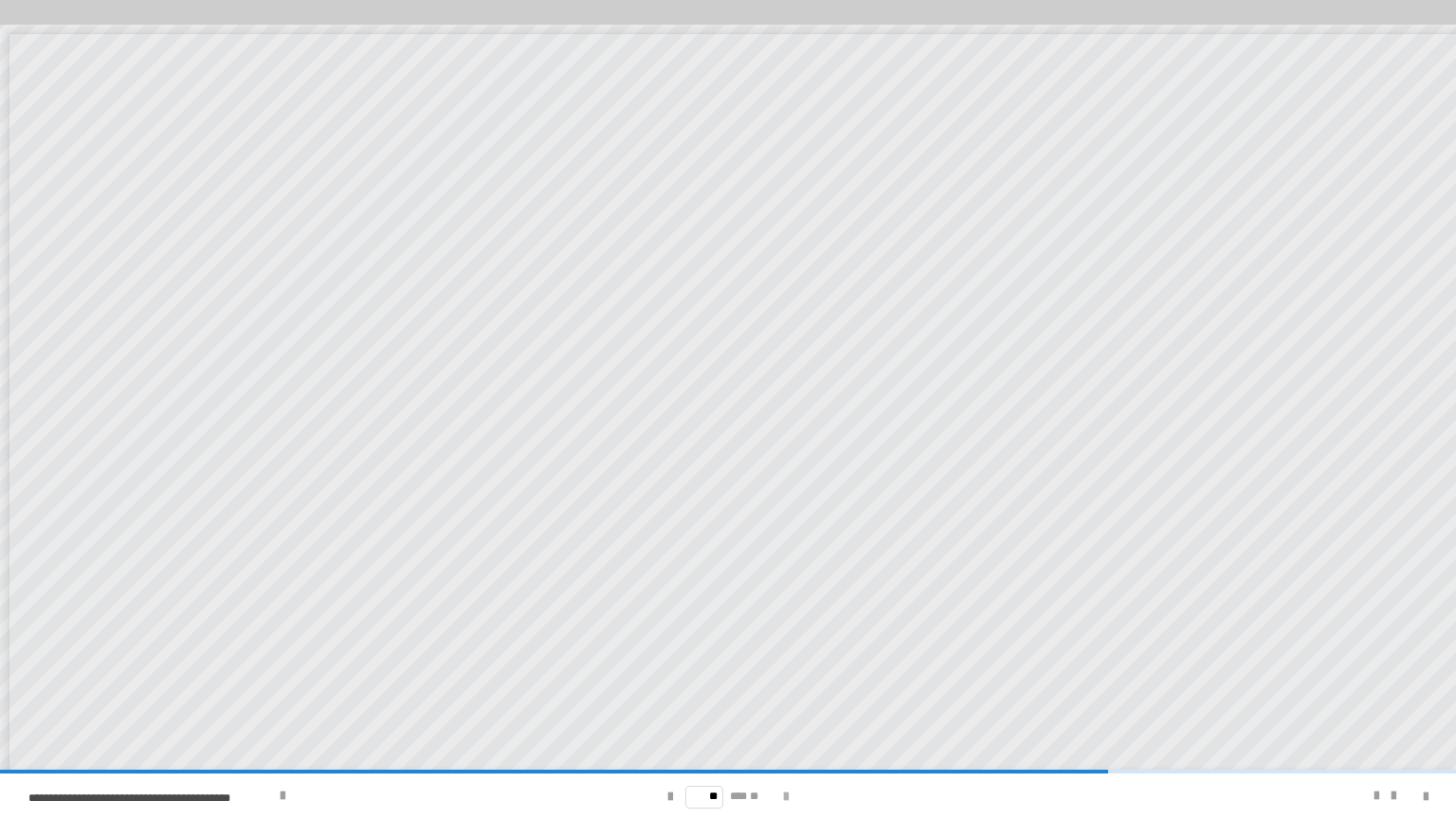 click at bounding box center [786, 797] 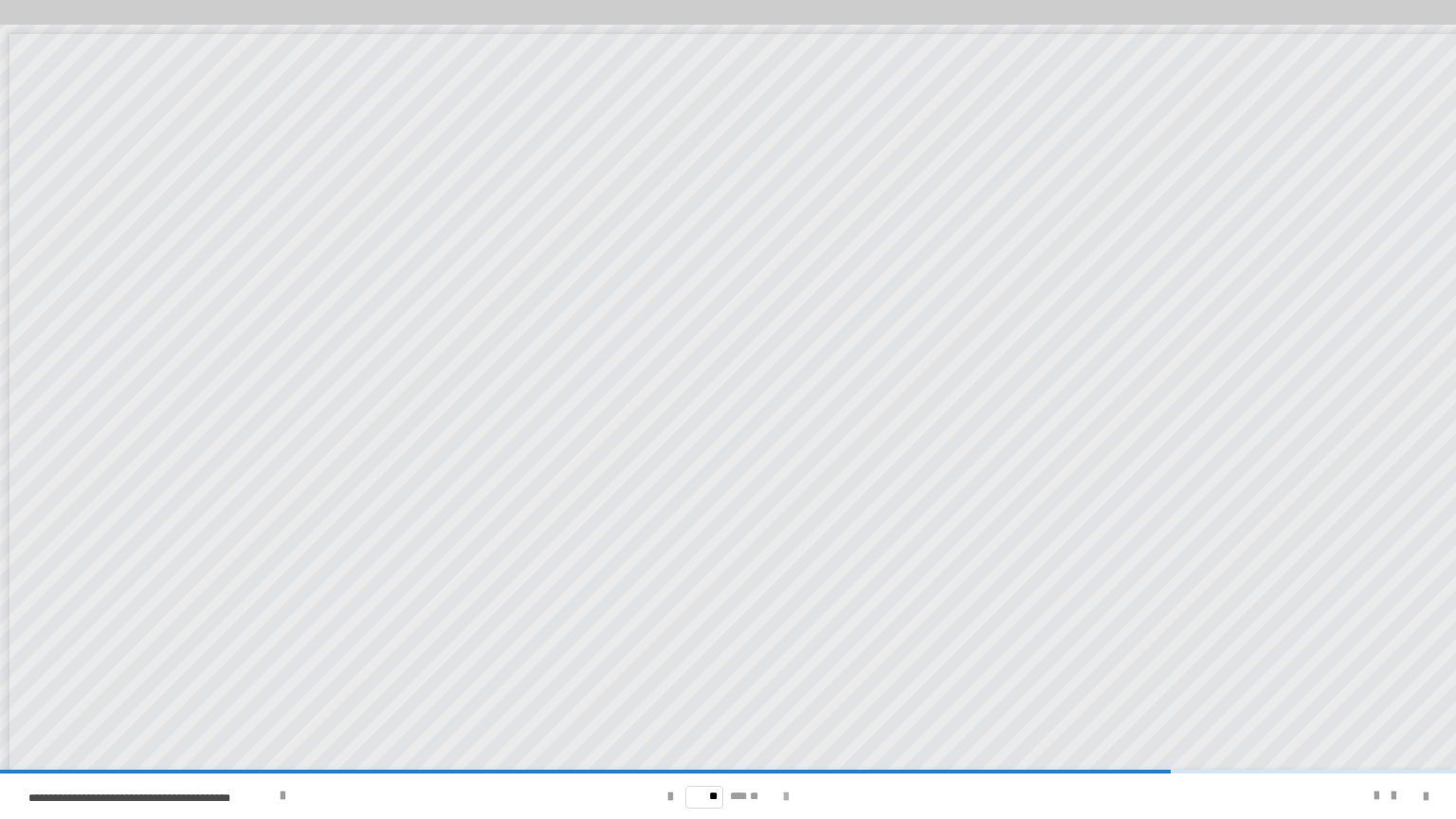click at bounding box center (786, 797) 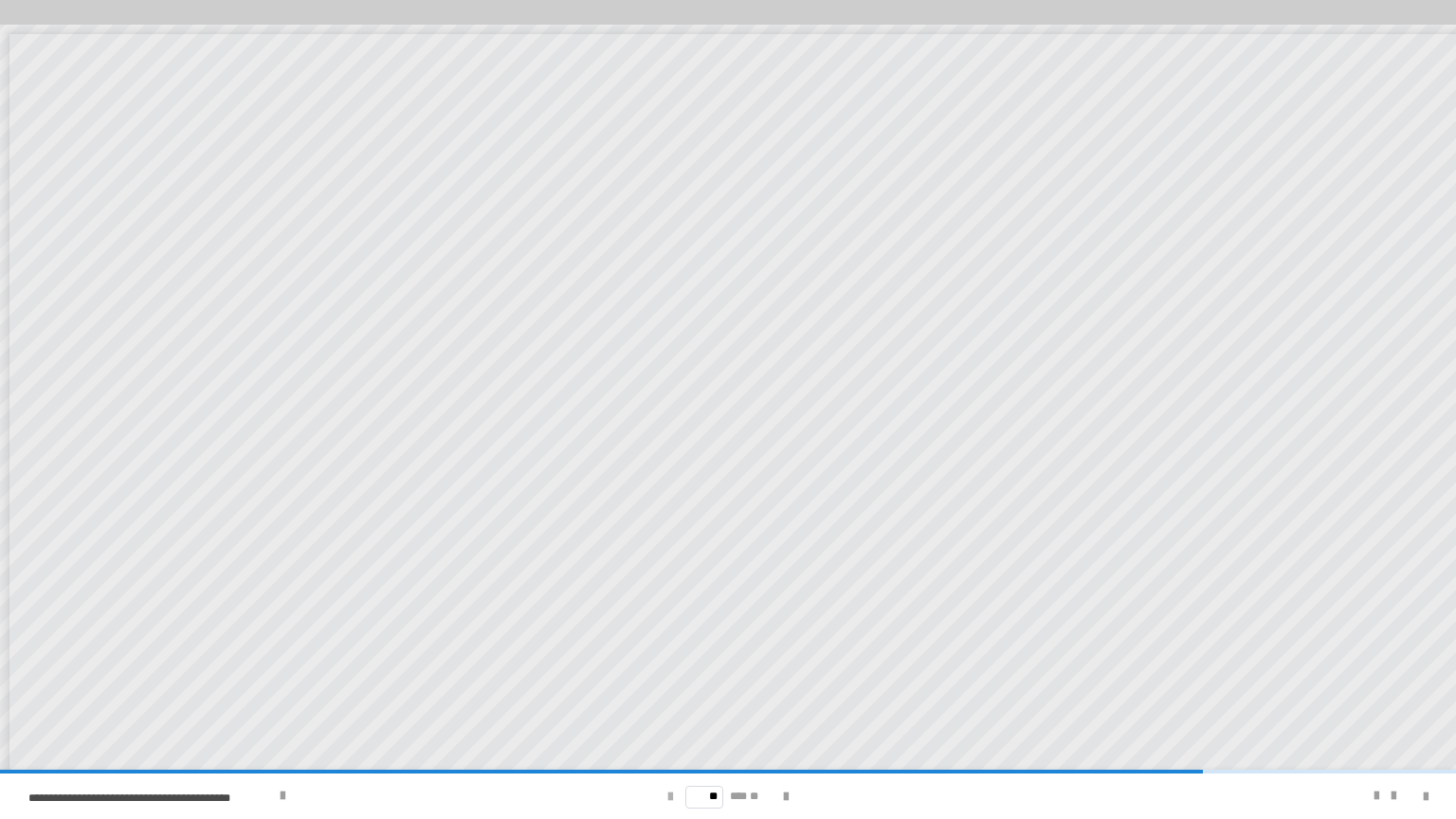 click at bounding box center (670, 797) 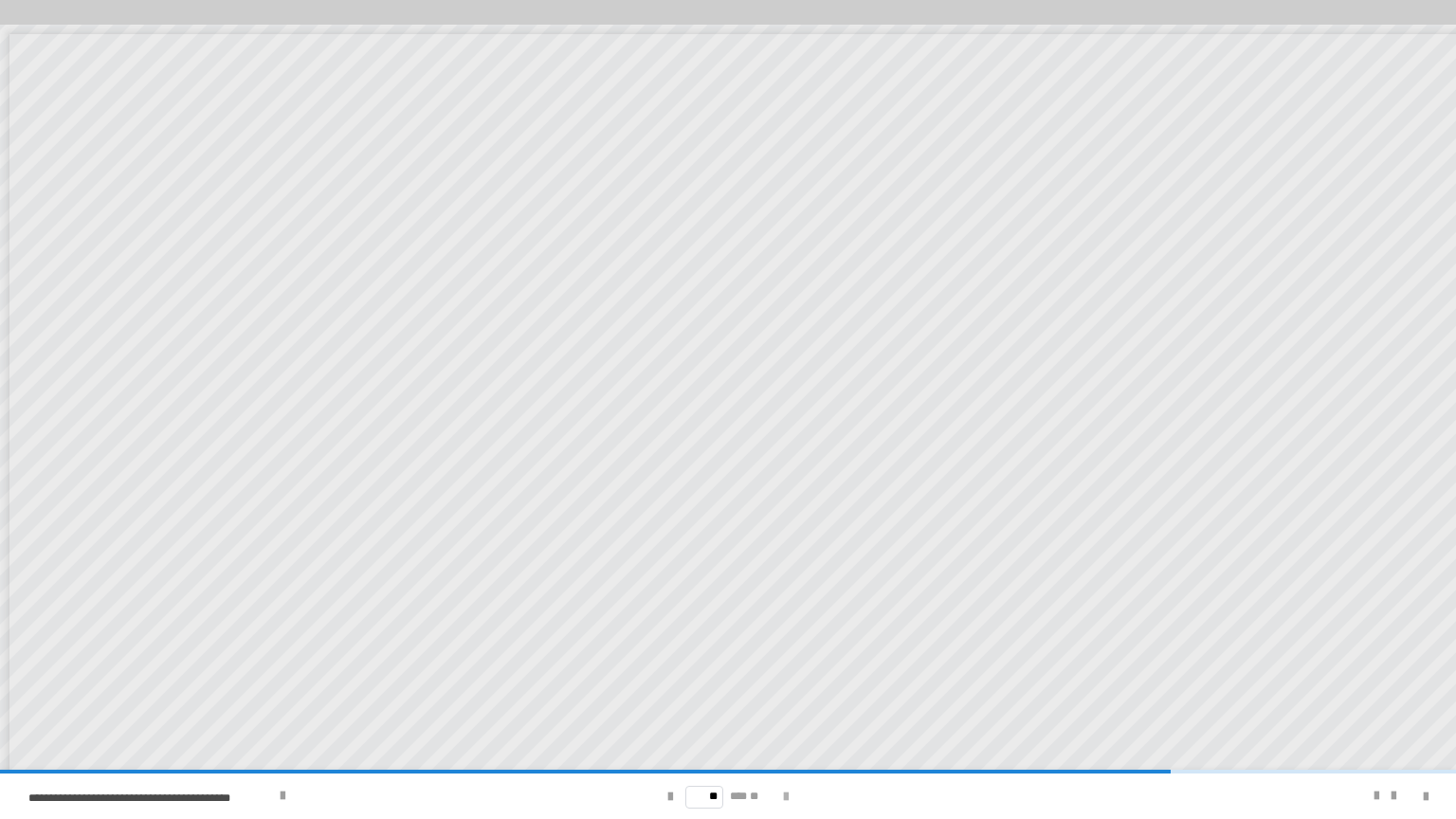 click at bounding box center (786, 797) 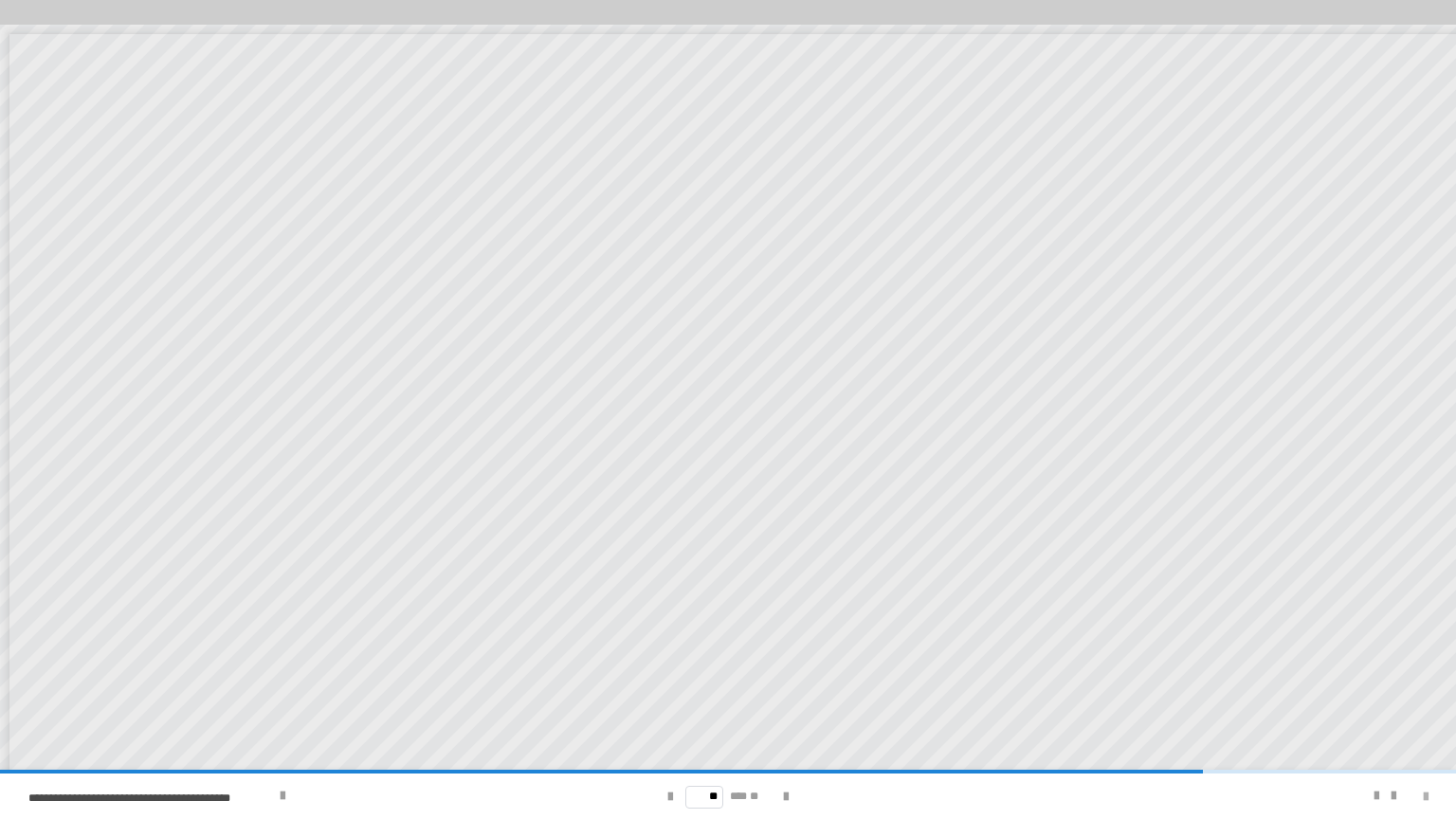 click at bounding box center (1426, 797) 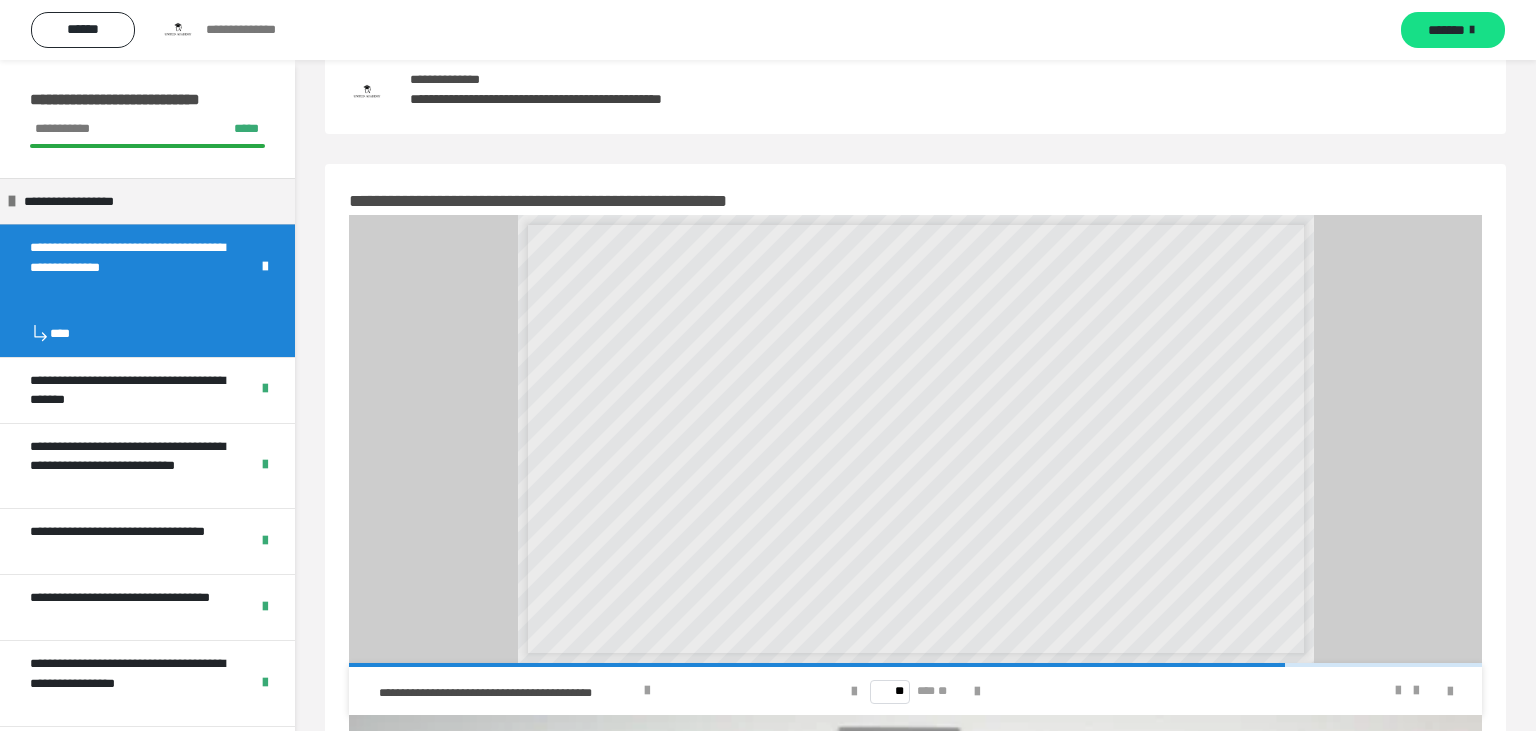 click on "**********" at bounding box center [131, 267] 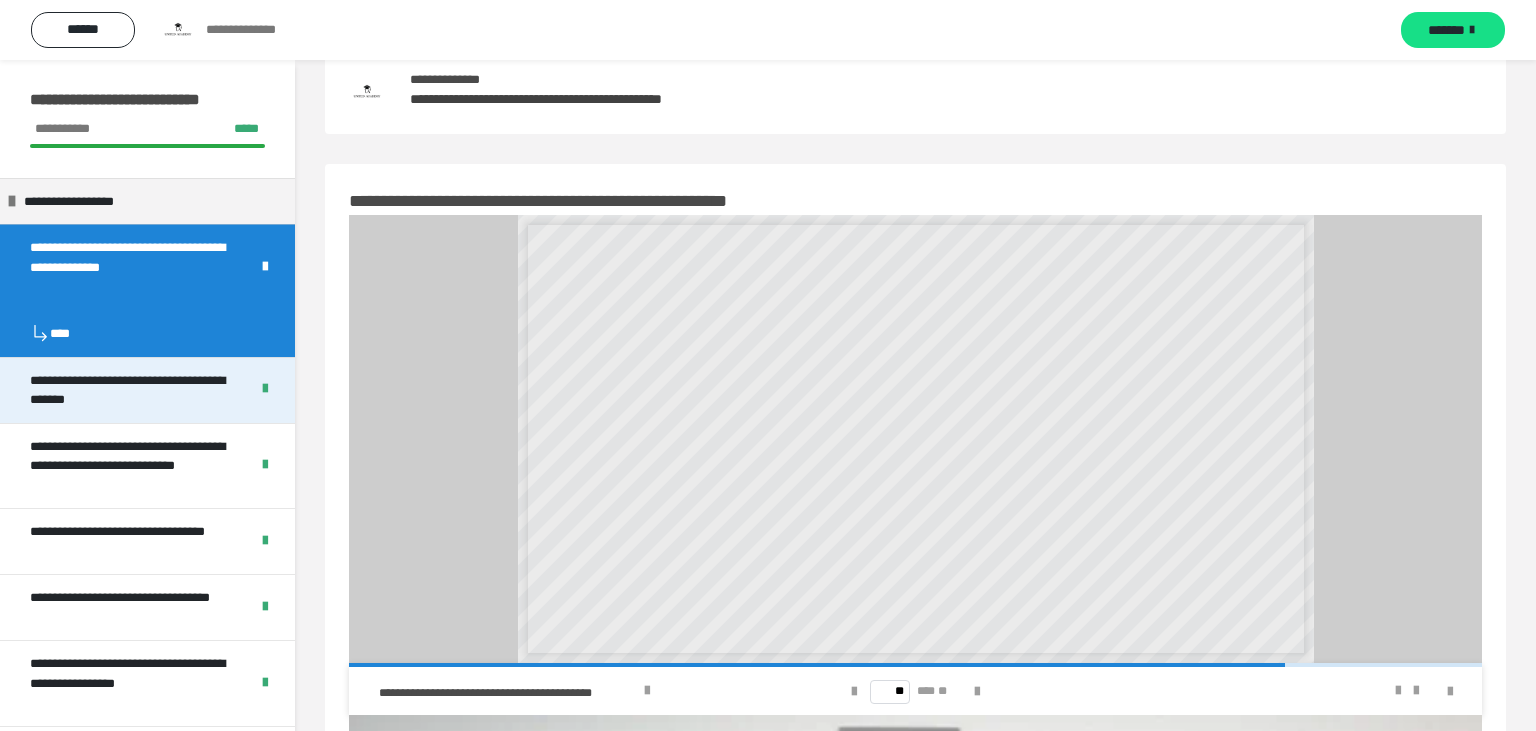 click on "**********" at bounding box center (131, 390) 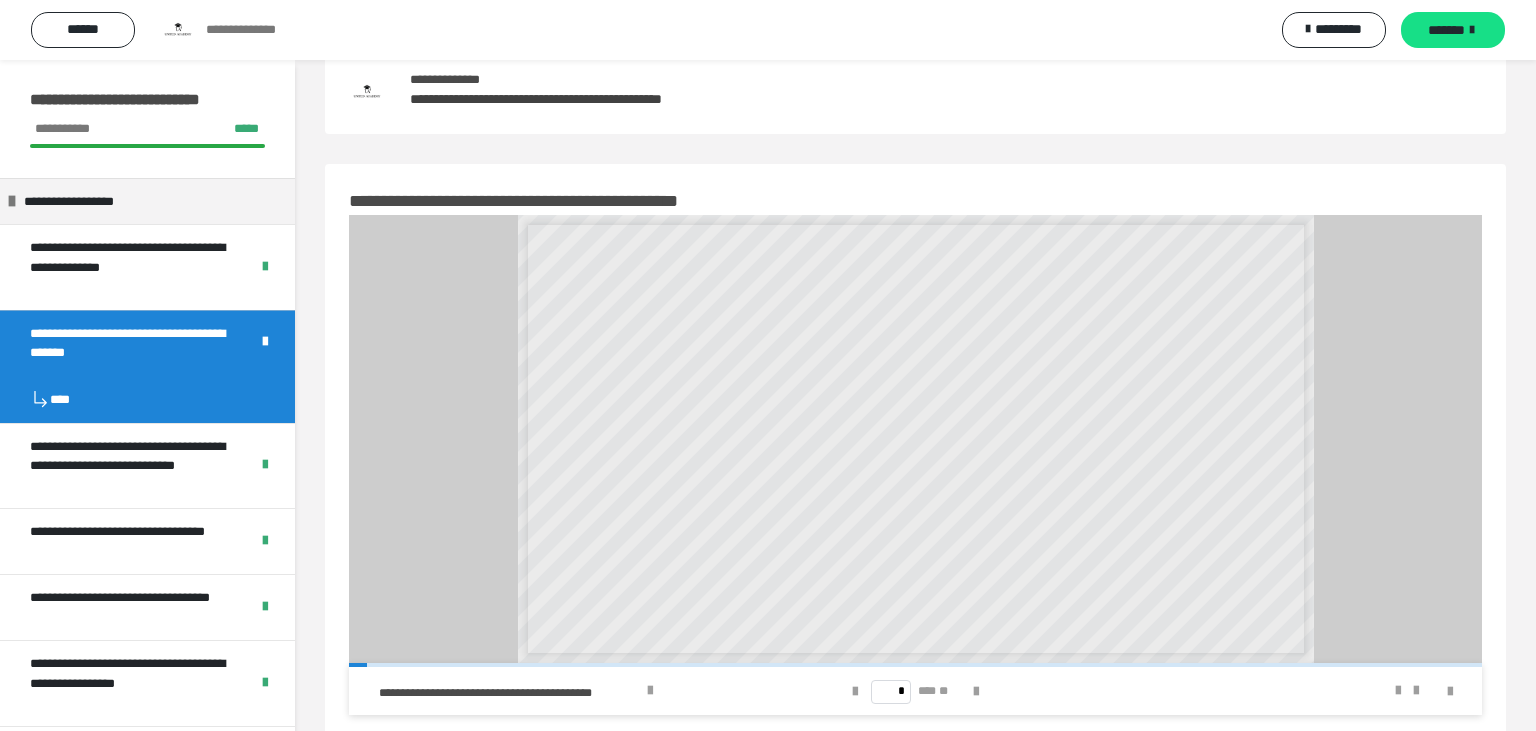 click on "**********" at bounding box center [131, 343] 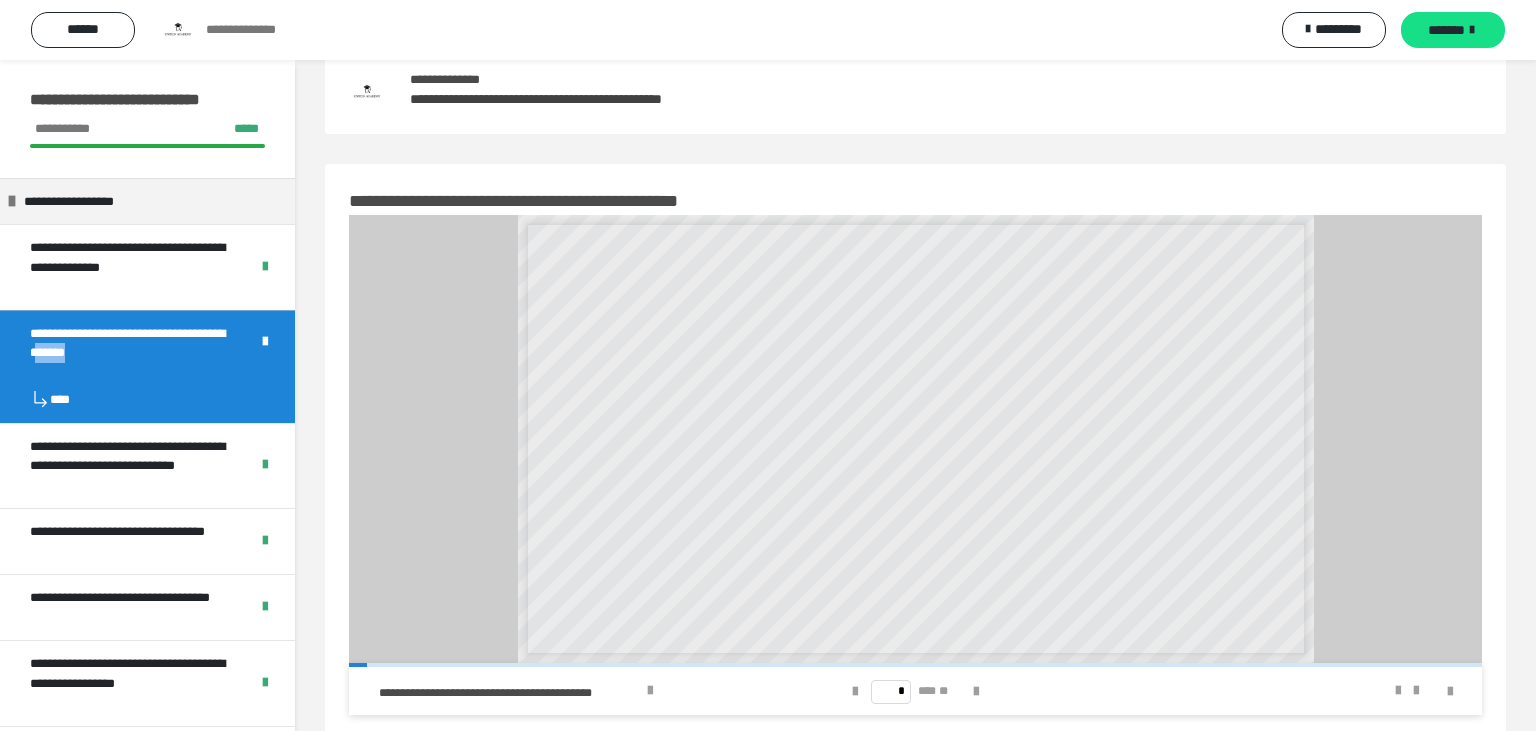 click on "**********" at bounding box center [915, 439] 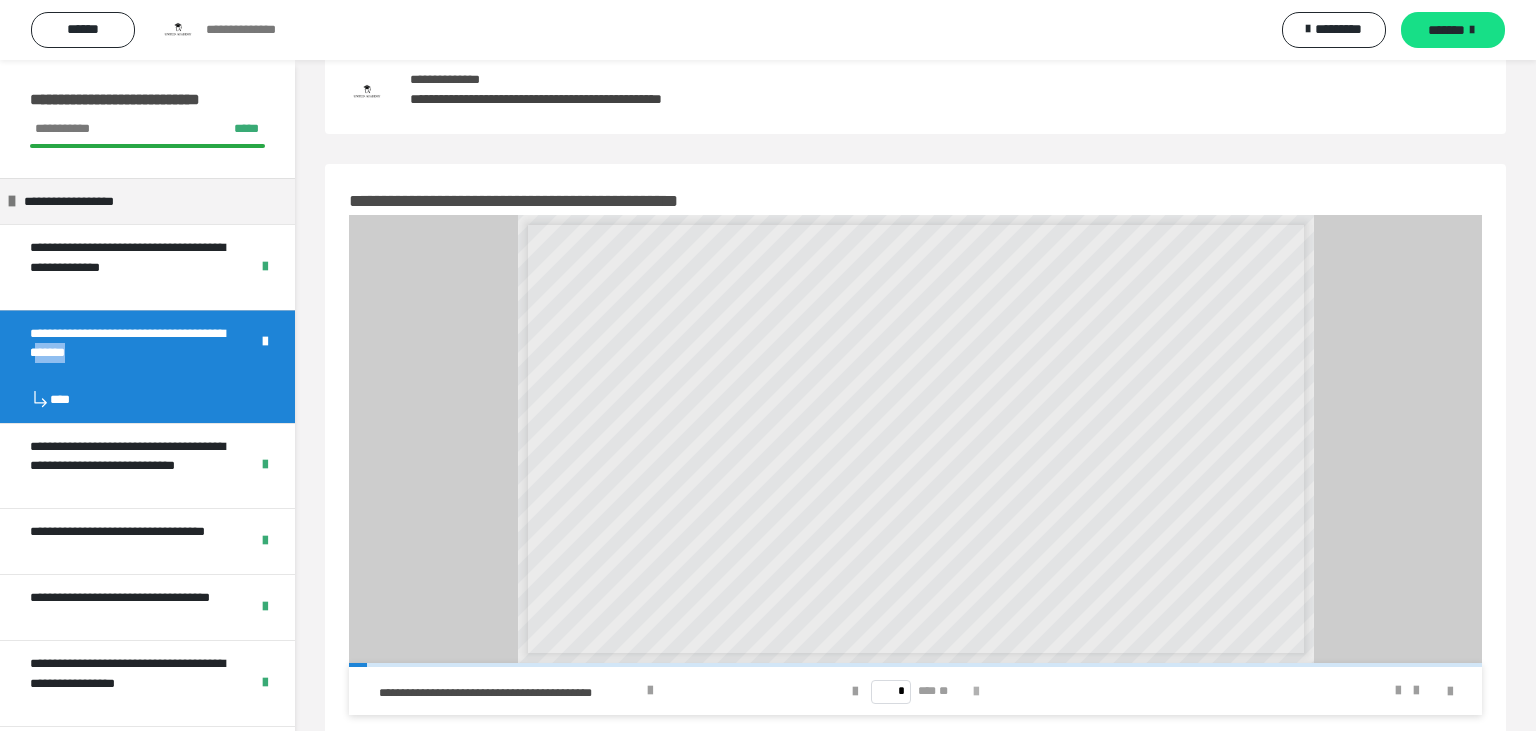 click at bounding box center (976, 692) 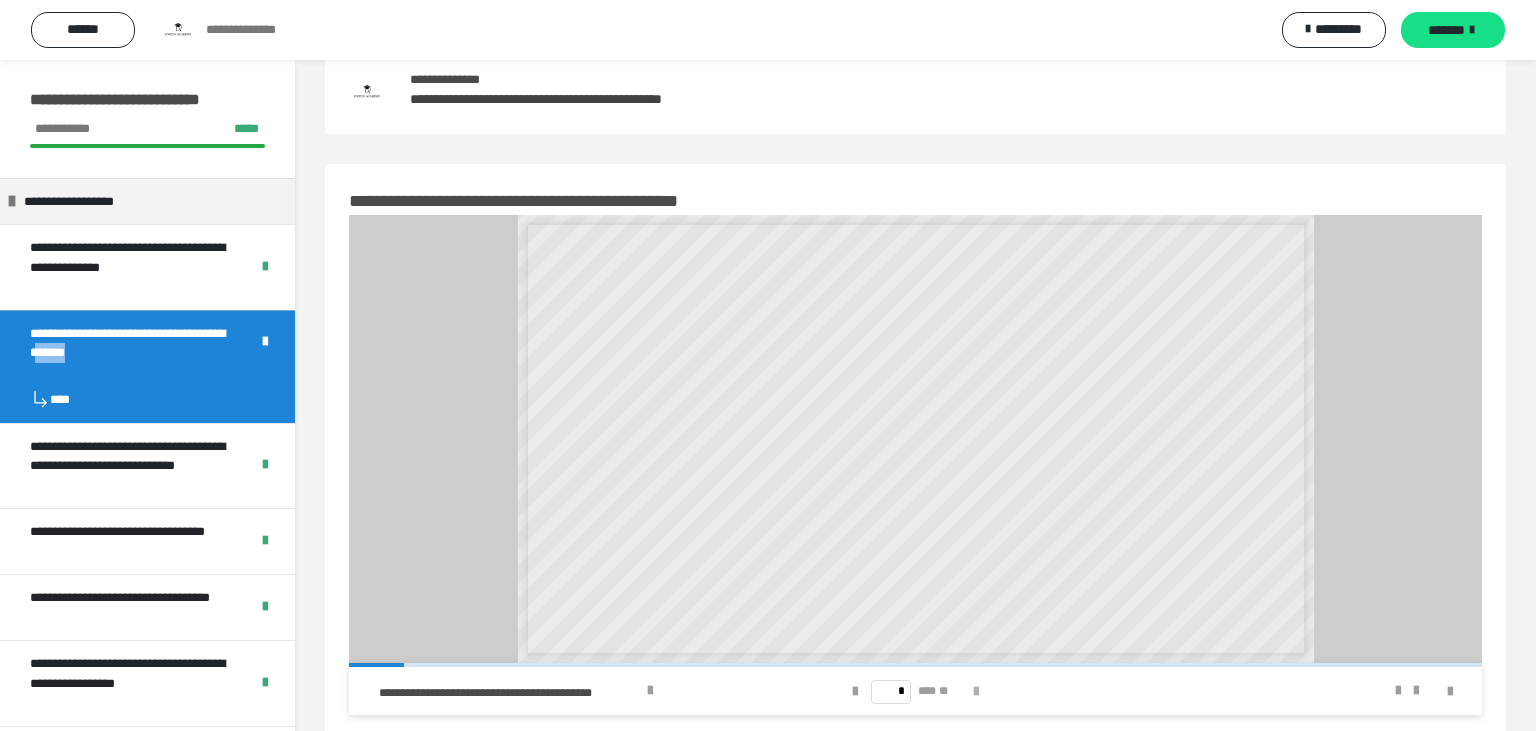 click at bounding box center [976, 692] 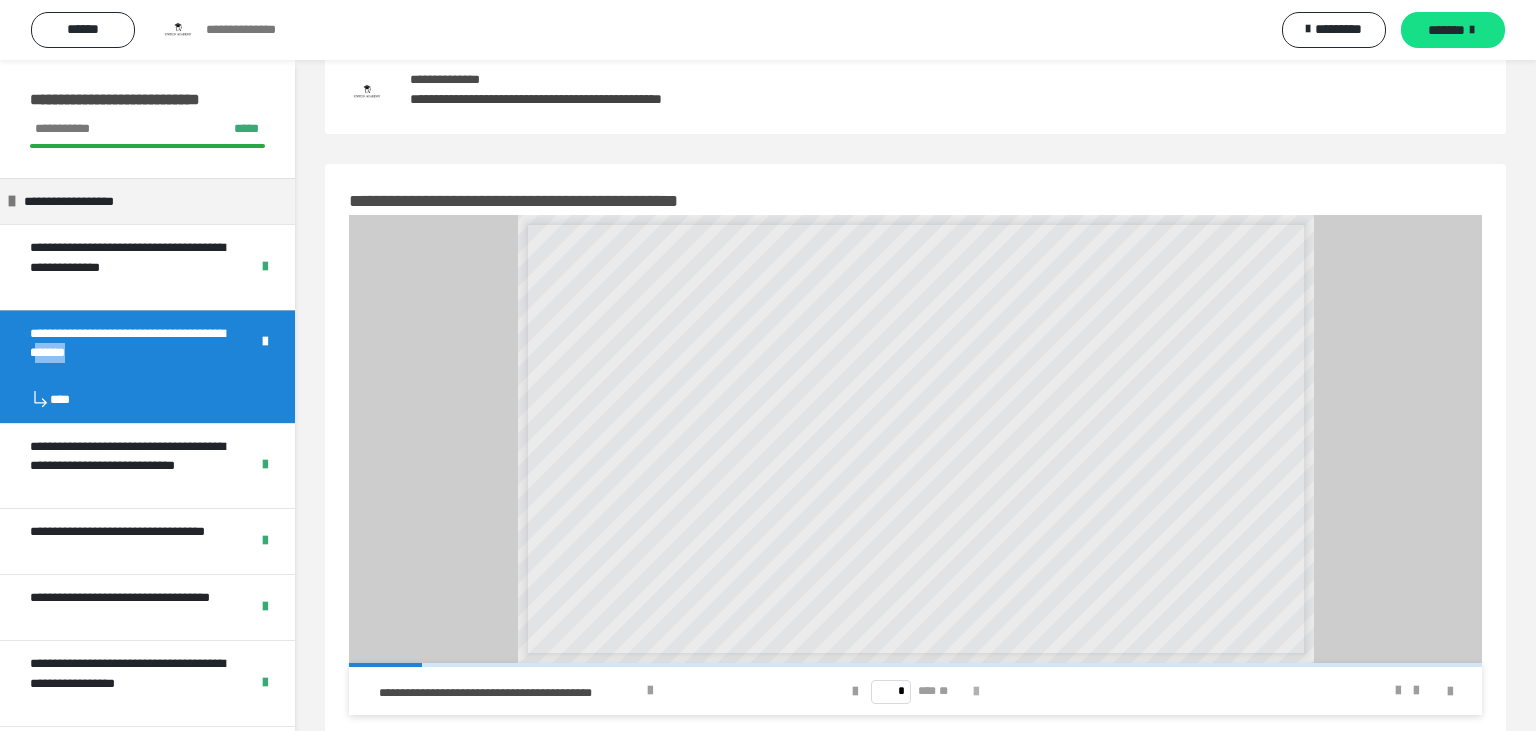 click at bounding box center (976, 692) 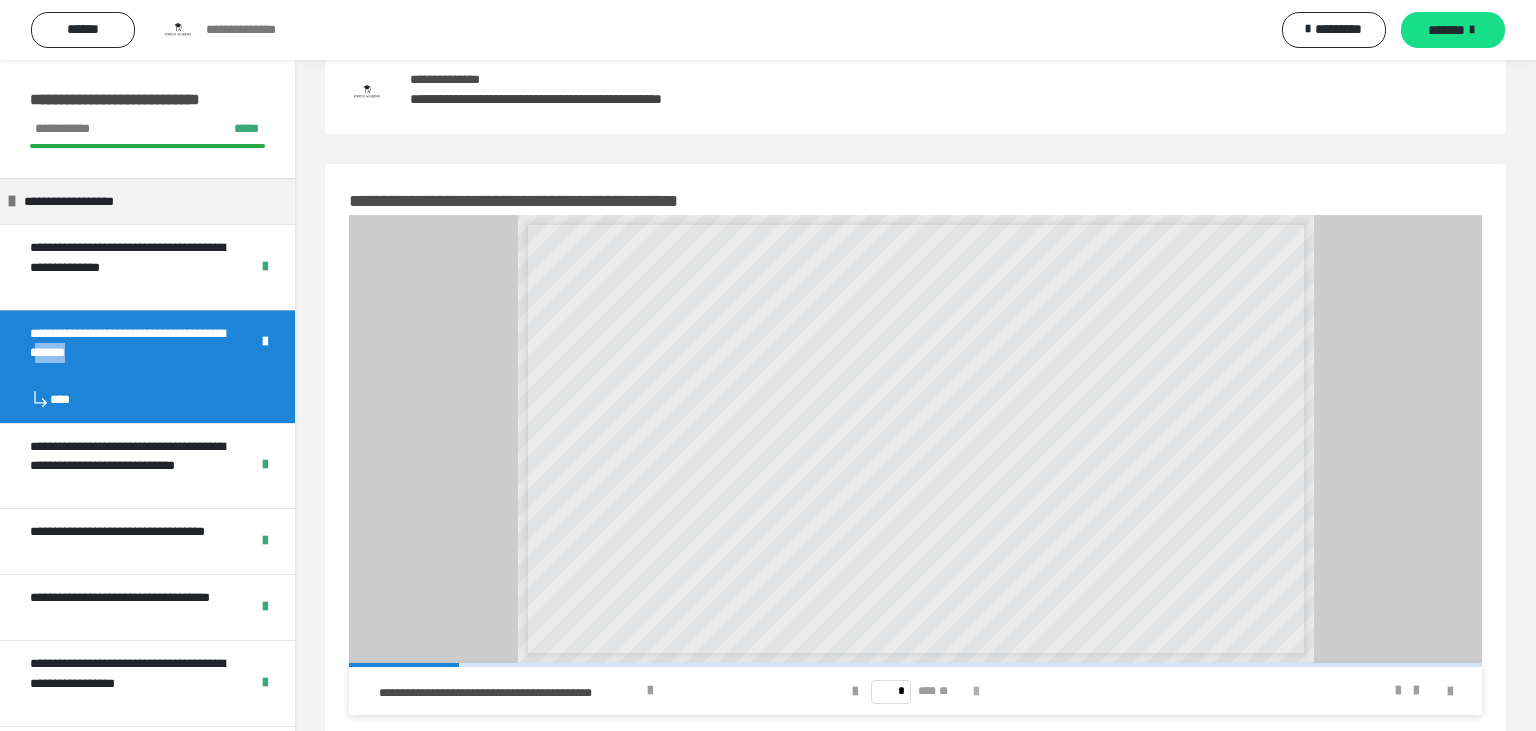 click at bounding box center (976, 692) 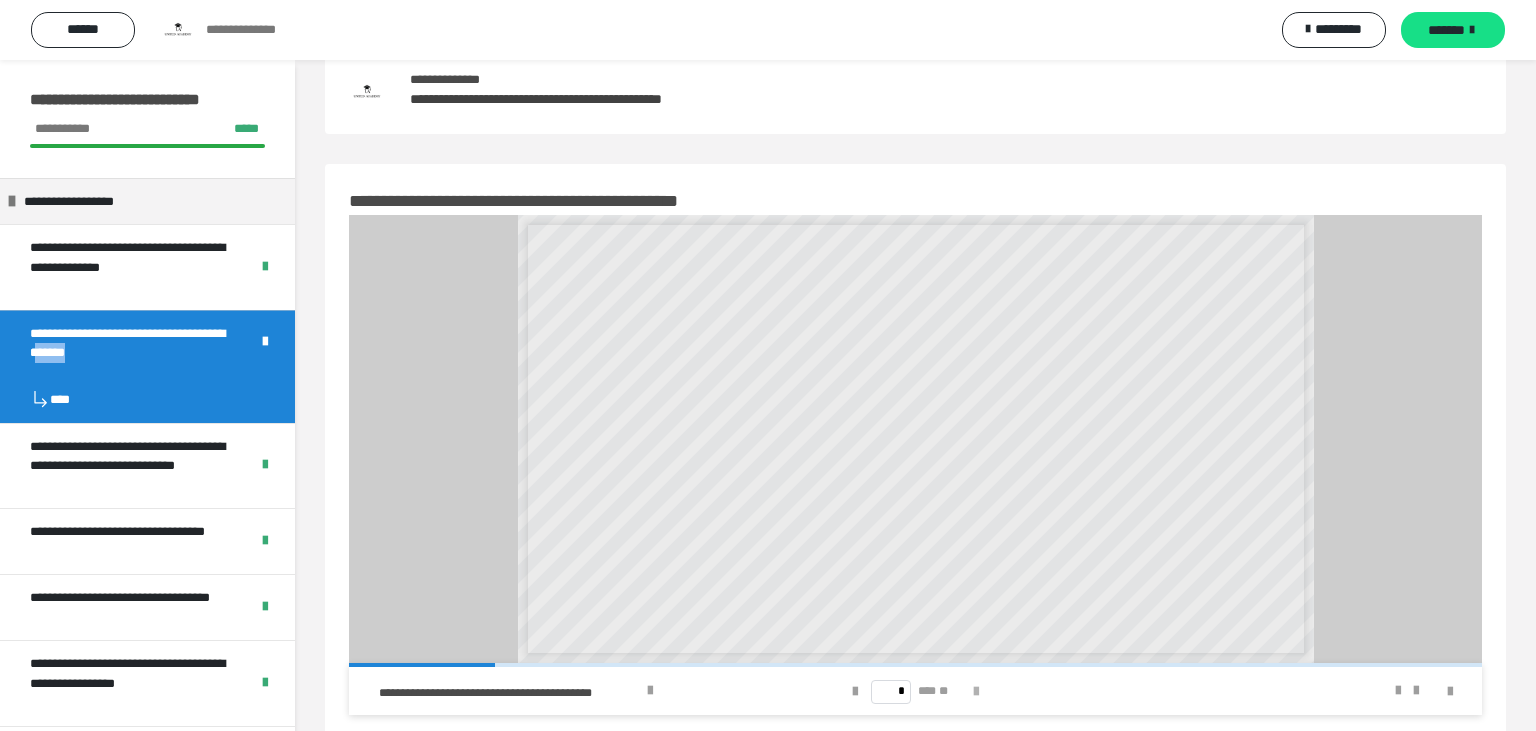 click at bounding box center [976, 692] 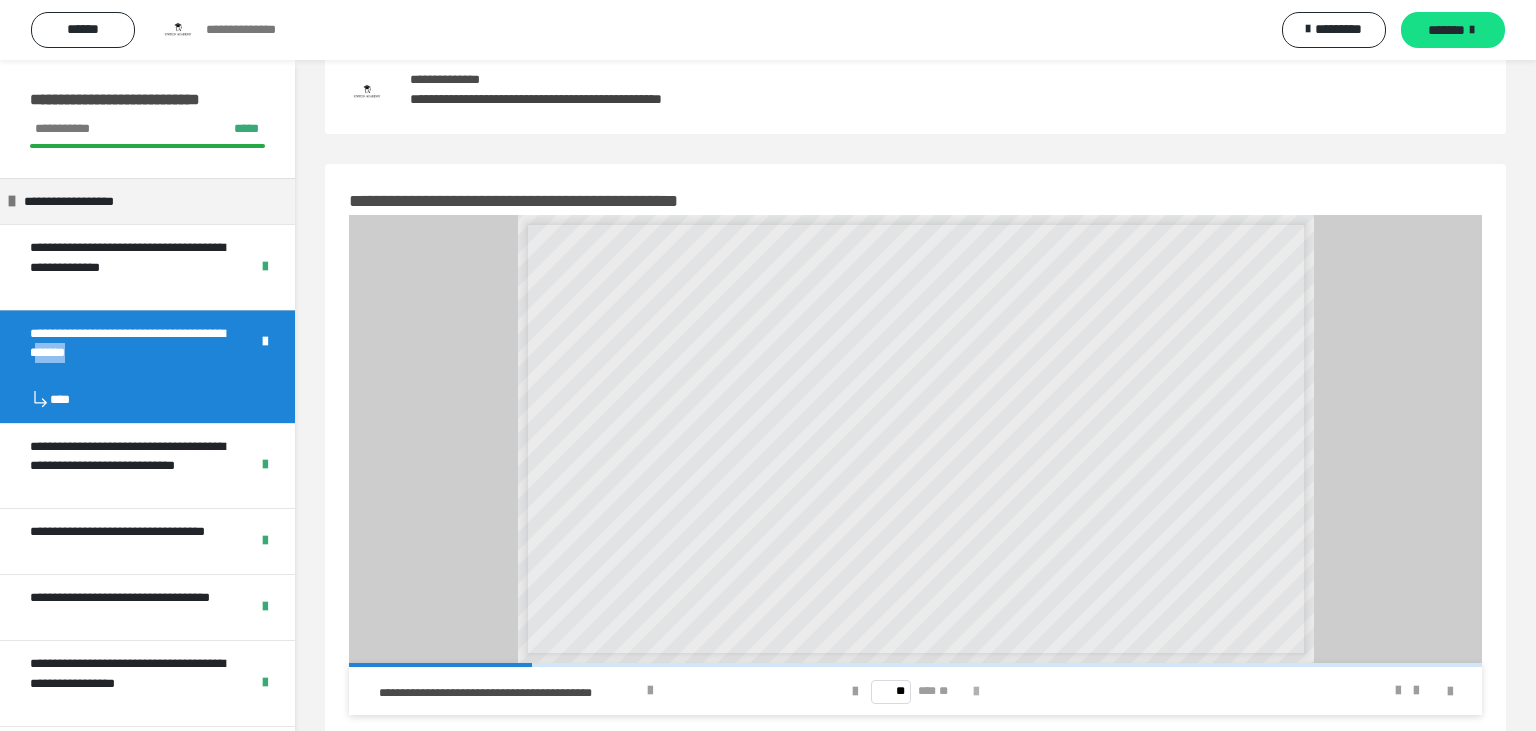 click at bounding box center (976, 692) 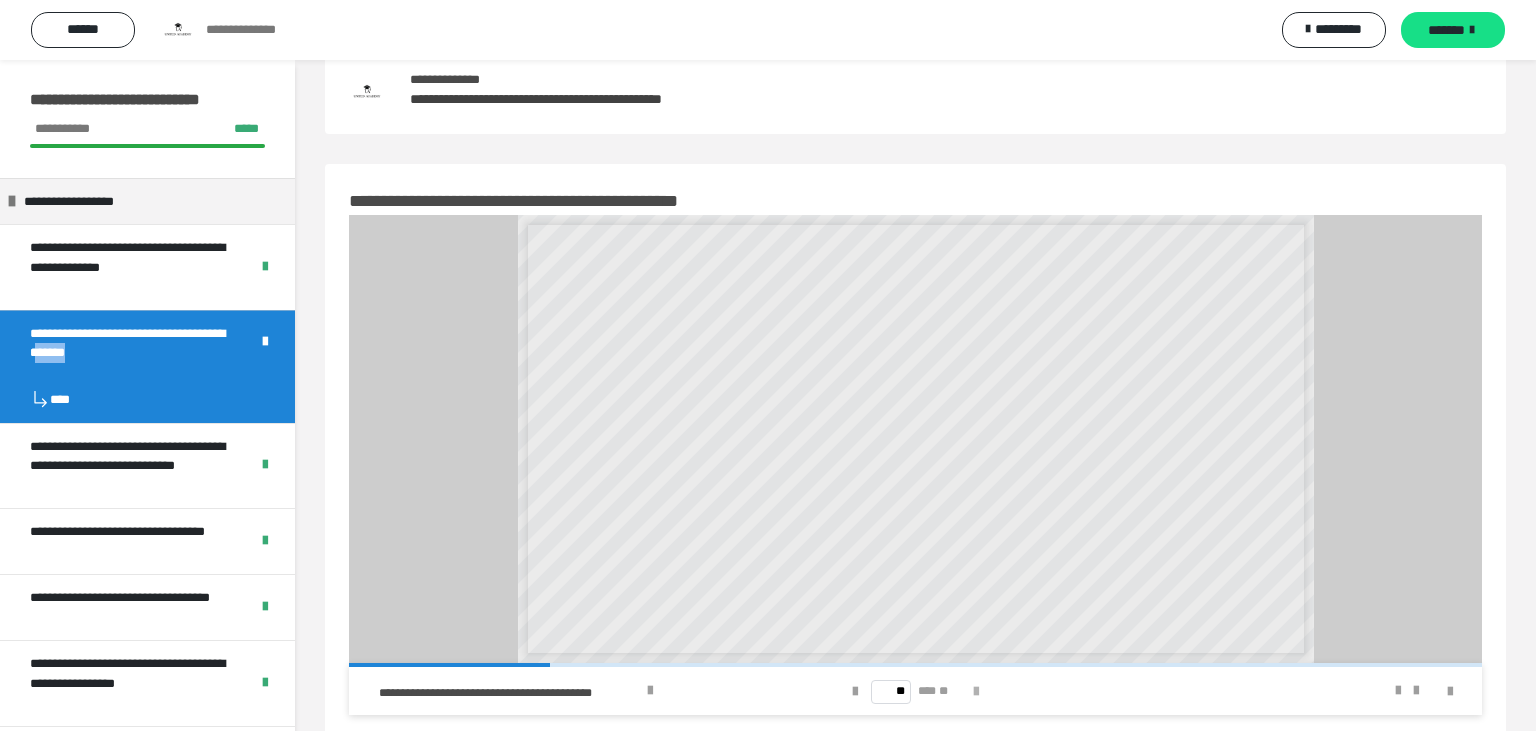 click at bounding box center (976, 692) 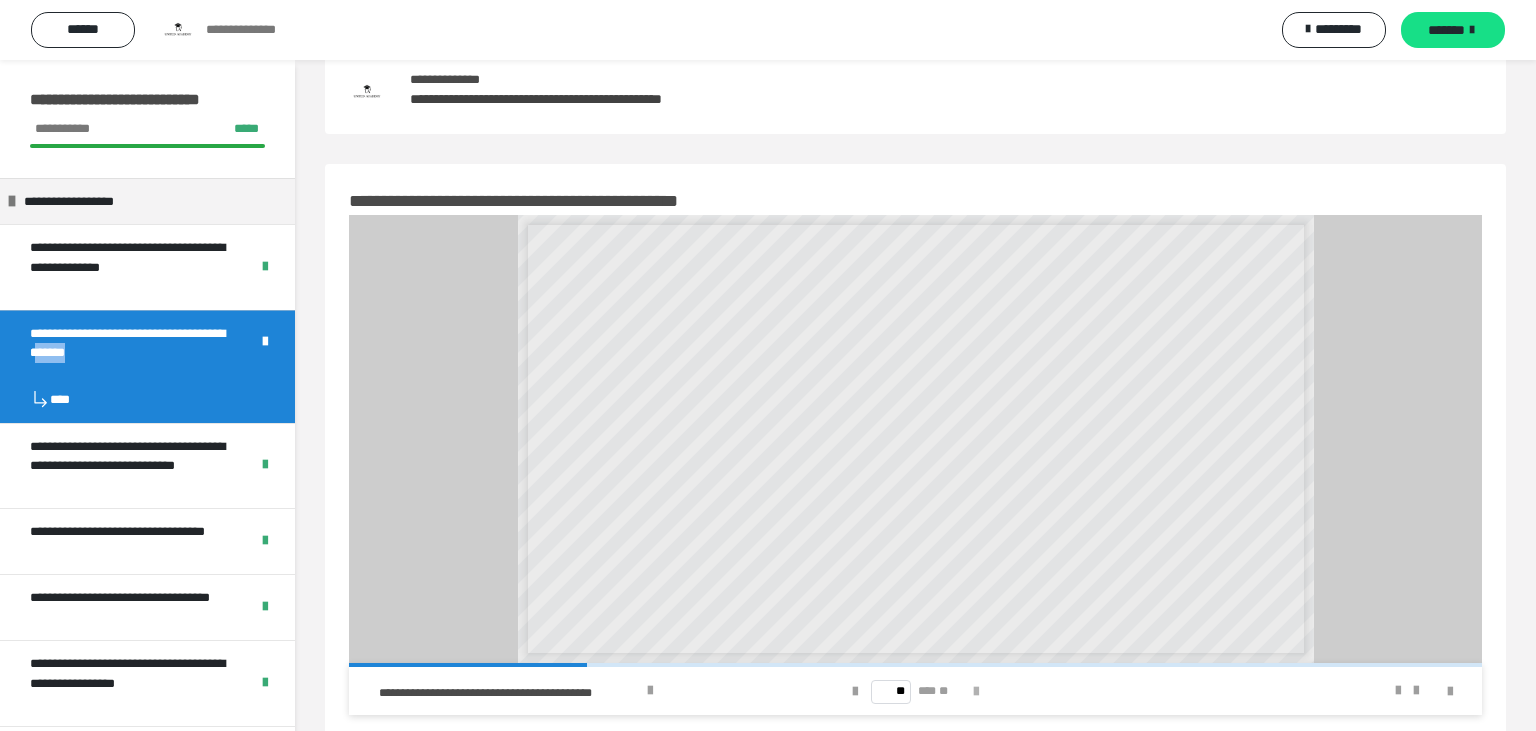 click at bounding box center [976, 692] 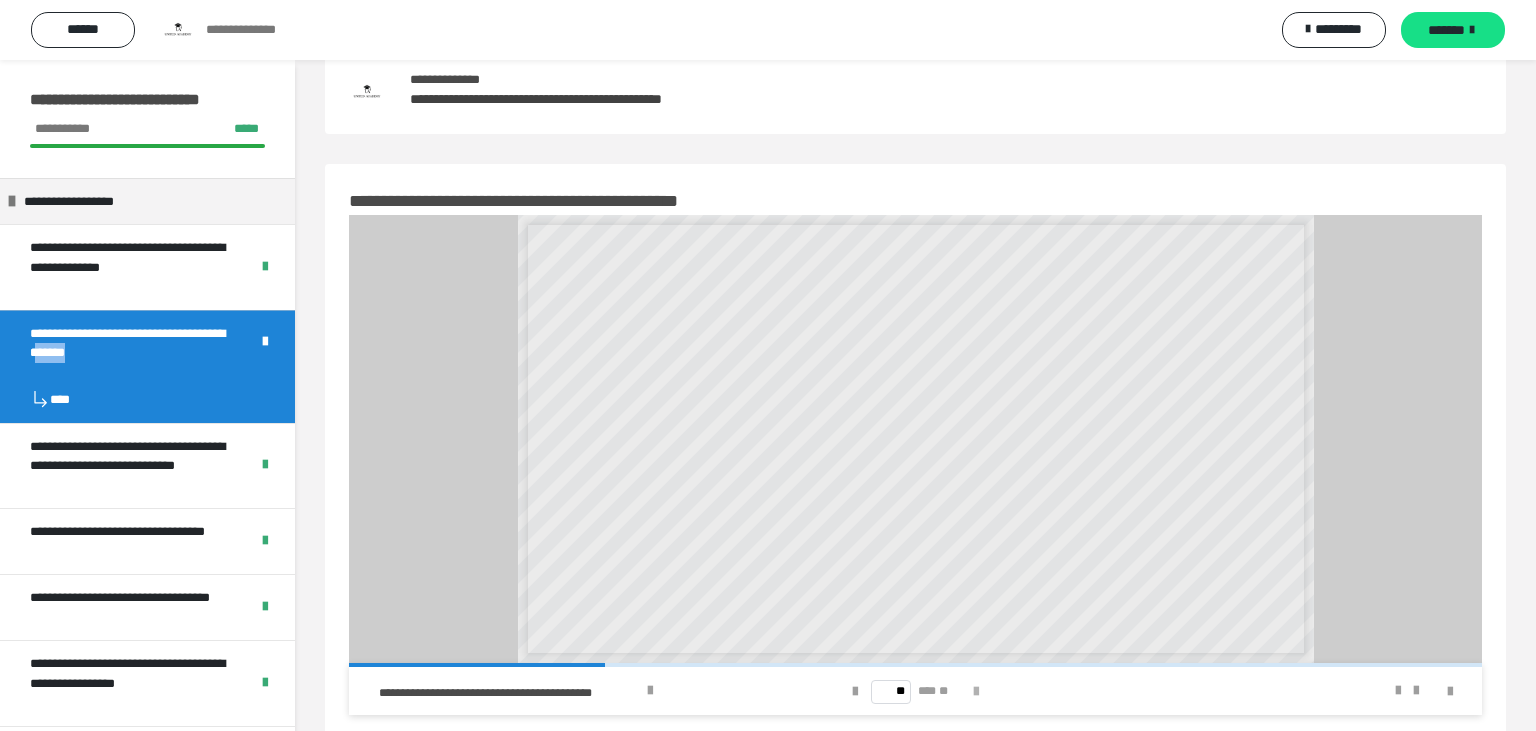 click at bounding box center [976, 692] 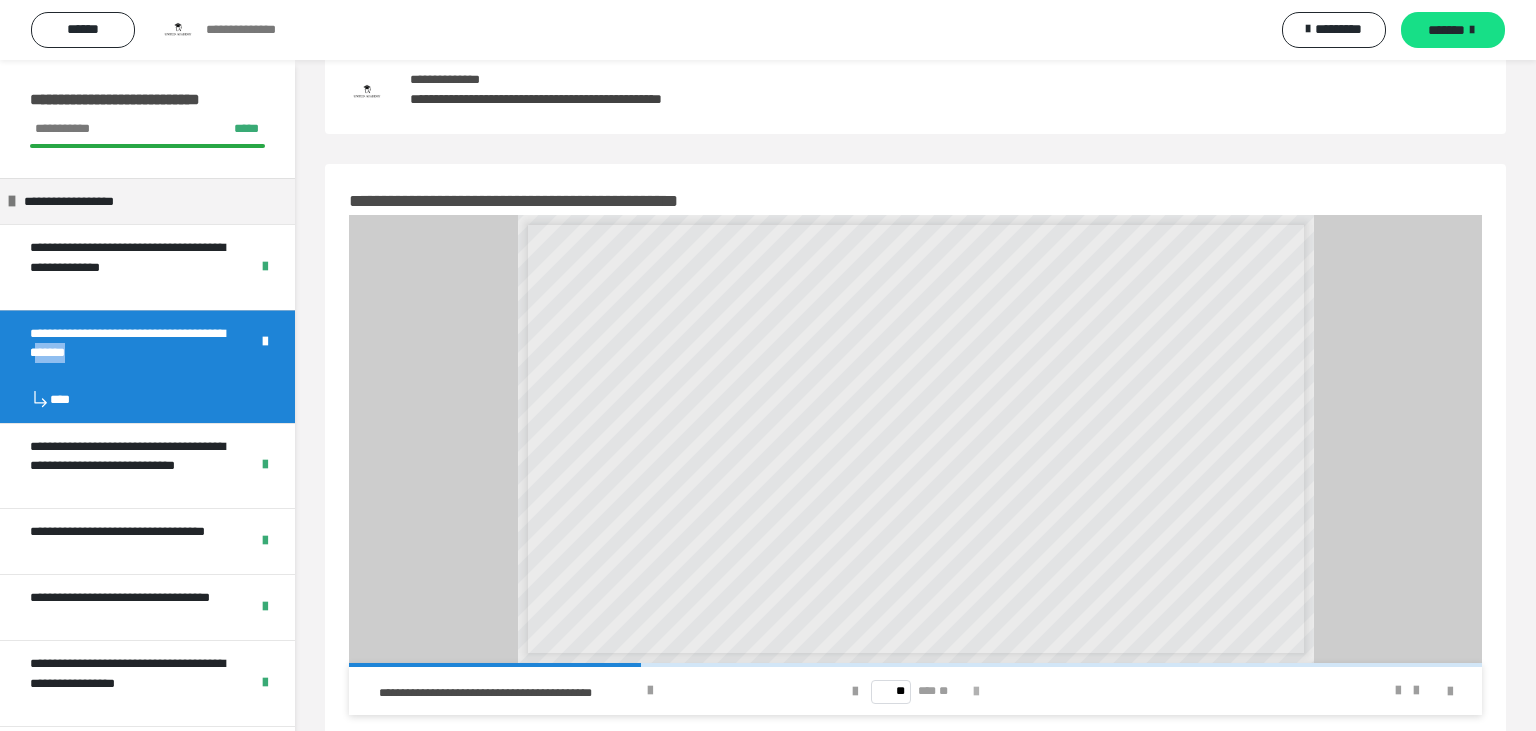 click at bounding box center [976, 692] 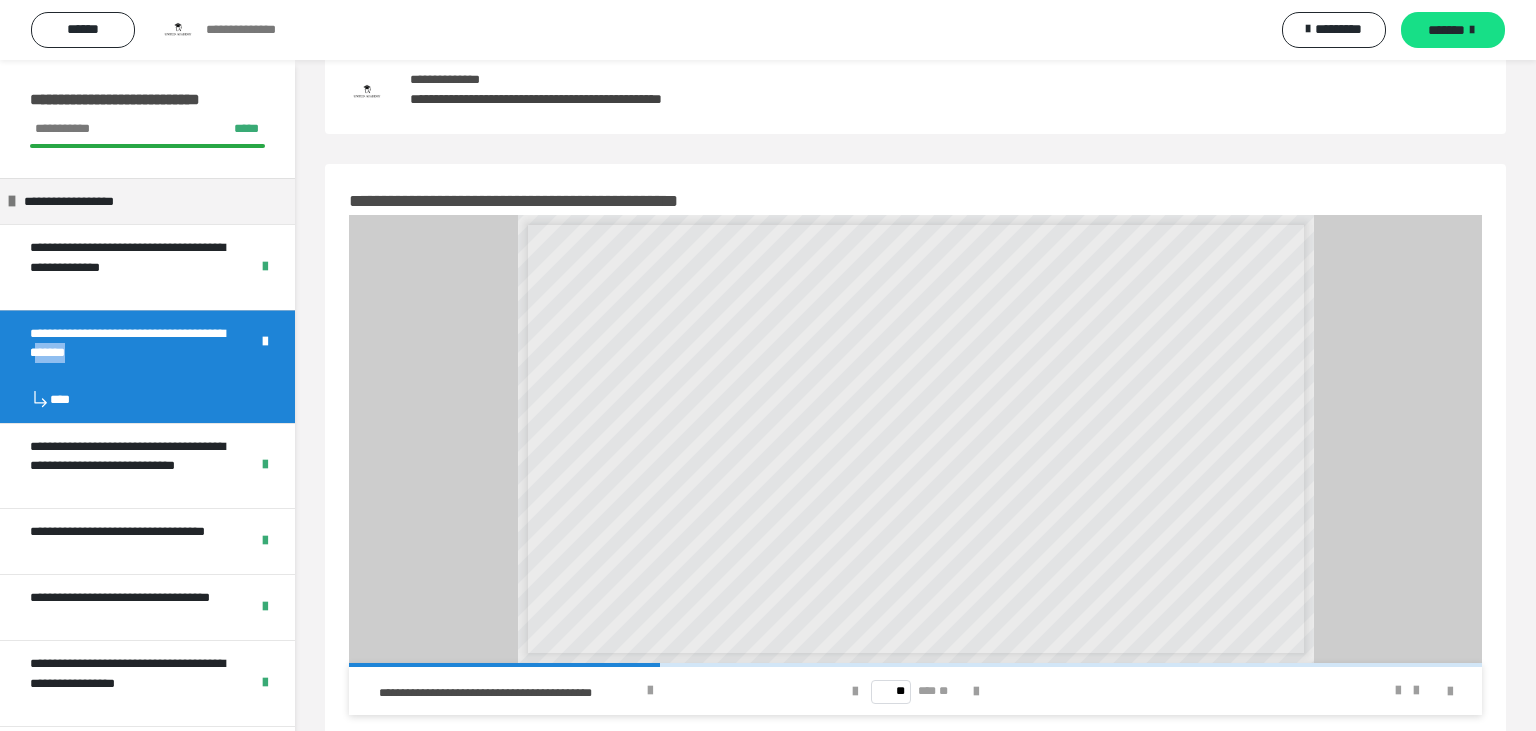 click at bounding box center [265, 342] 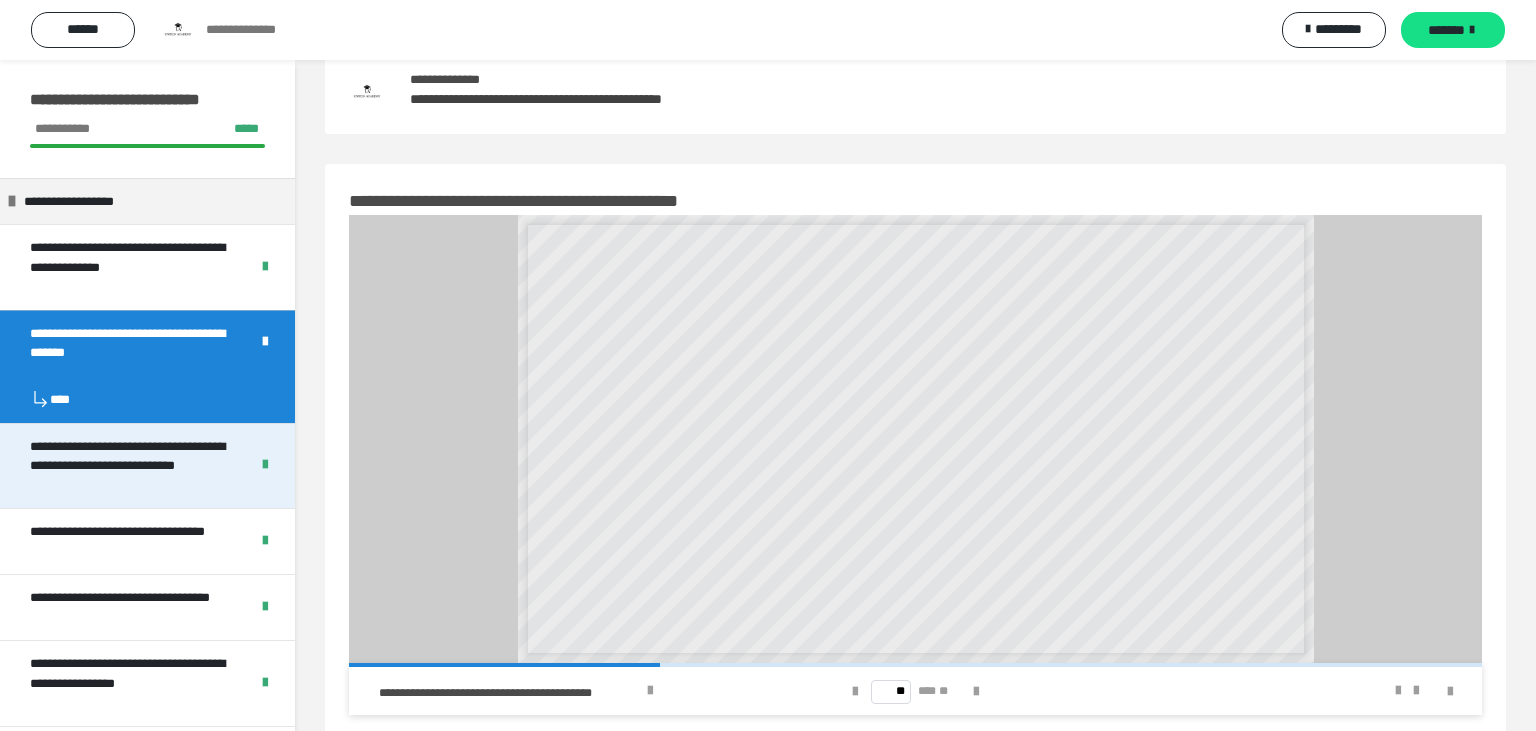 click on "**********" at bounding box center (131, 466) 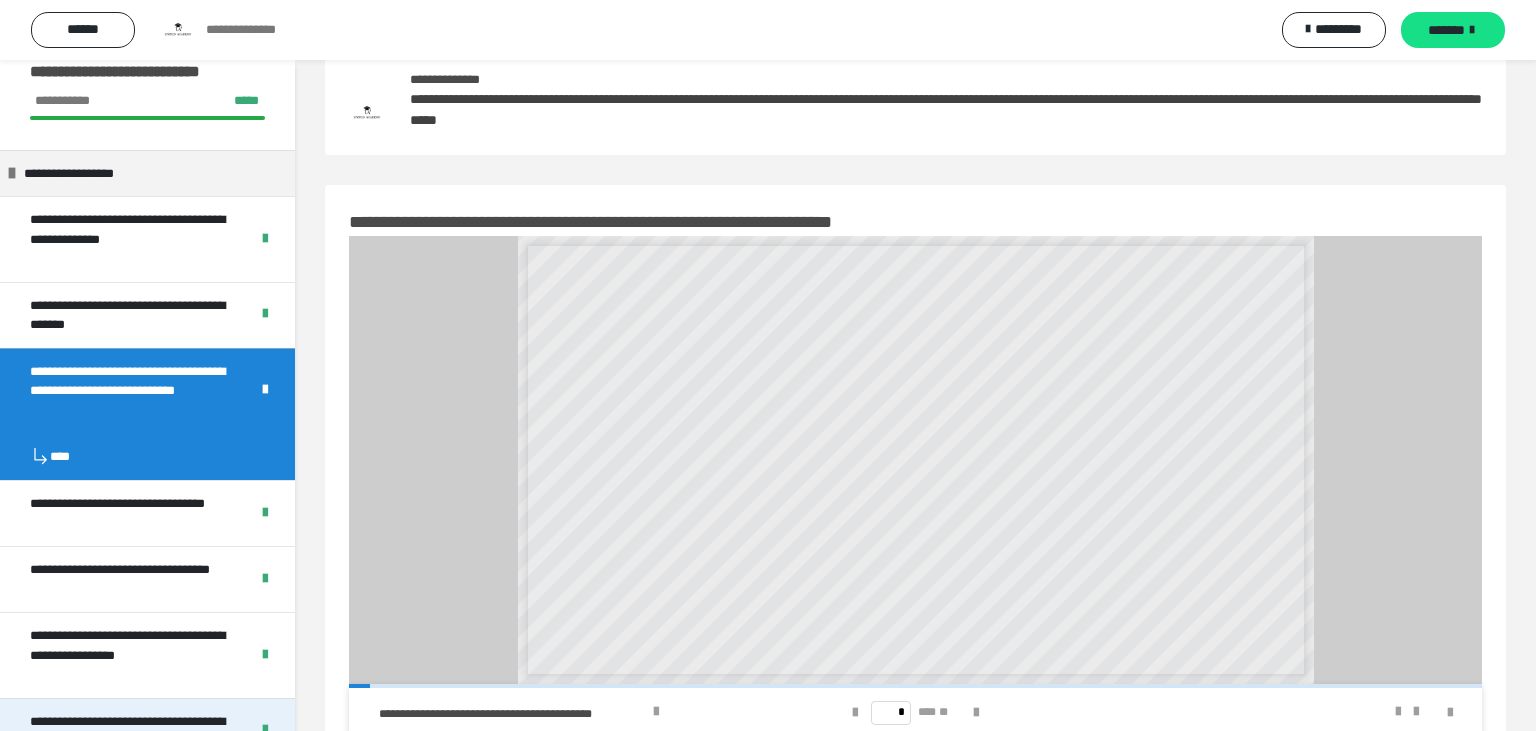 scroll, scrollTop: 0, scrollLeft: 0, axis: both 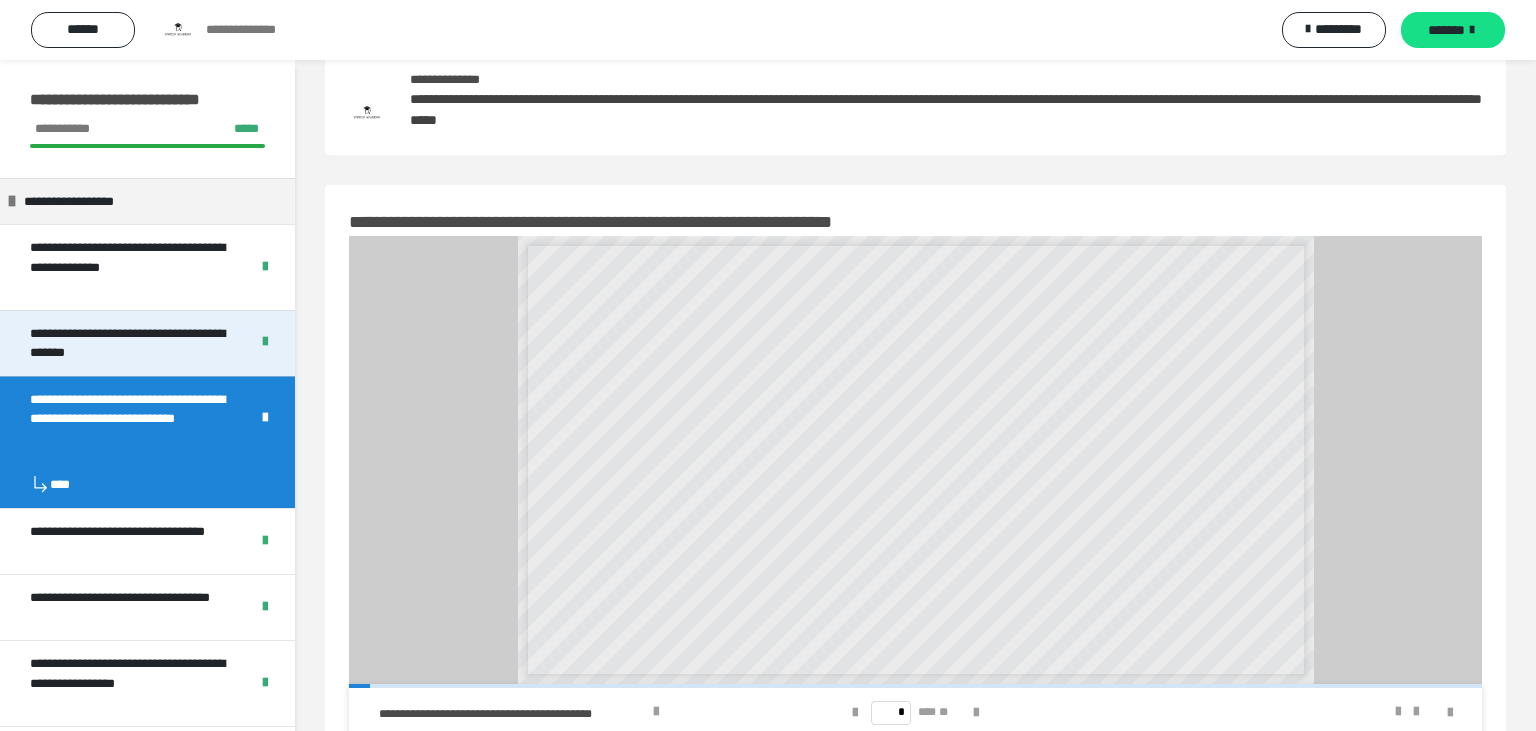 click on "**********" at bounding box center [131, 343] 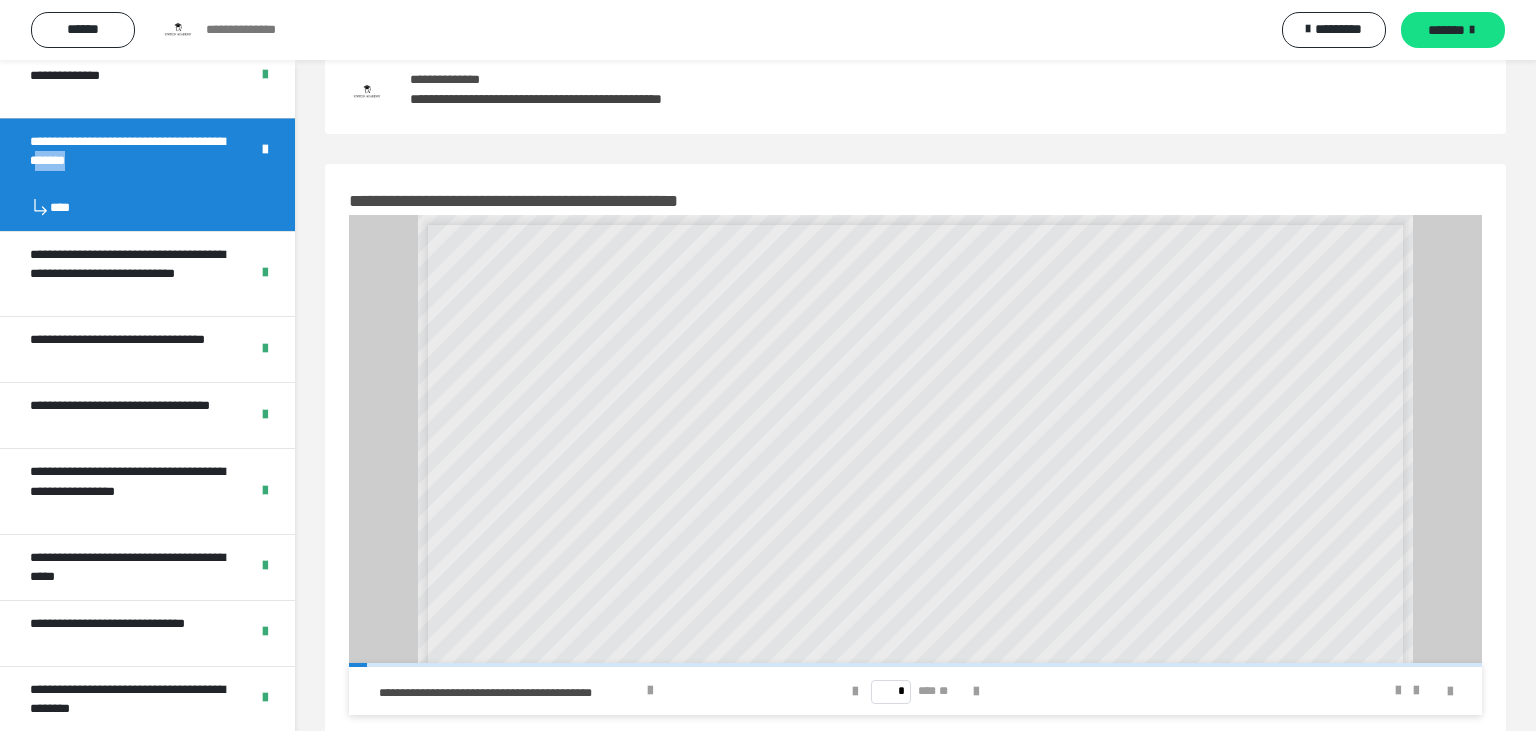 scroll, scrollTop: 240, scrollLeft: 0, axis: vertical 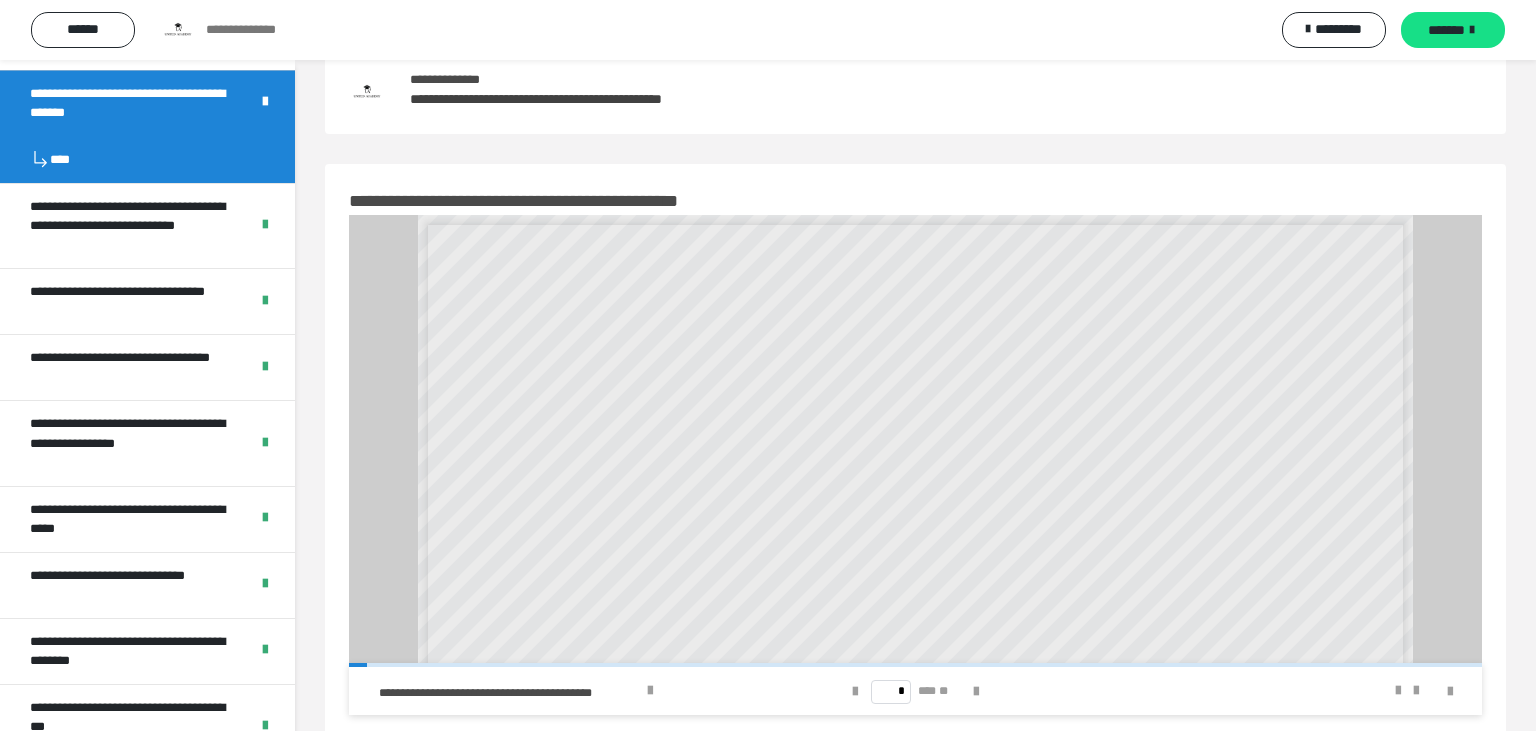 click on "* *** **" at bounding box center [915, 691] 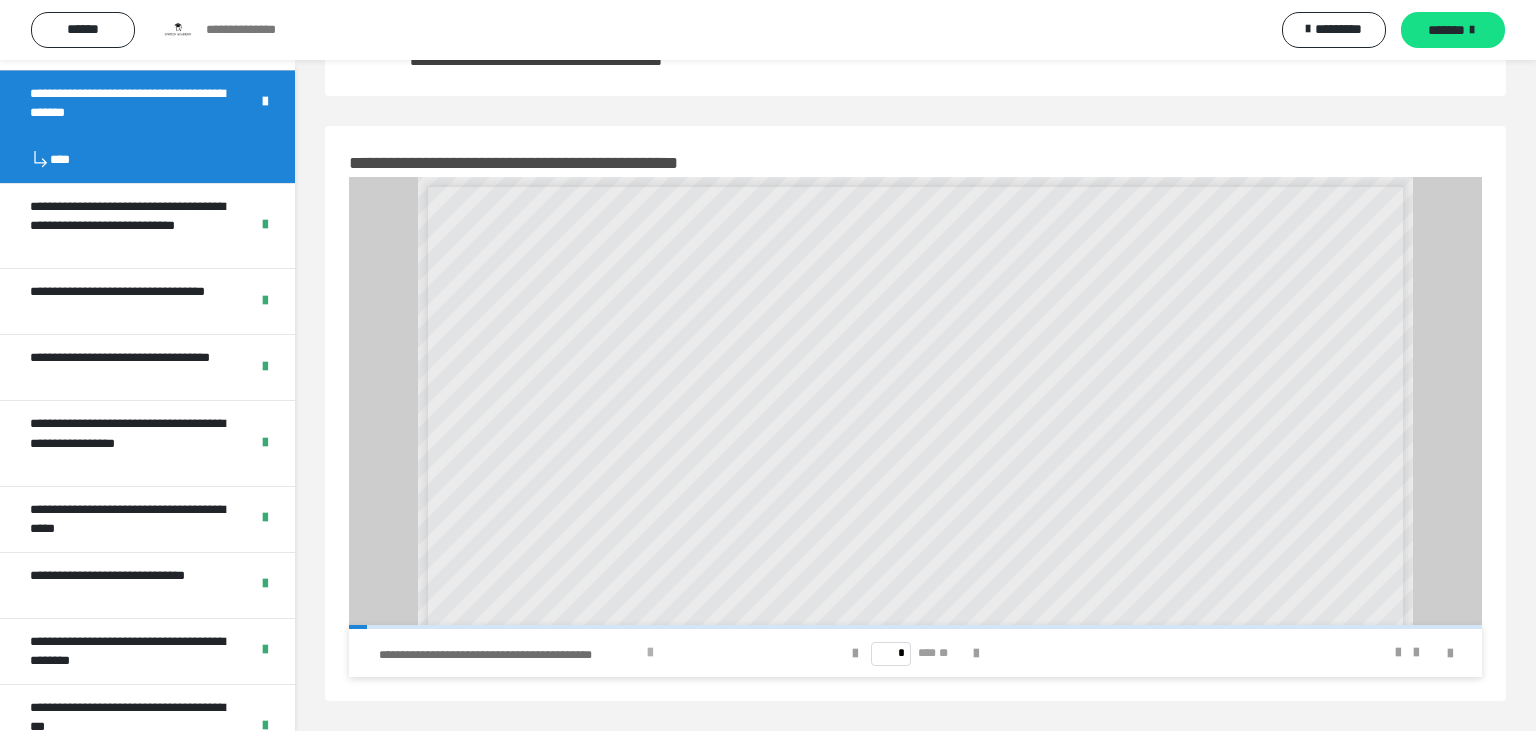 click at bounding box center (650, 653) 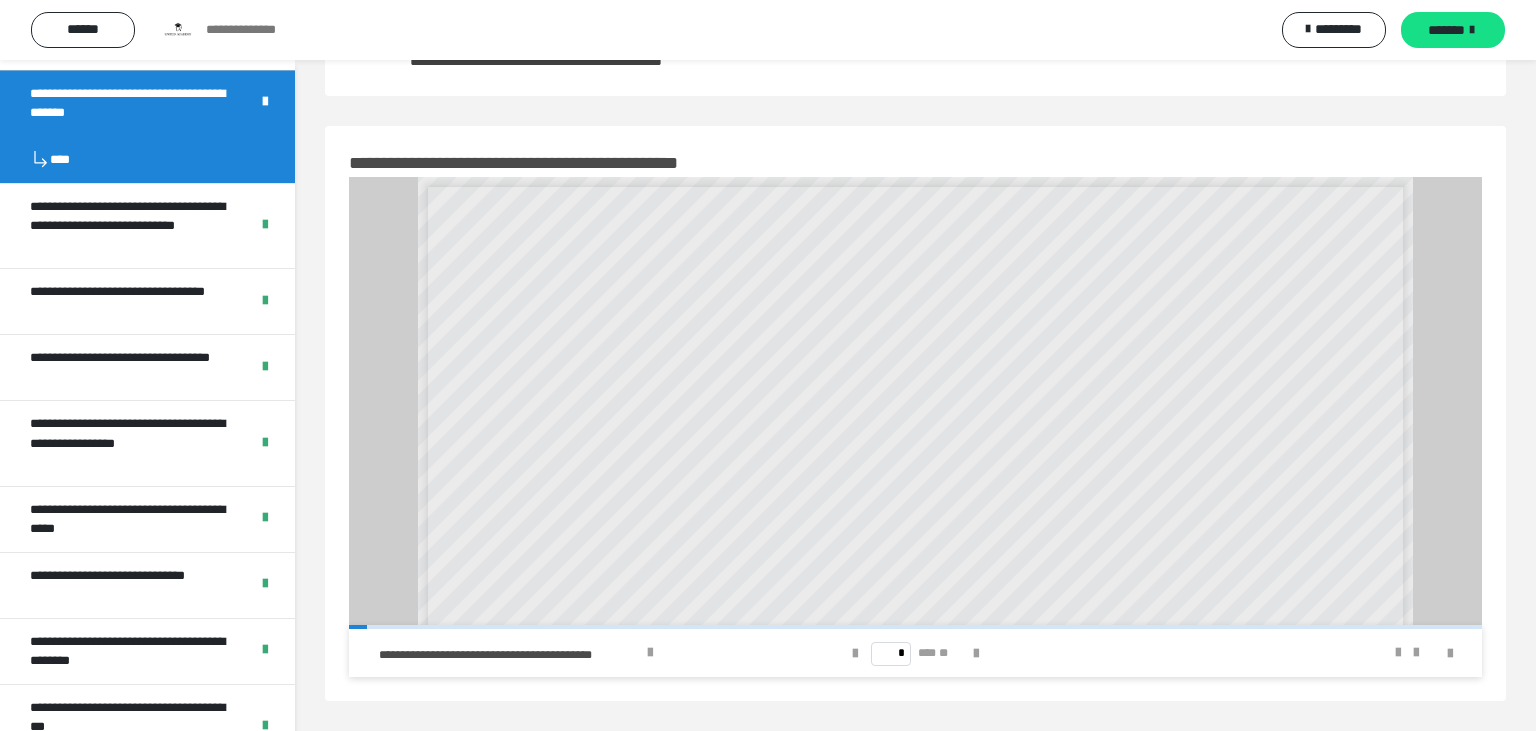 scroll, scrollTop: 0, scrollLeft: 0, axis: both 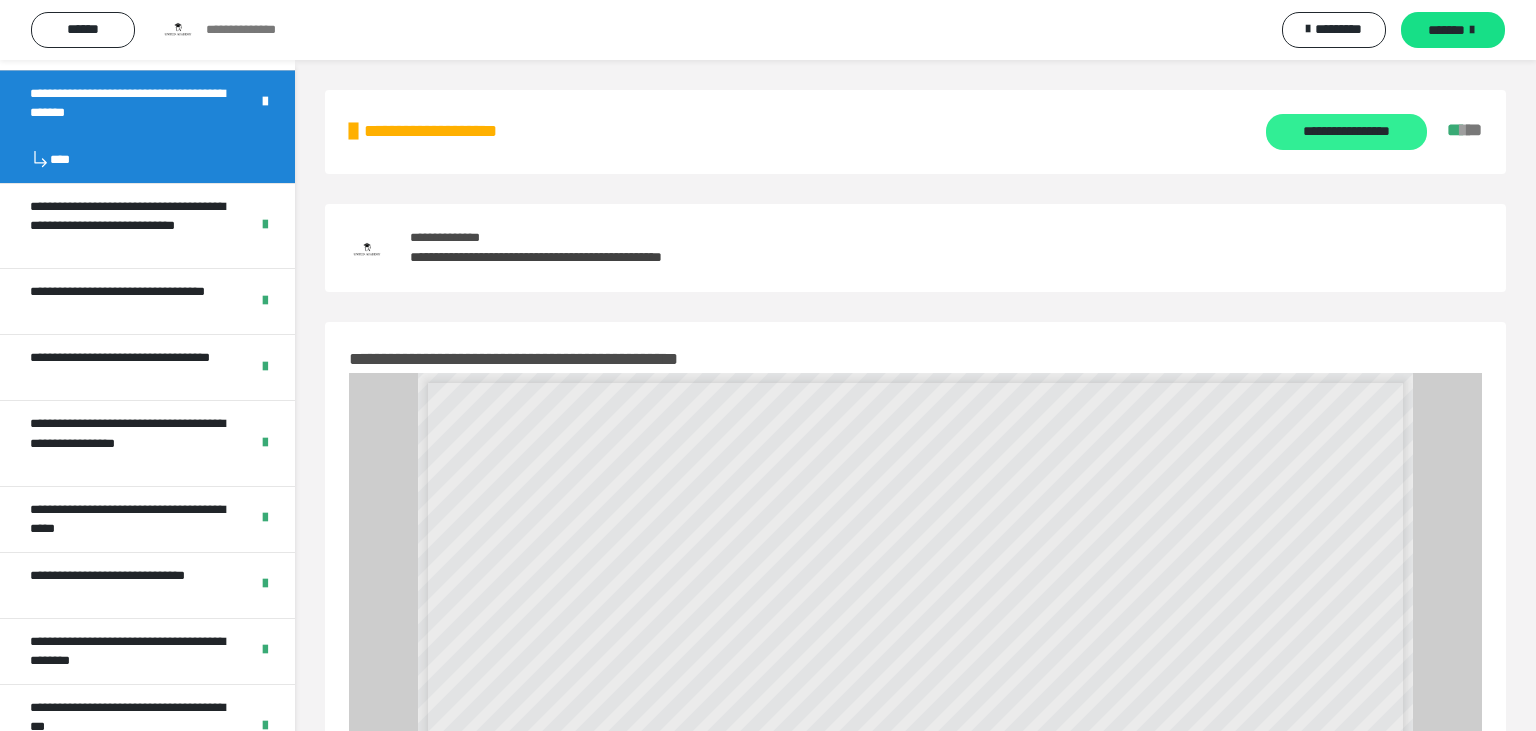 click on "**********" at bounding box center [1346, 132] 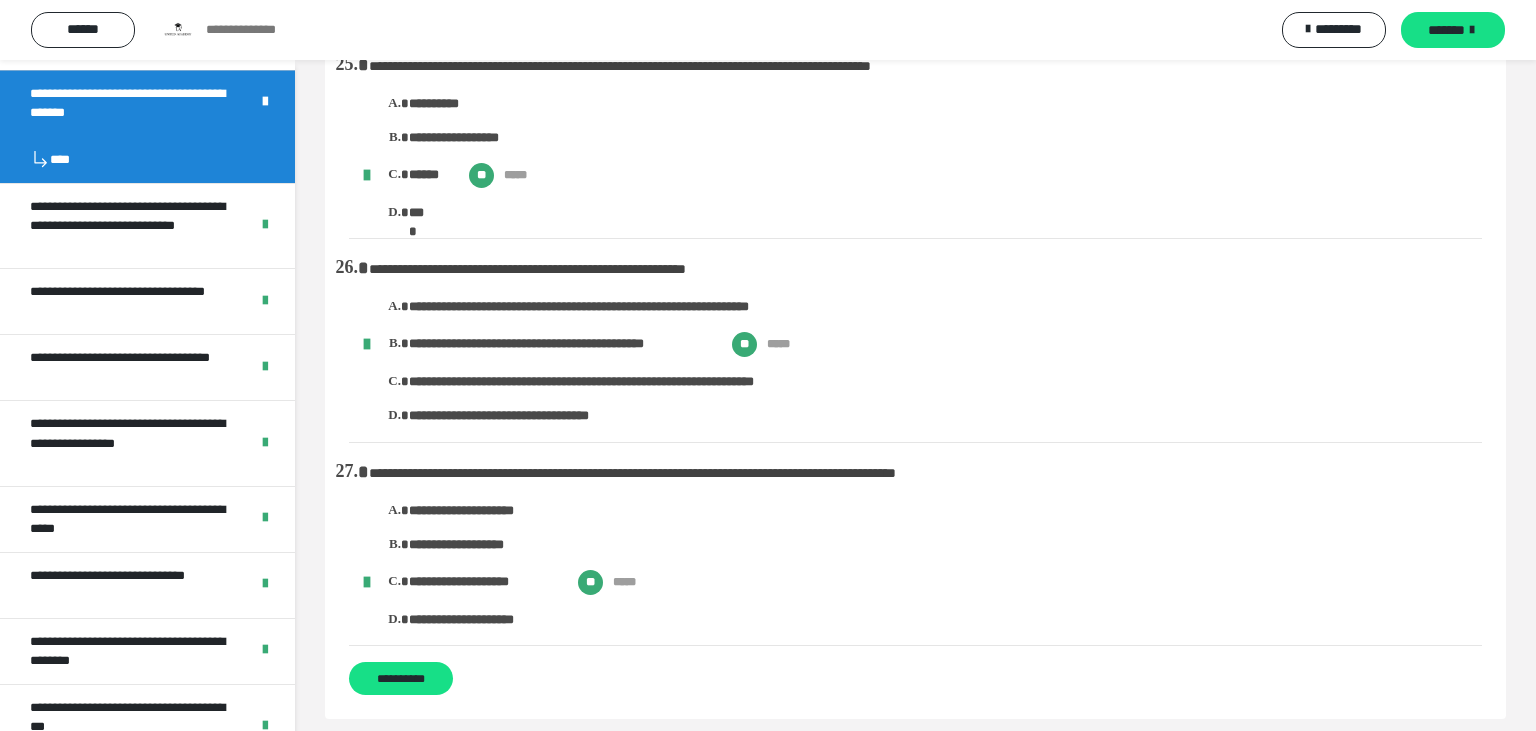 scroll, scrollTop: 4382, scrollLeft: 0, axis: vertical 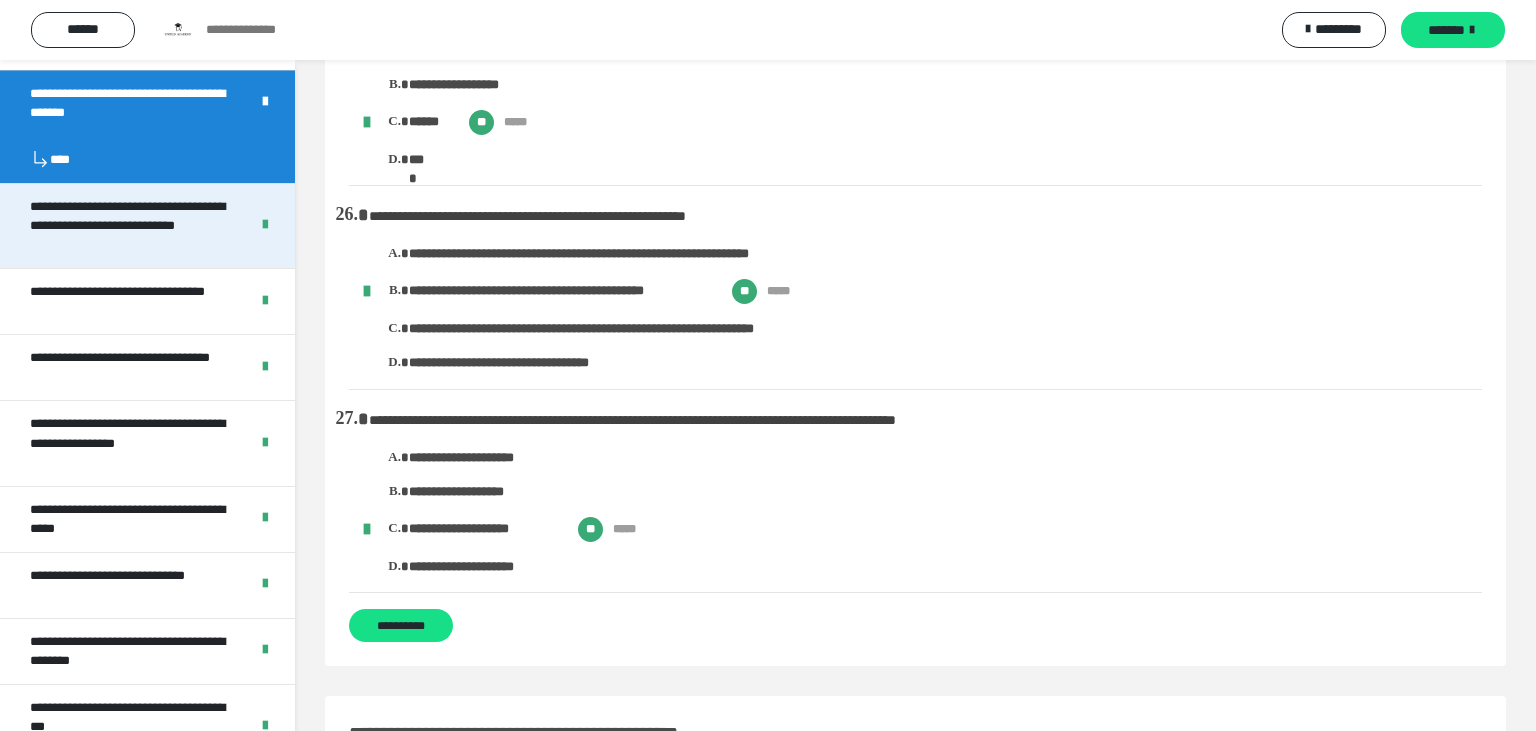 click on "**********" at bounding box center (131, 226) 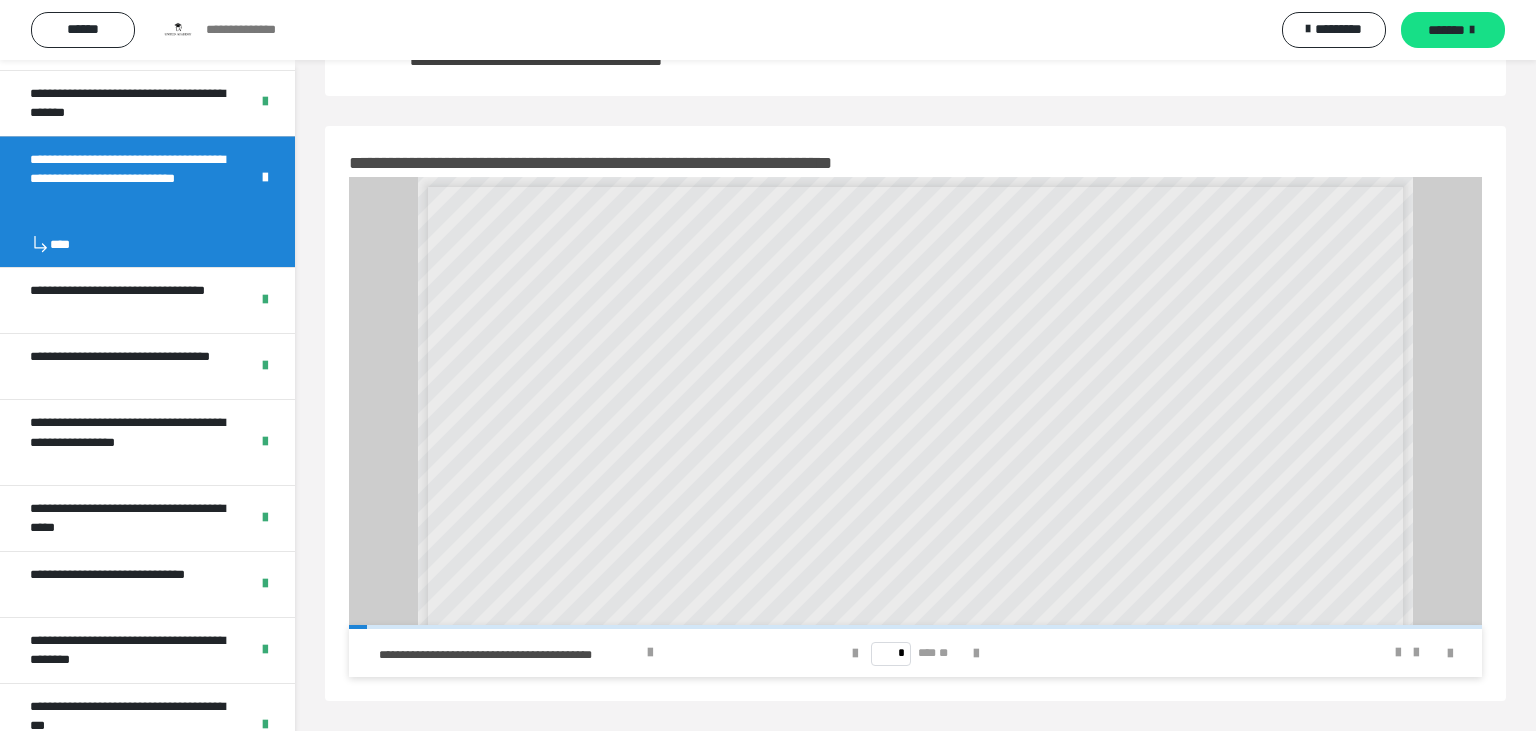 scroll, scrollTop: 0, scrollLeft: 0, axis: both 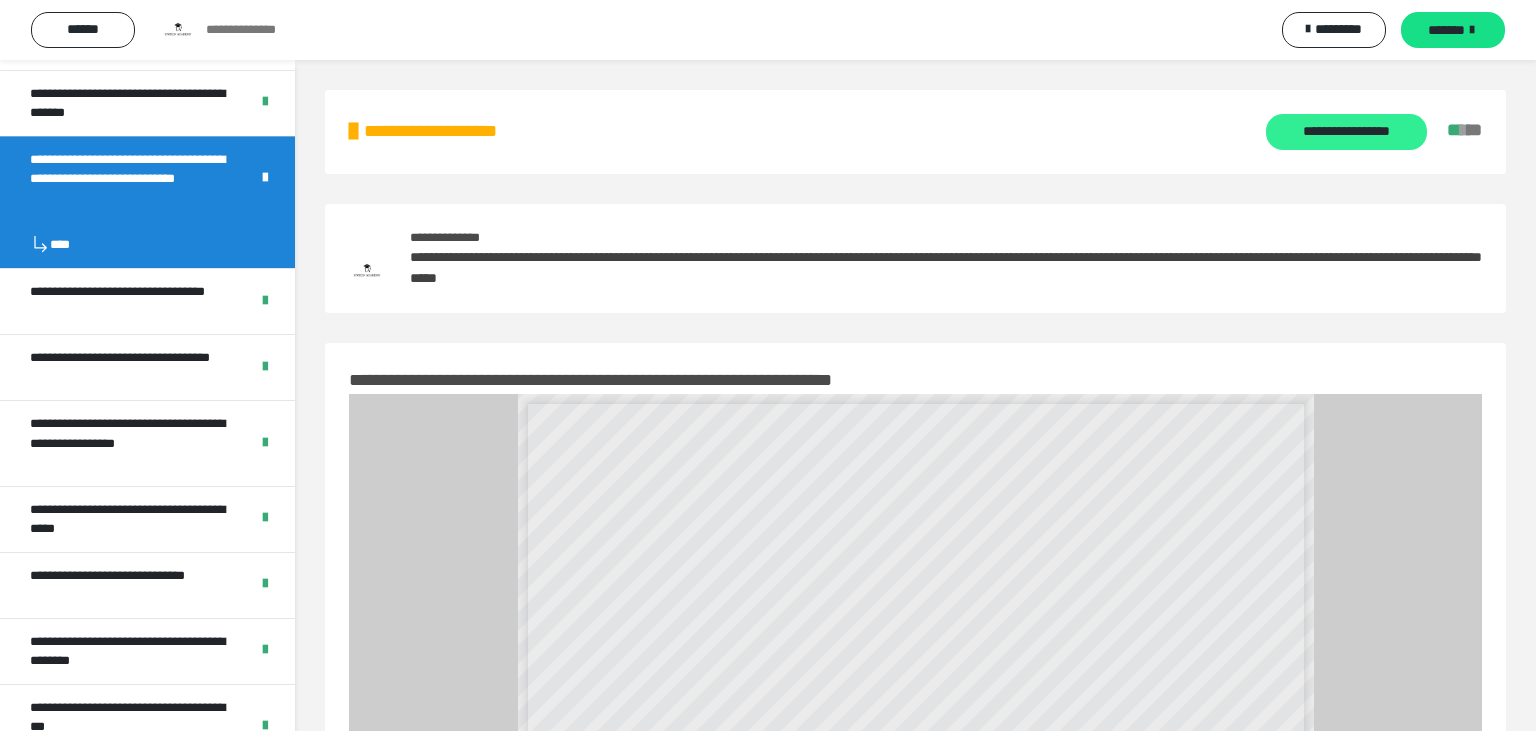 click on "**********" at bounding box center (1346, 132) 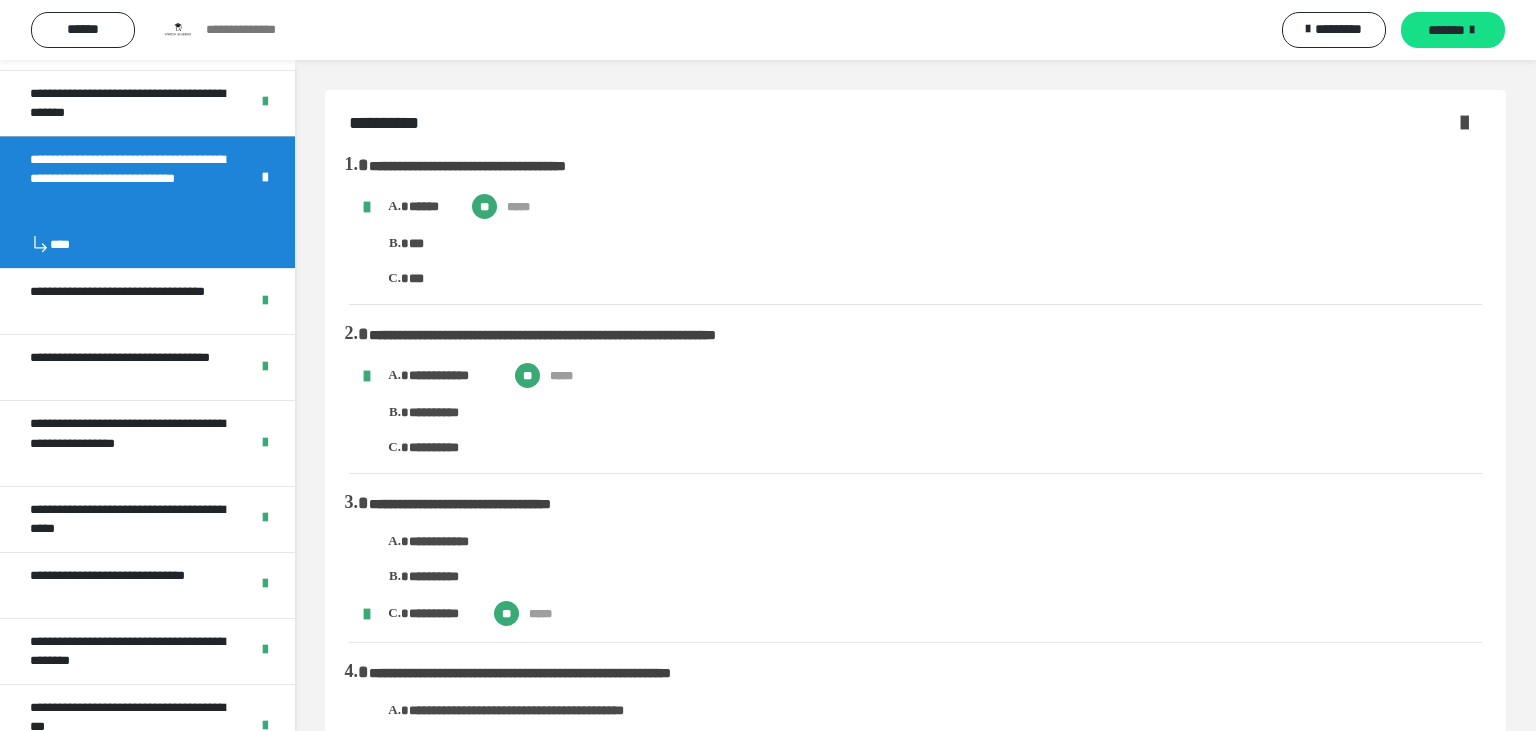 scroll, scrollTop: 288, scrollLeft: 0, axis: vertical 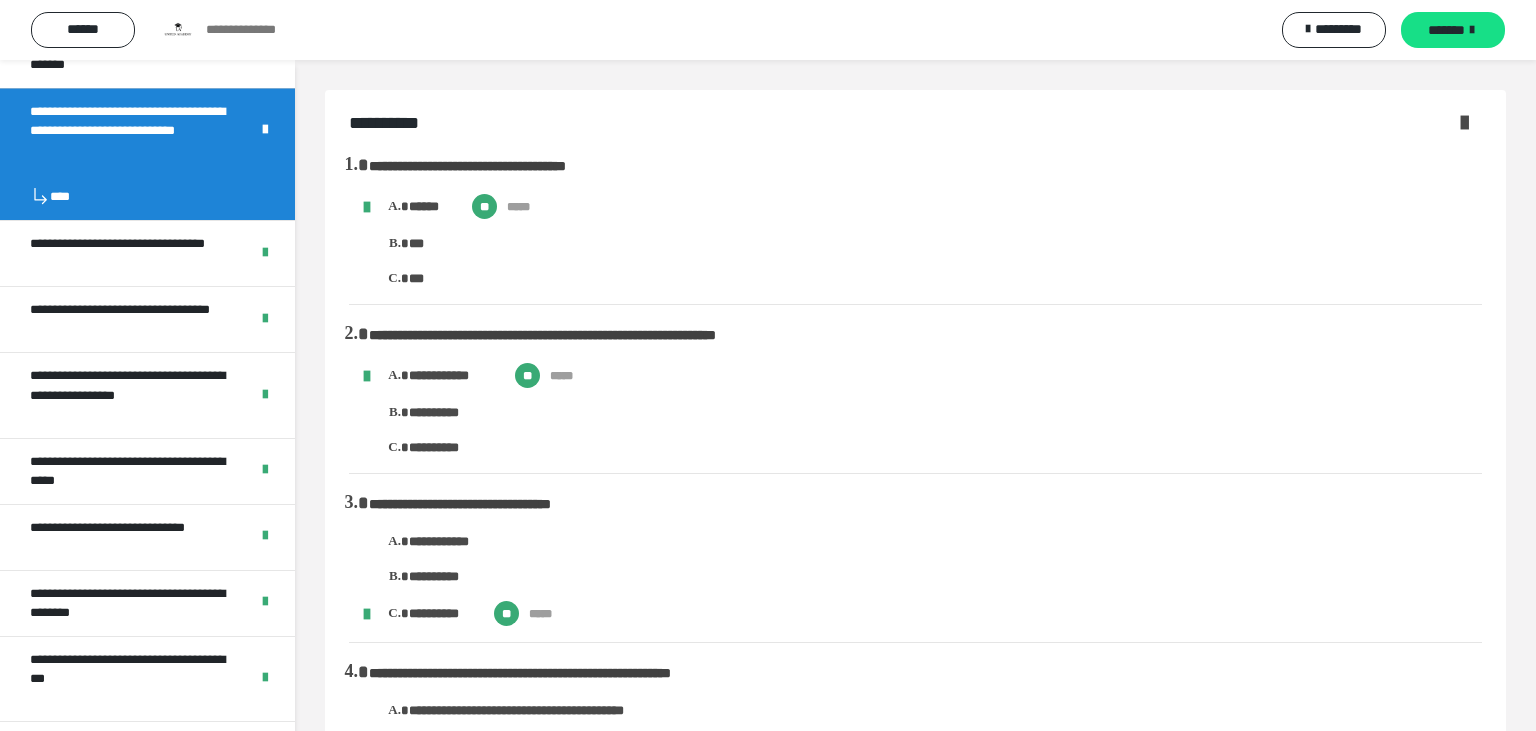 click on "**********" at bounding box center (915, 1879) 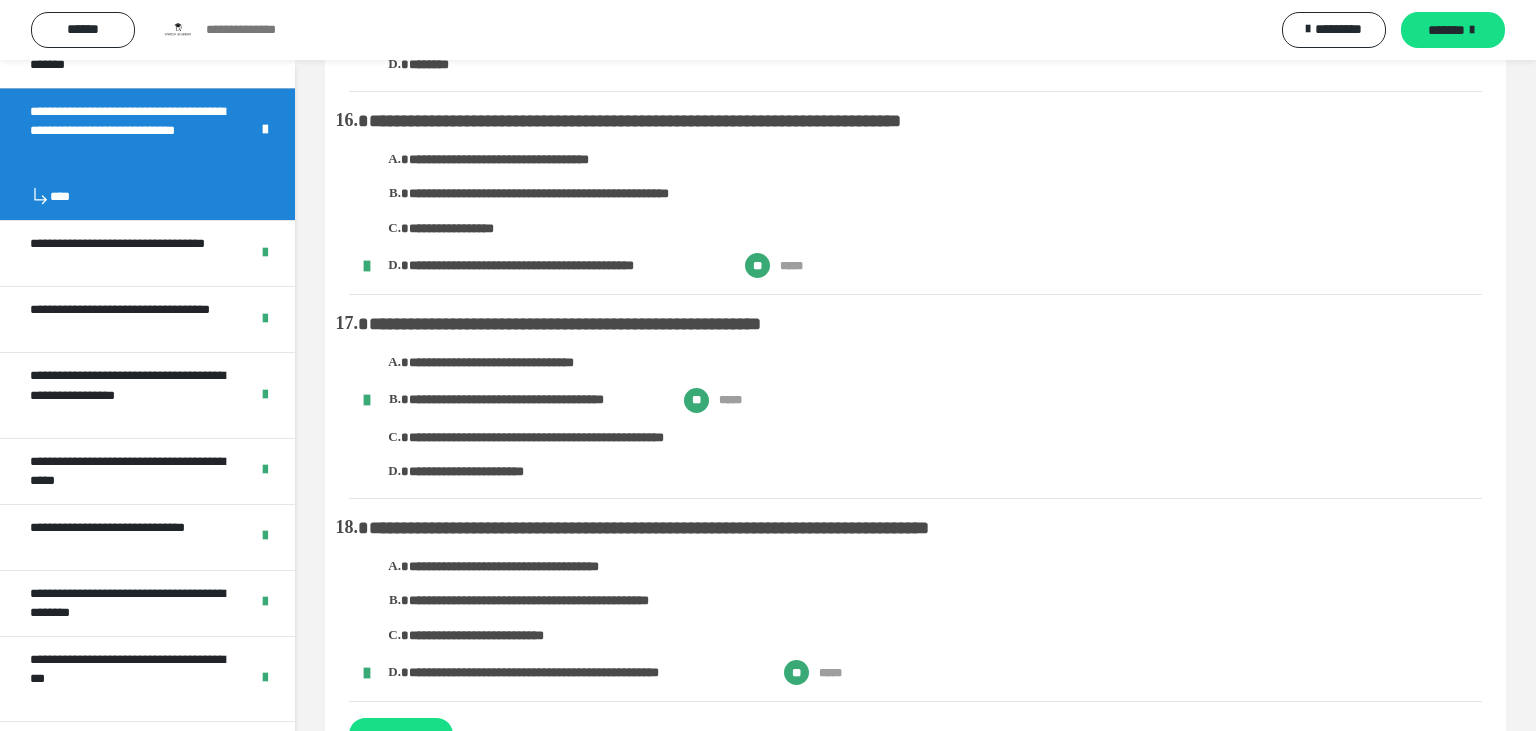 scroll, scrollTop: 2956, scrollLeft: 0, axis: vertical 